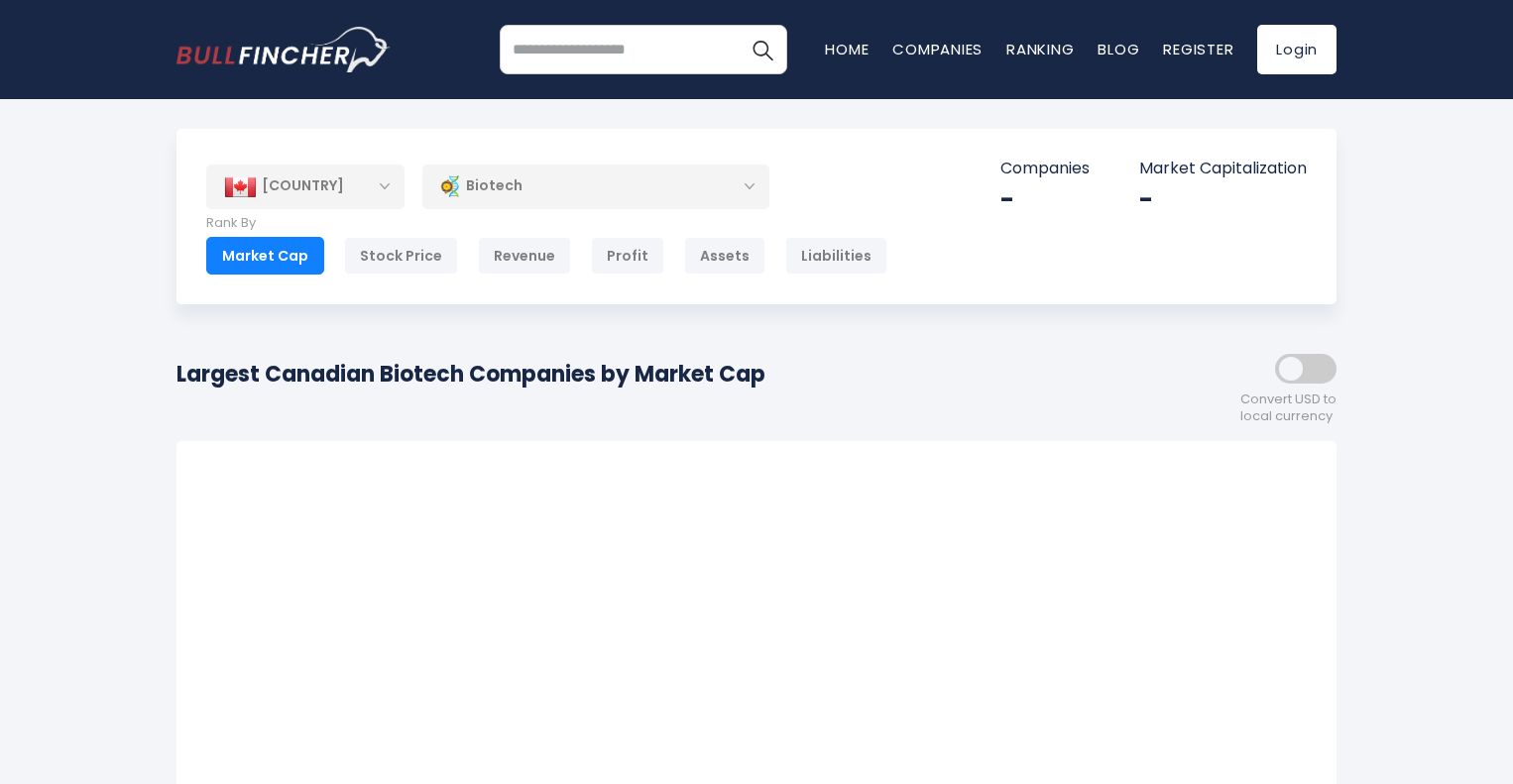 scroll, scrollTop: 0, scrollLeft: 0, axis: both 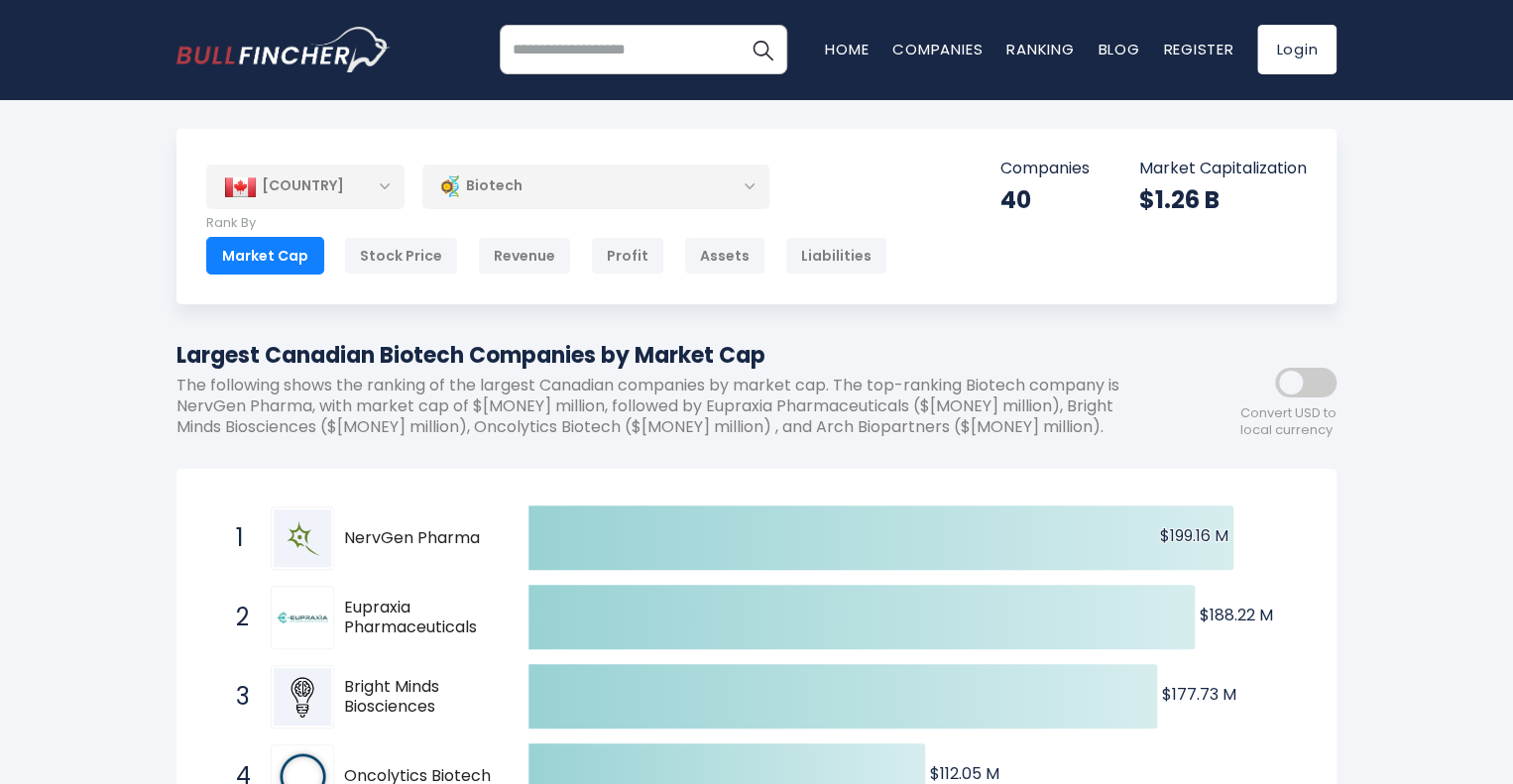 click on "Canada
Entire World   30,379
North America
3,972" at bounding box center [756, 2528] 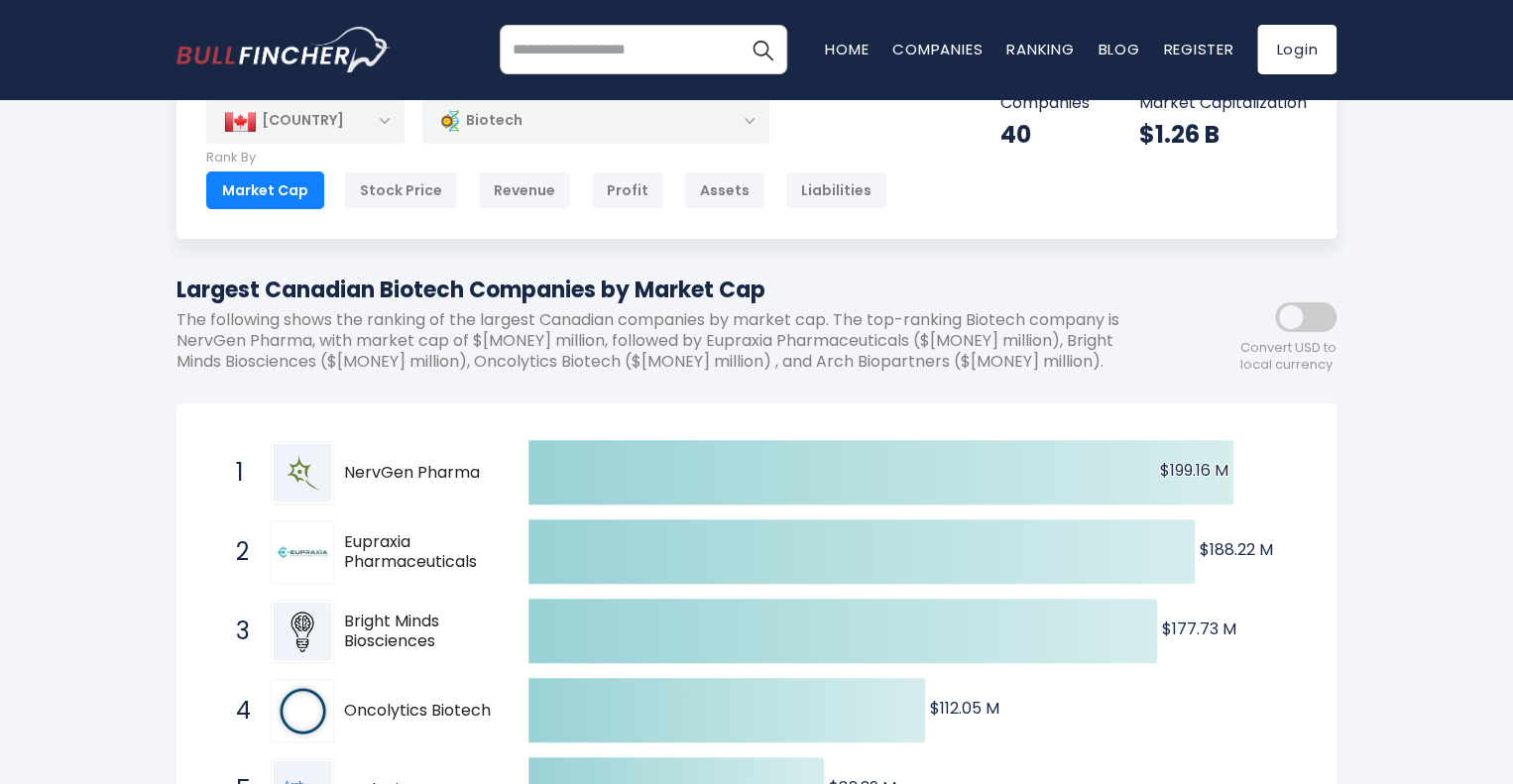 scroll, scrollTop: 40, scrollLeft: 0, axis: vertical 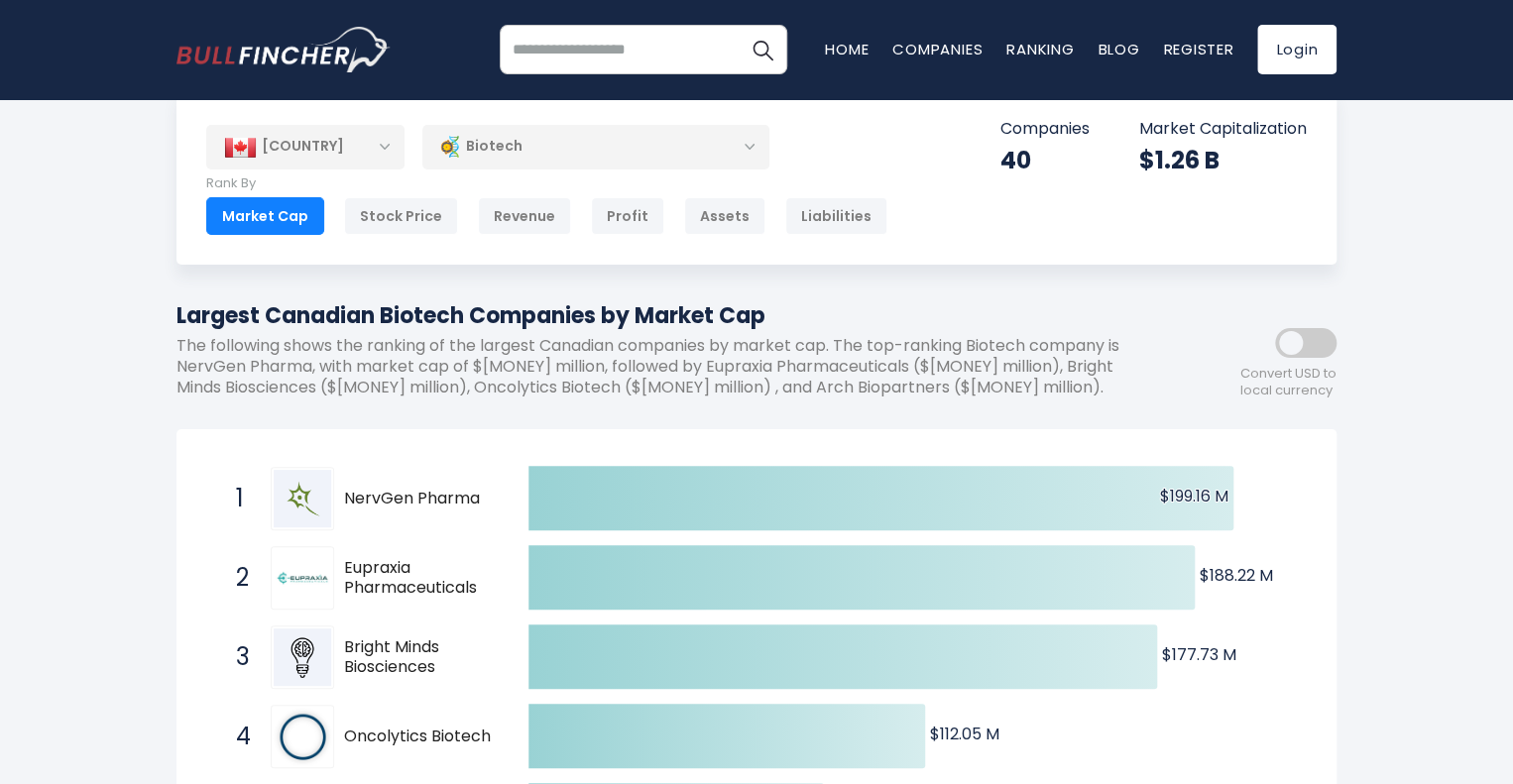 click on "Biotech" at bounding box center (596, 147) 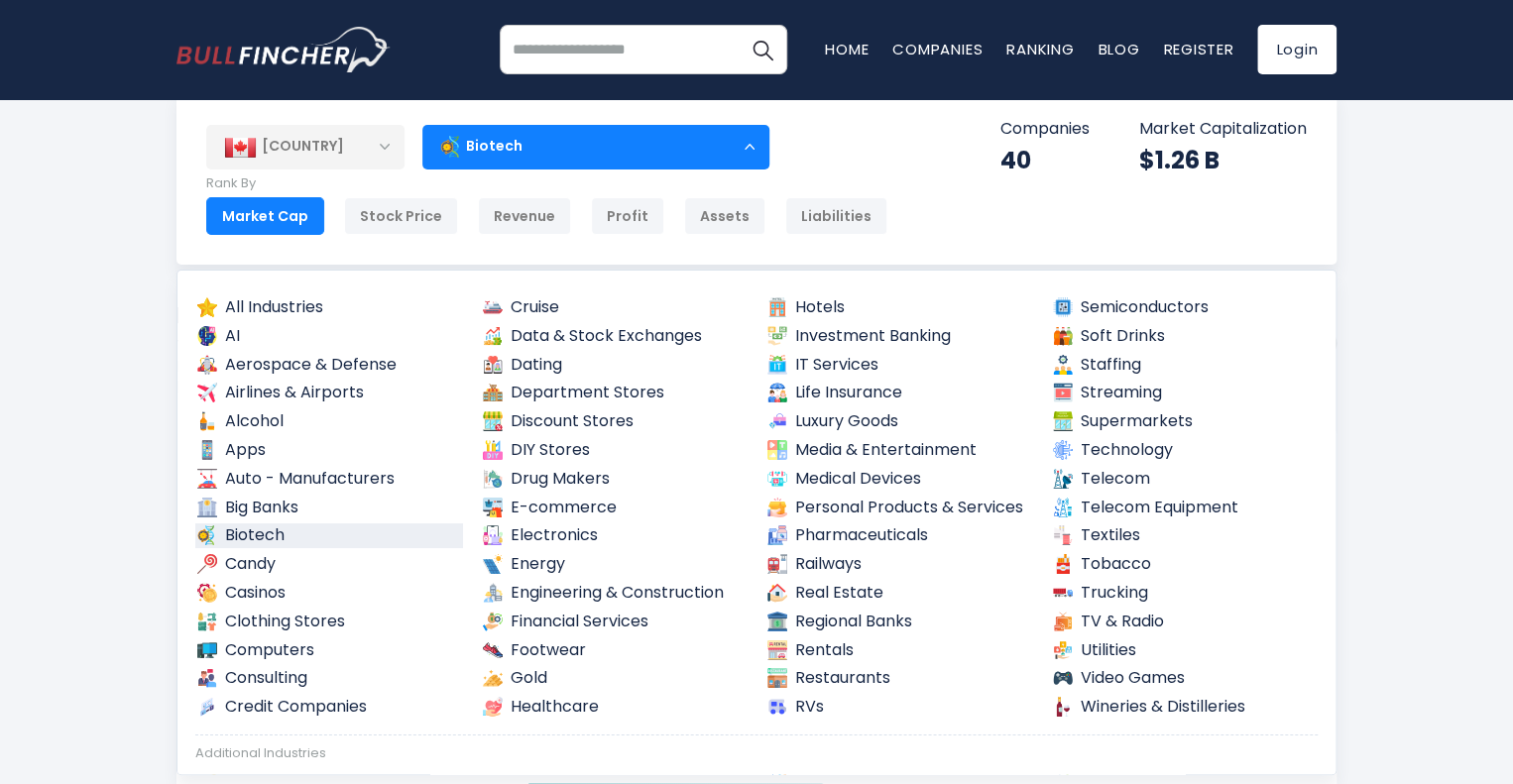 click on "[COUNTRY]" at bounding box center [305, 147] 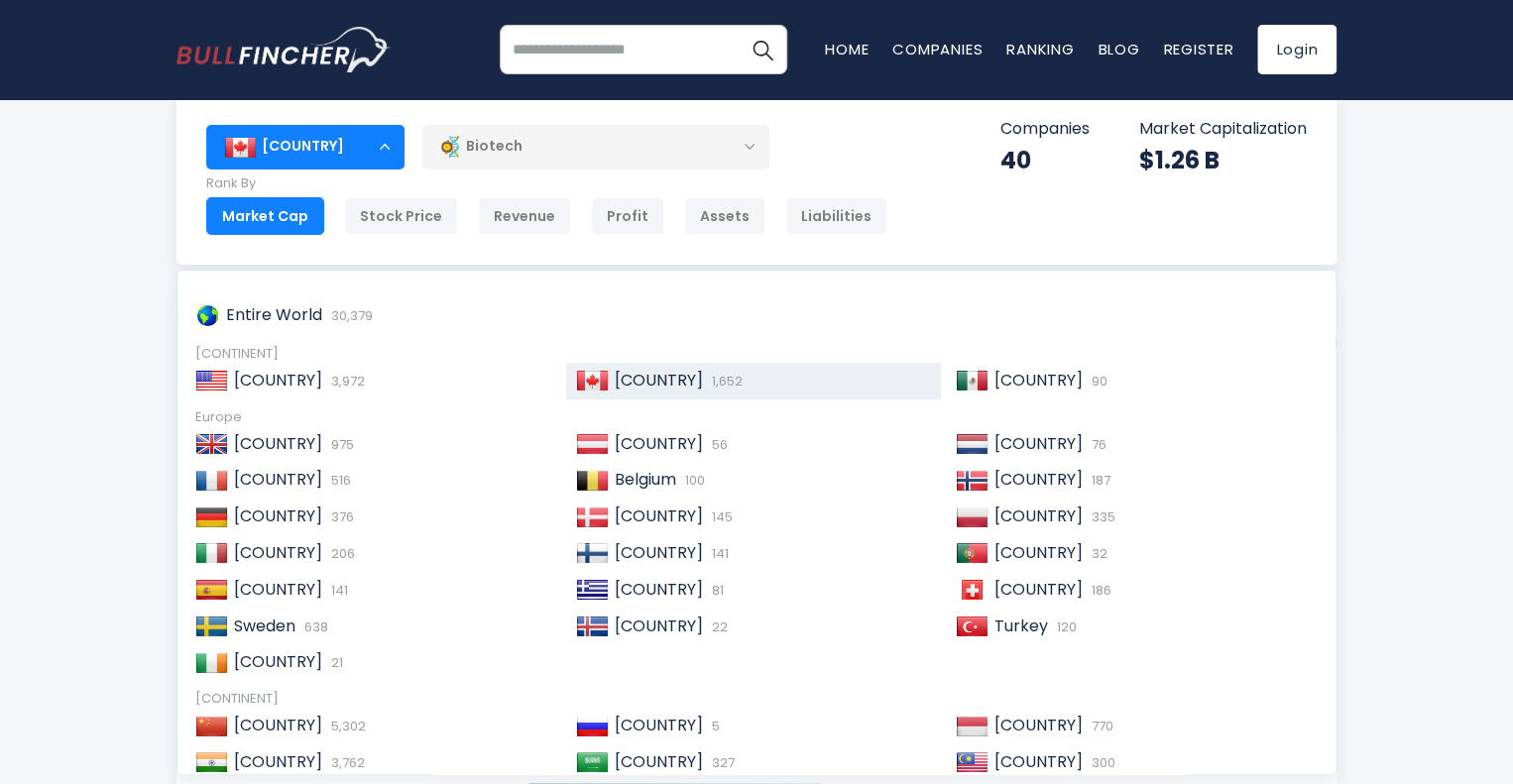click on "[COUNTRY]" at bounding box center (305, 147) 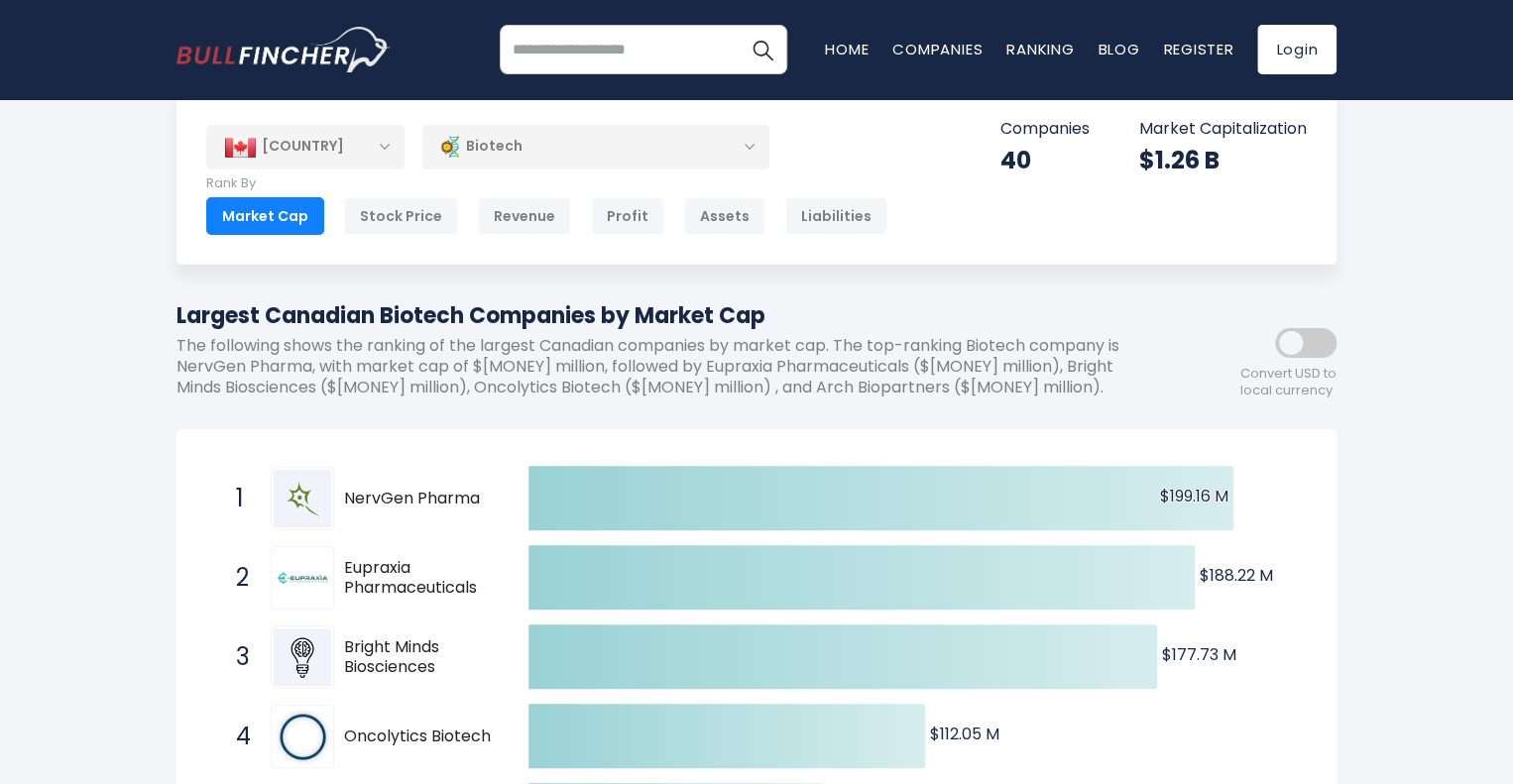 click on "[COUNTRY]" at bounding box center [305, 147] 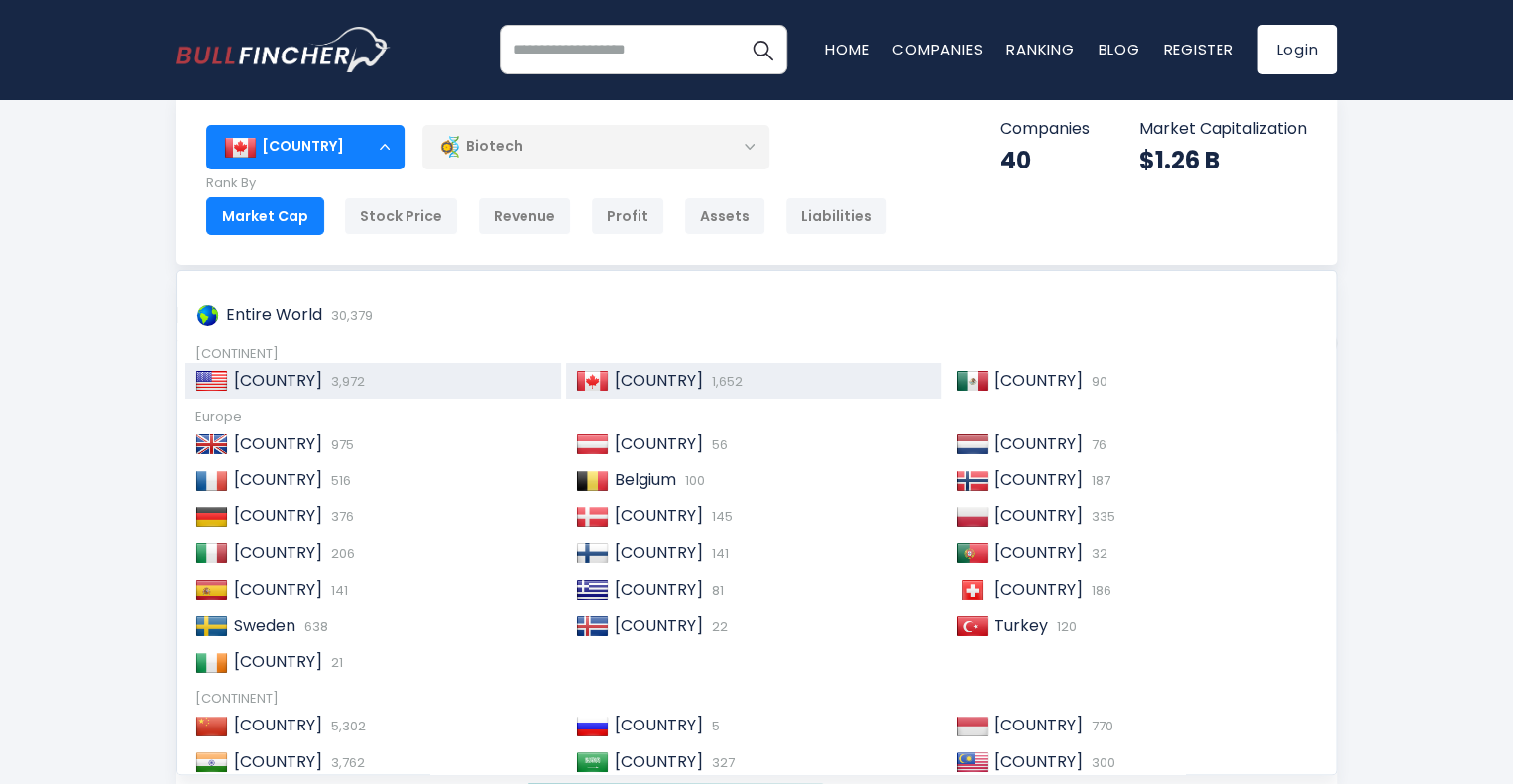 click on "[COUNTRY]" at bounding box center (278, 380) 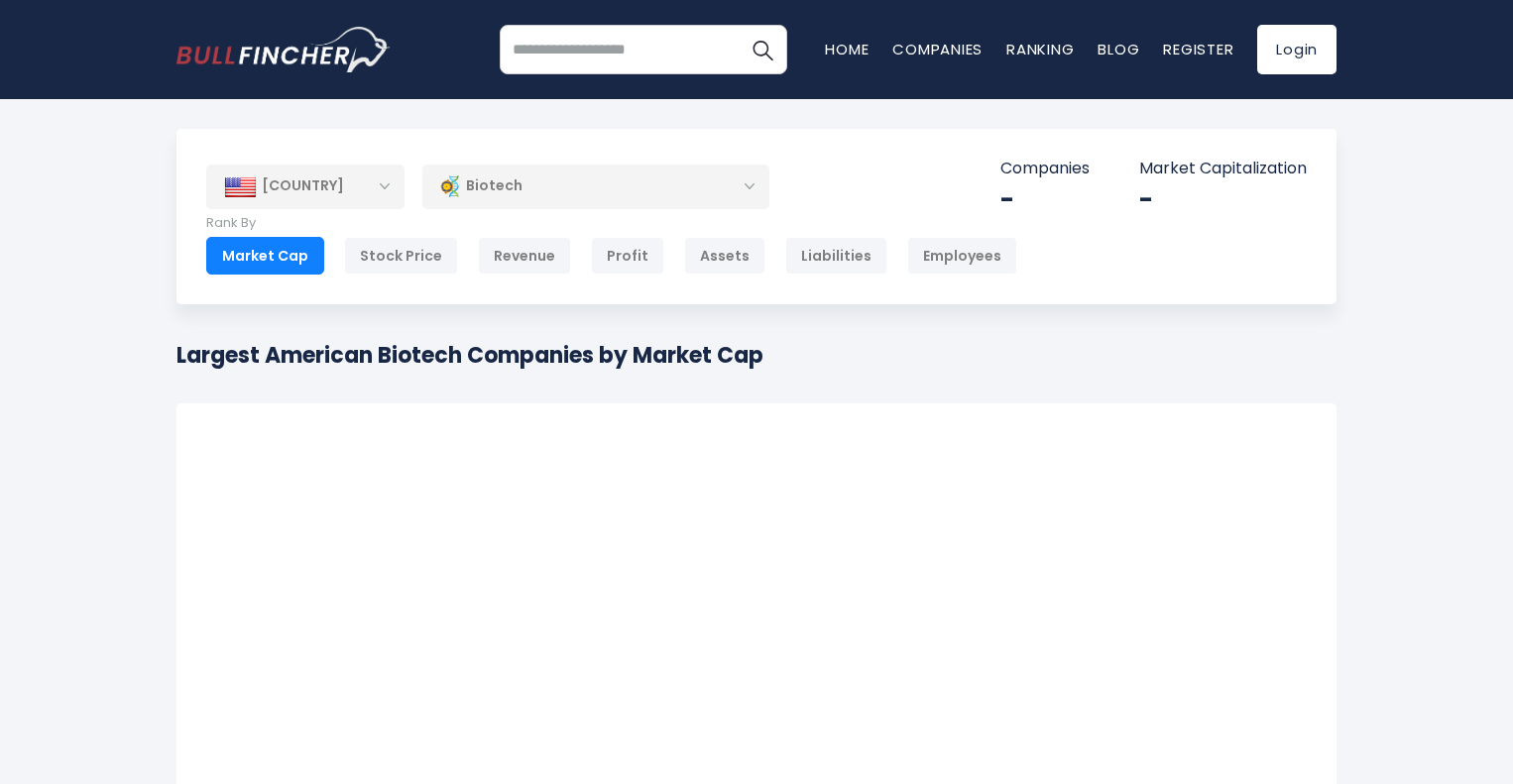 scroll, scrollTop: 0, scrollLeft: 0, axis: both 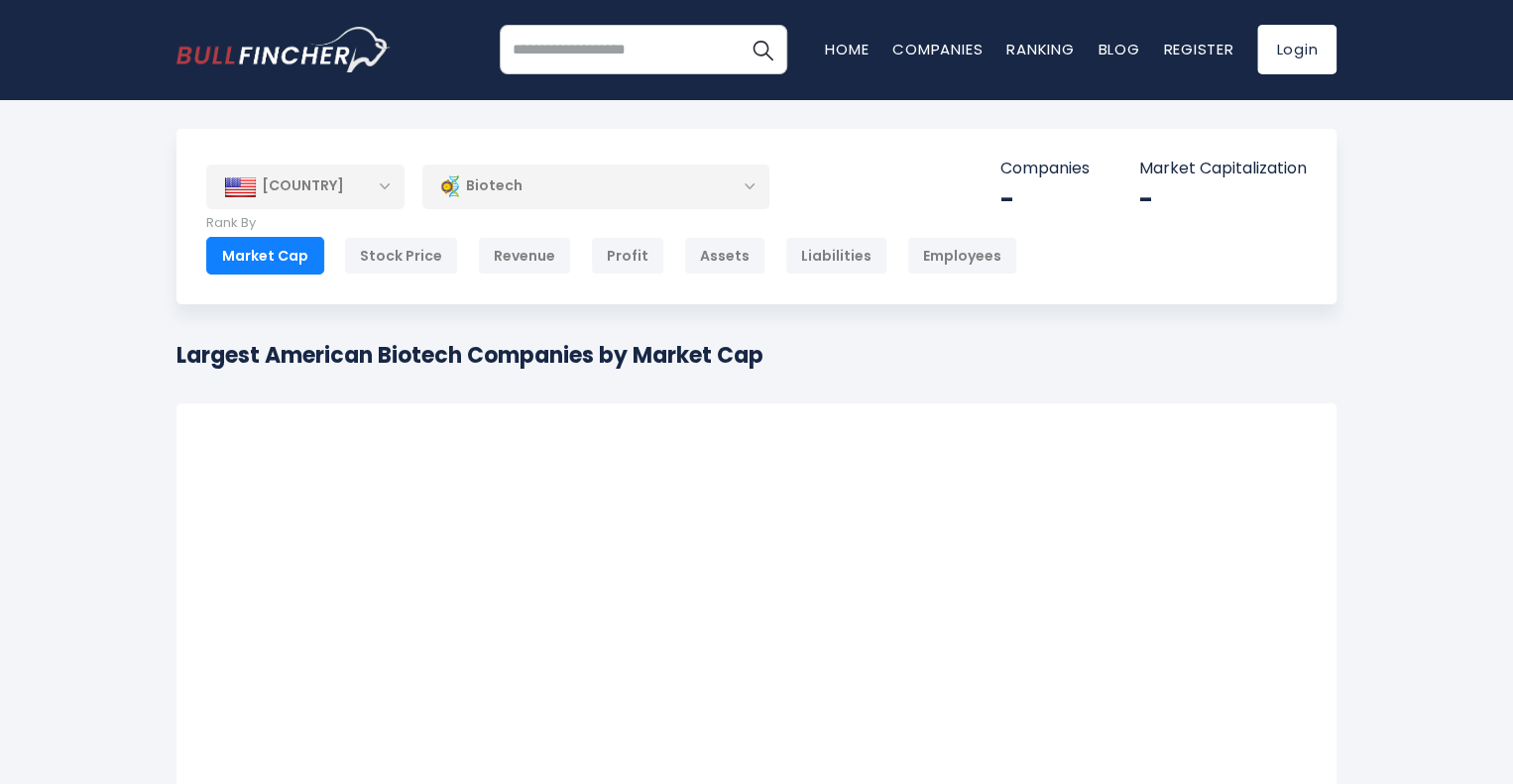 click on "[COUNTRY]
Entire World
[CONTINENT]
3,972" at bounding box center [756, 662] 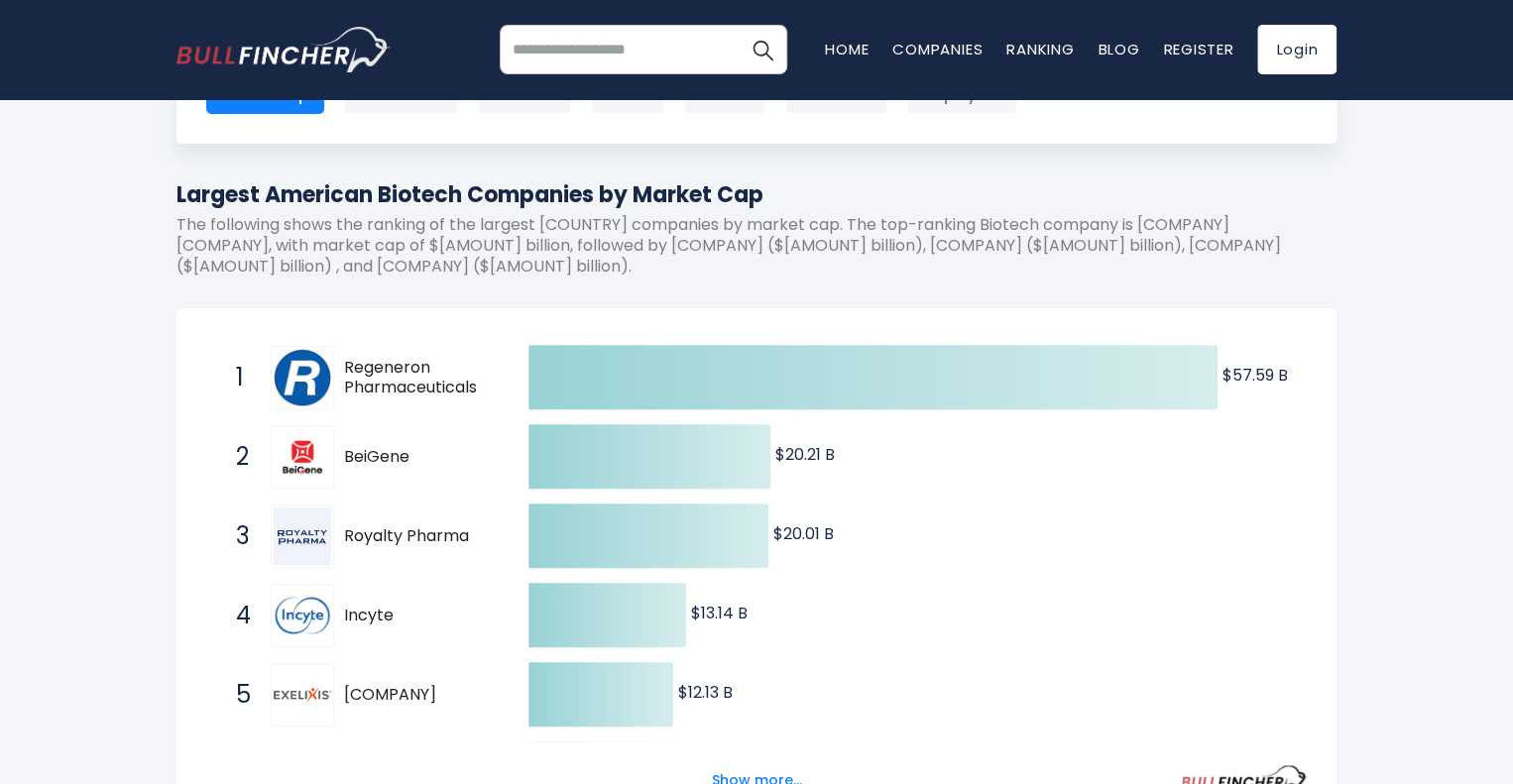 scroll, scrollTop: 159, scrollLeft: 0, axis: vertical 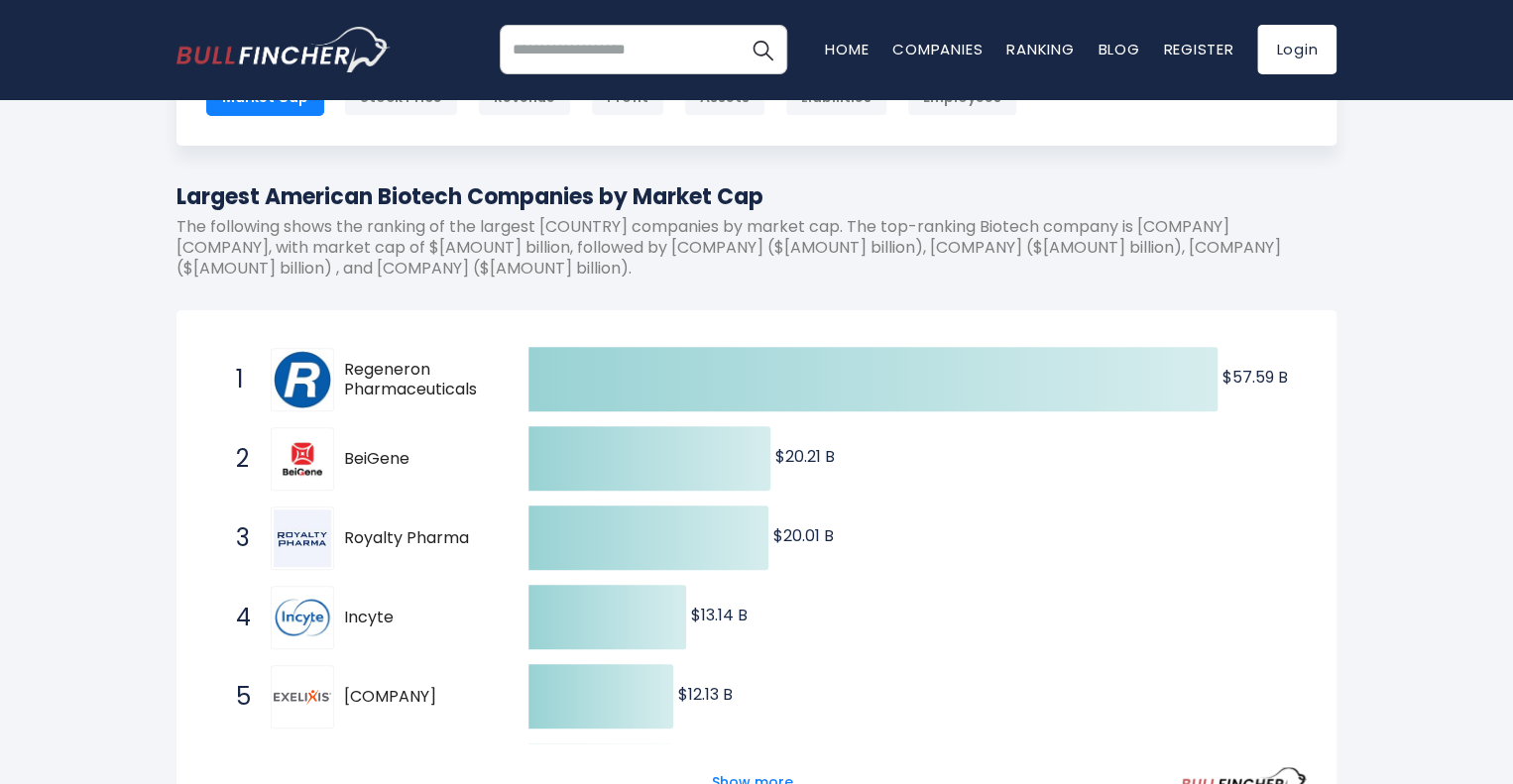 drag, startPoint x: 342, startPoint y: 365, endPoint x: 456, endPoint y: 414, distance: 124.08465 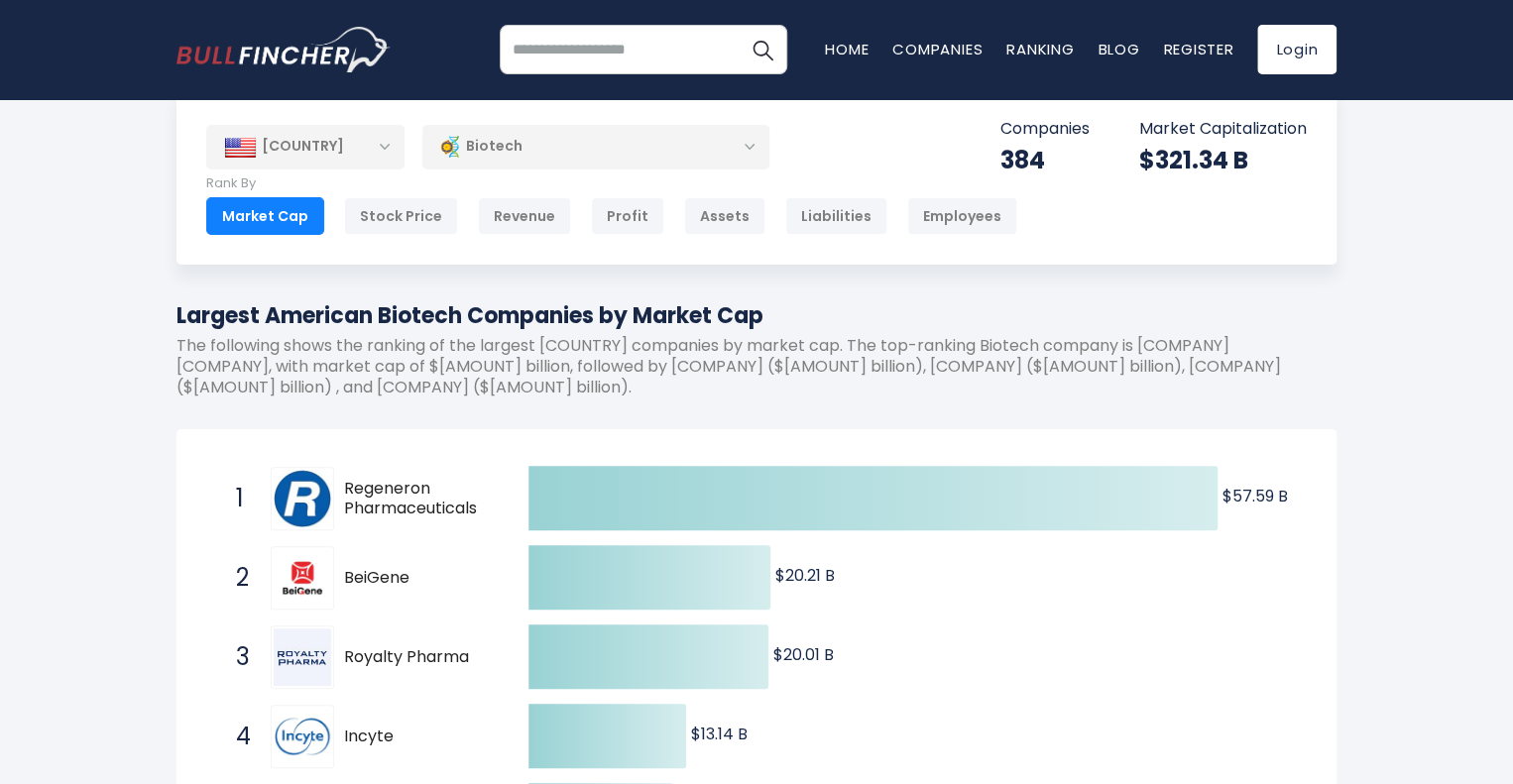 scroll, scrollTop: 11, scrollLeft: 0, axis: vertical 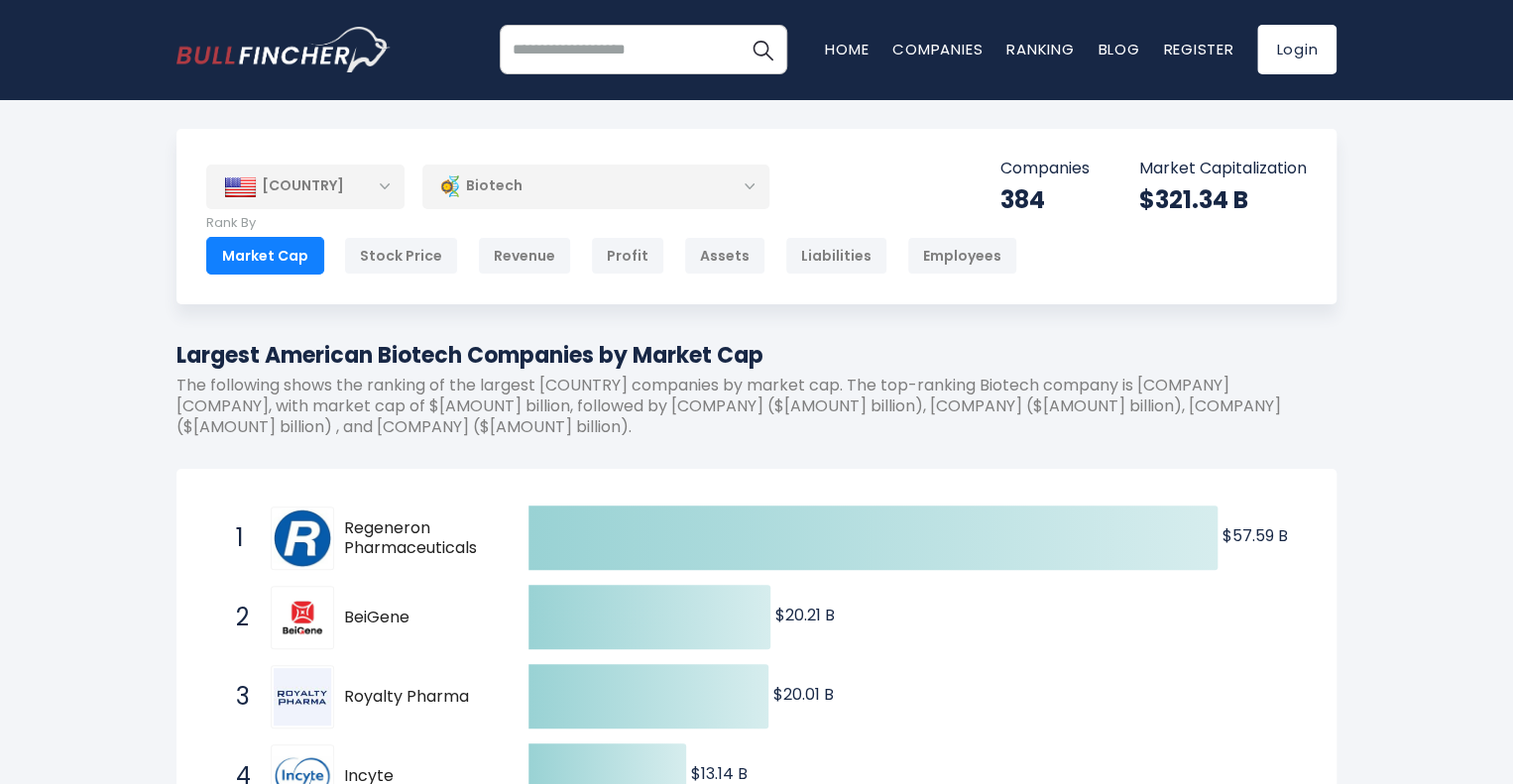 click on "Biotech" at bounding box center [596, 186] 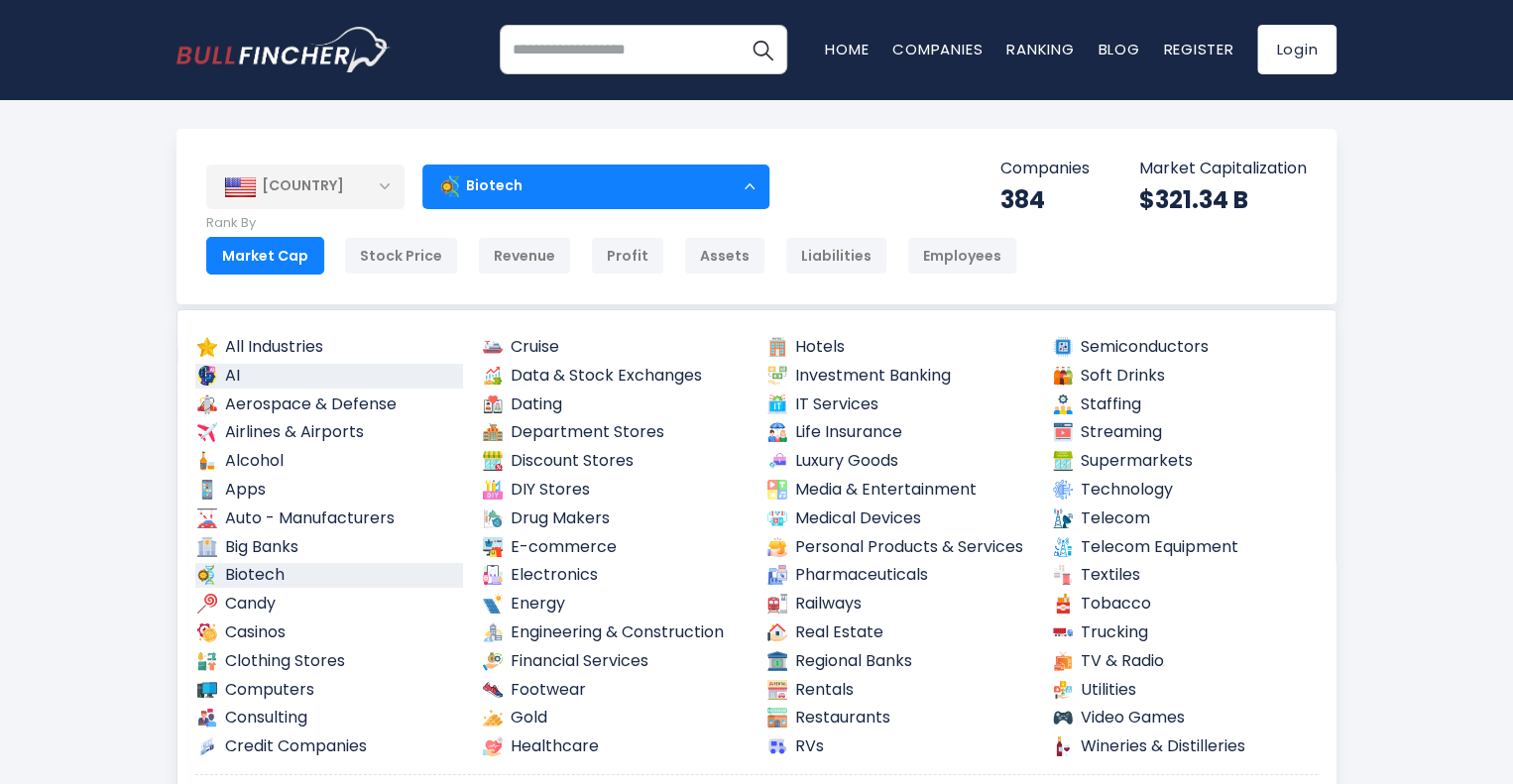 click on "AI" at bounding box center (329, 376) 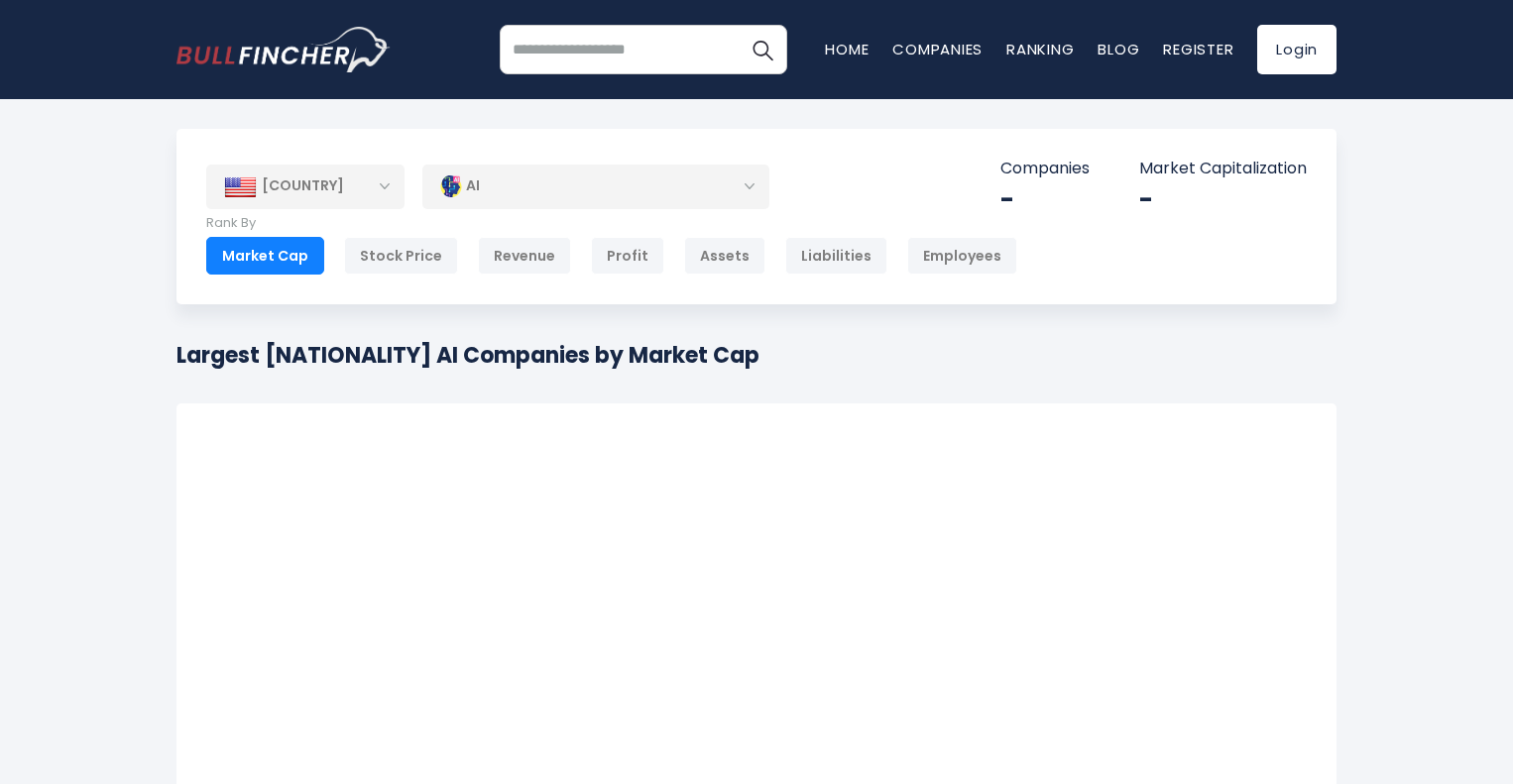 scroll, scrollTop: 0, scrollLeft: 0, axis: both 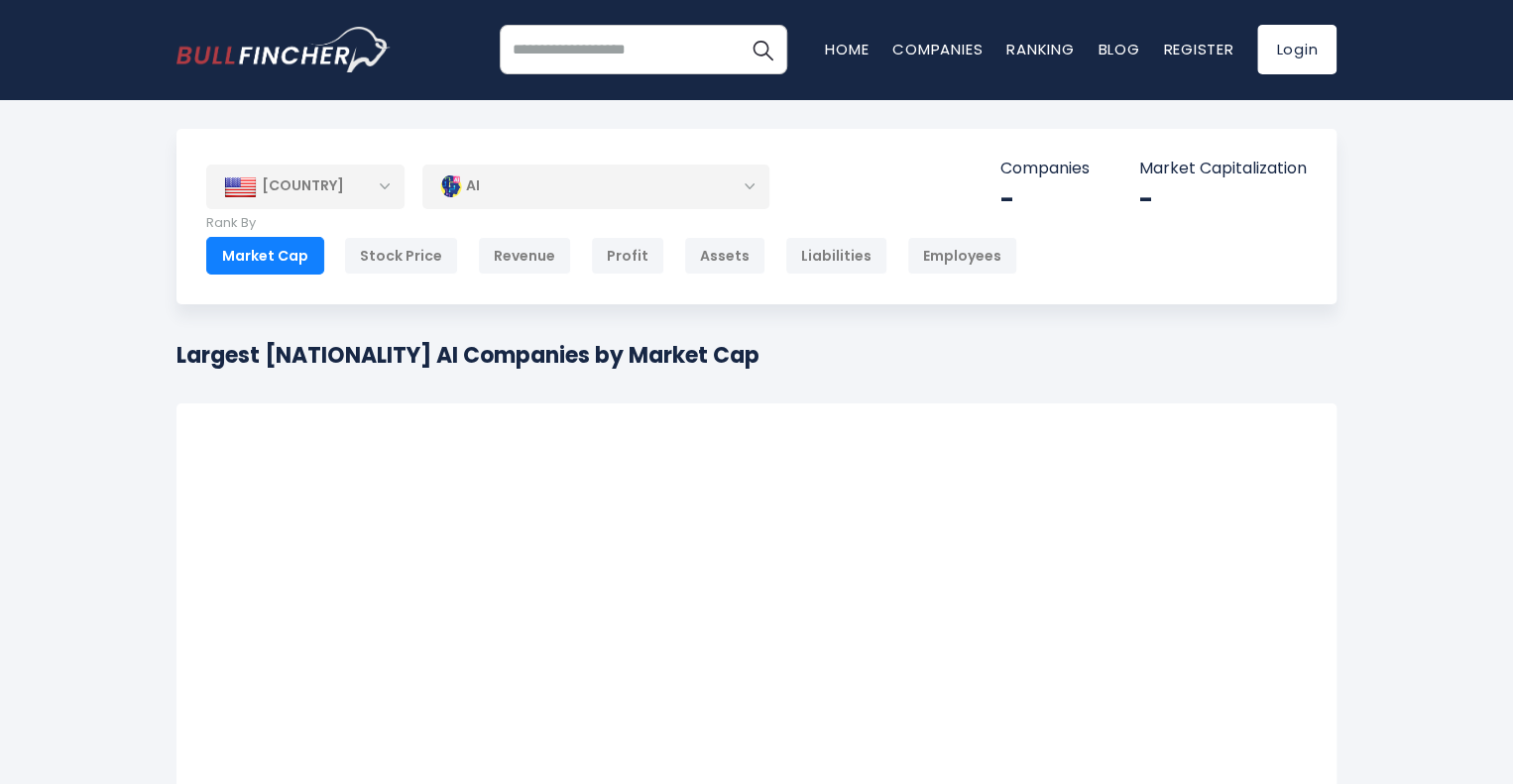 click on "[COUNTRY]
Entire World
[CONTINENT]
3,972" at bounding box center (756, 662) 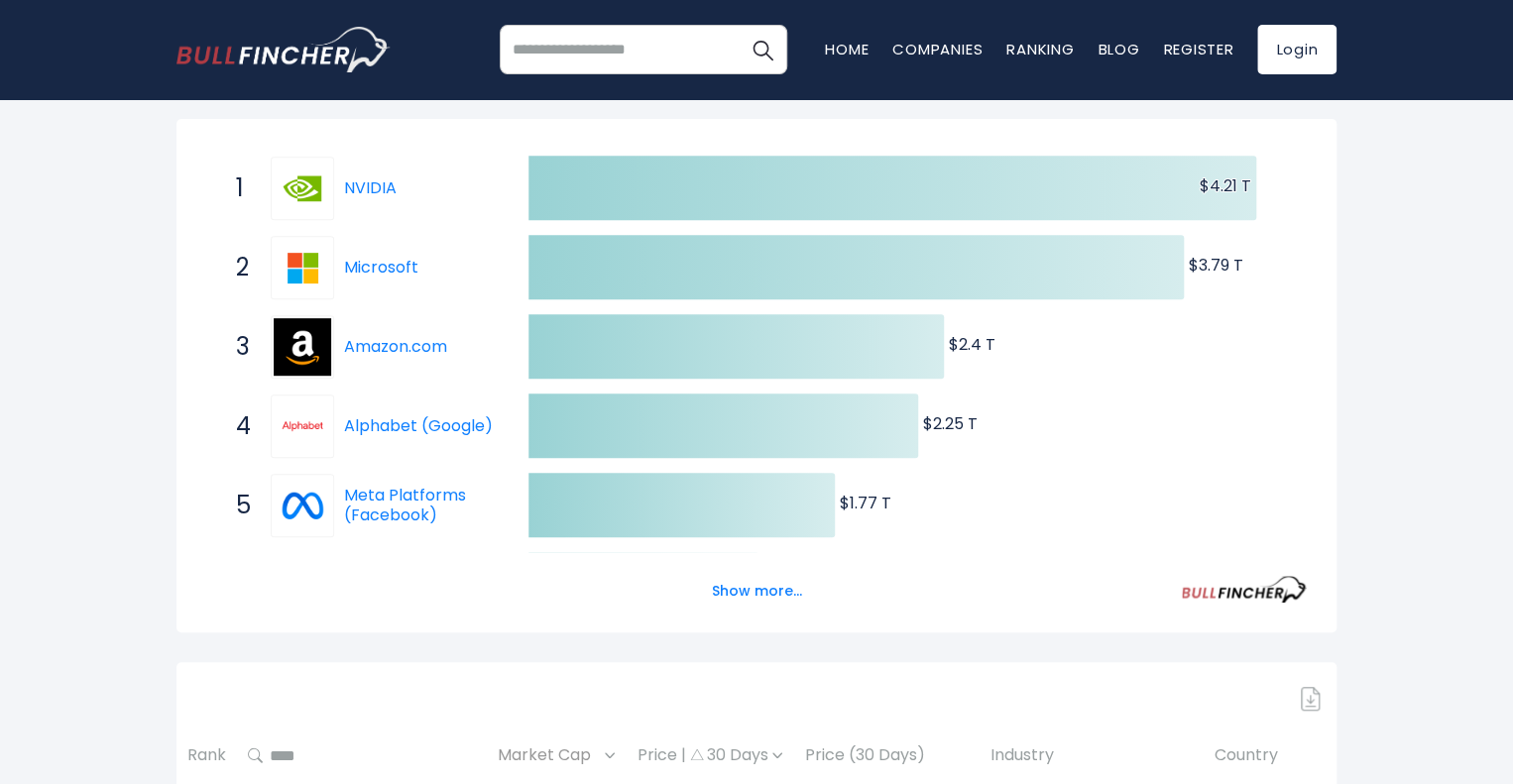 scroll, scrollTop: 357, scrollLeft: 0, axis: vertical 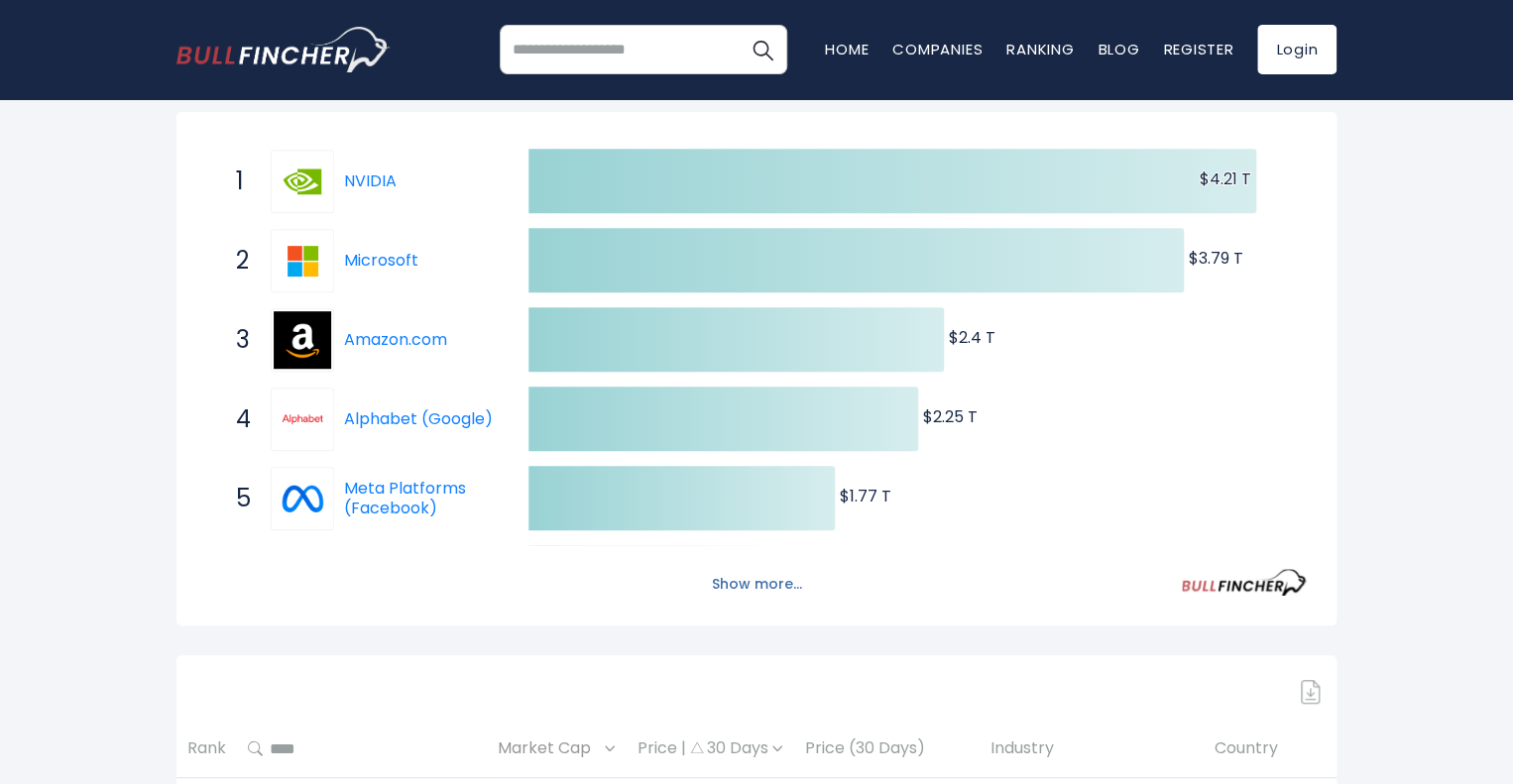 click on "Show more..." at bounding box center [756, 584] 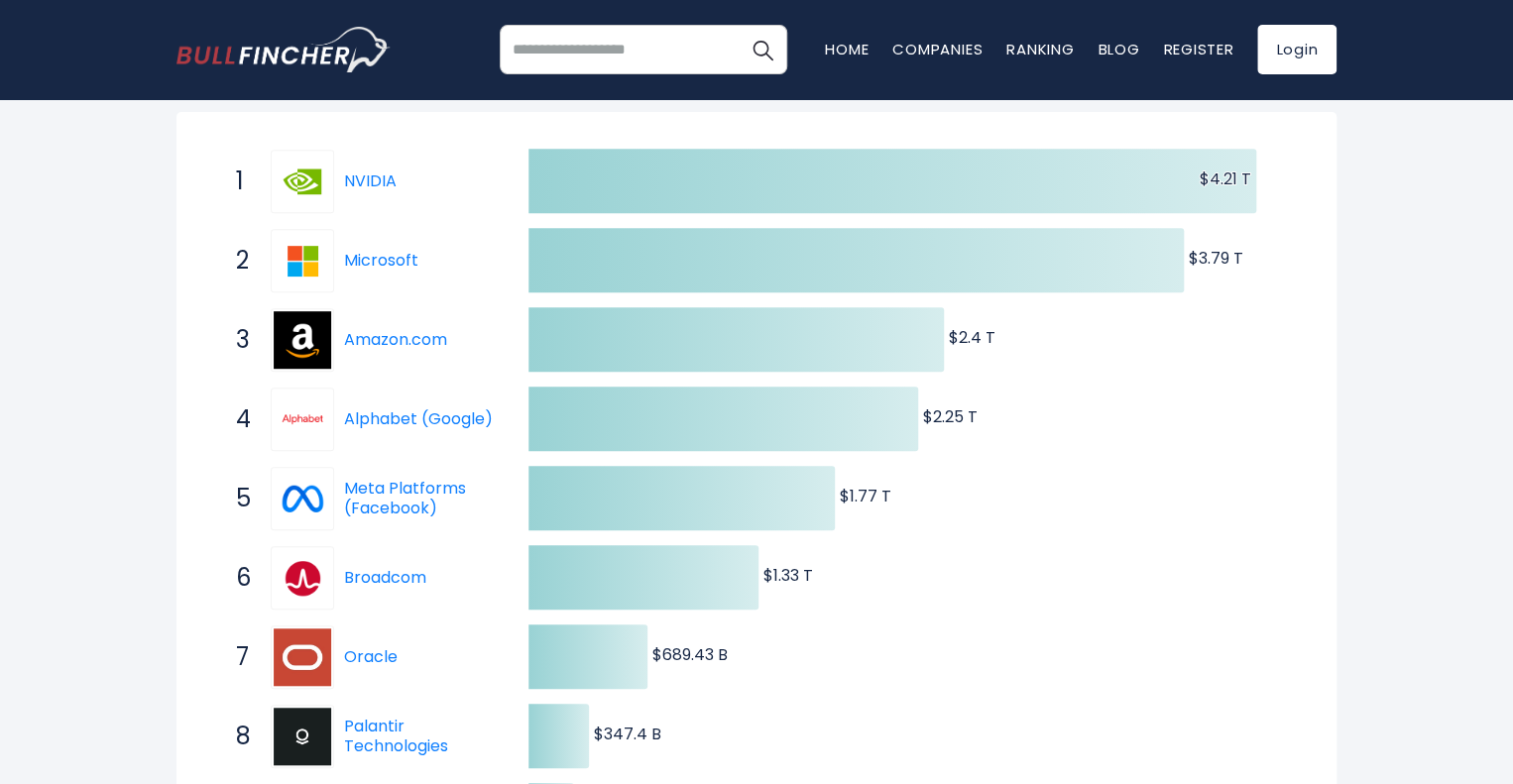 click on "[COUNTRY]
Entire World   30,379
[CONTINENT]" at bounding box center [756, 2919] 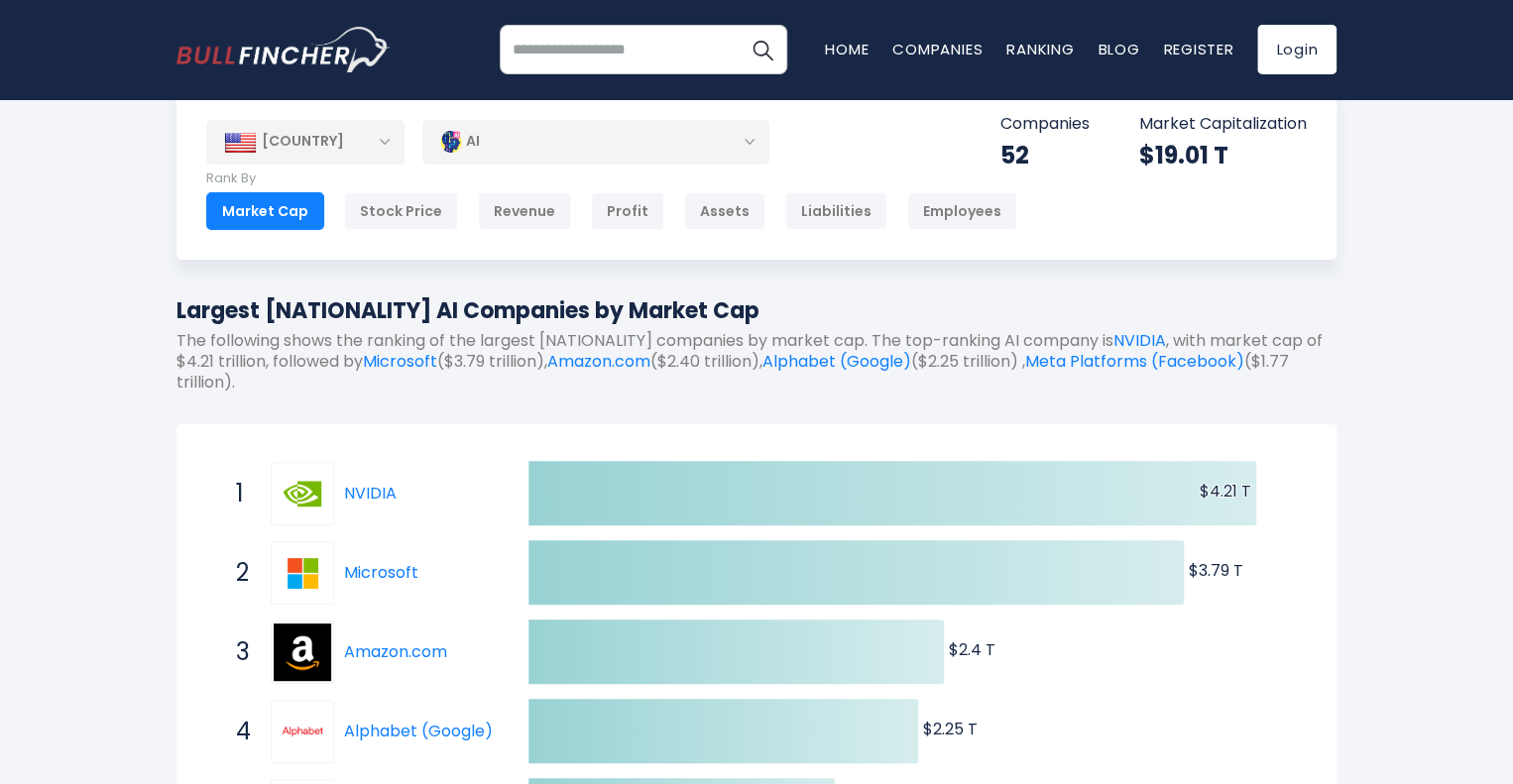 scroll, scrollTop: 40, scrollLeft: 0, axis: vertical 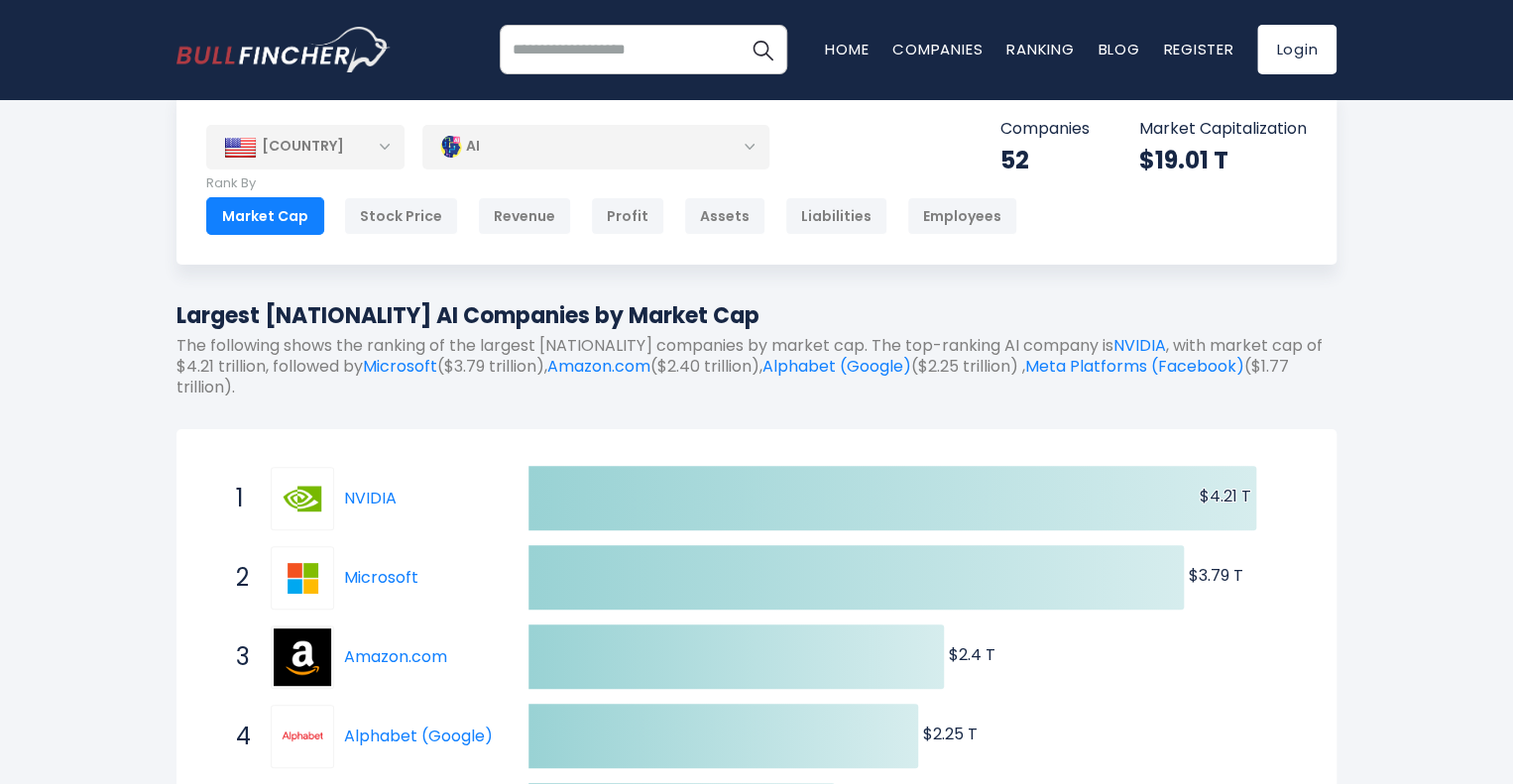 click on "AI" at bounding box center [596, 147] 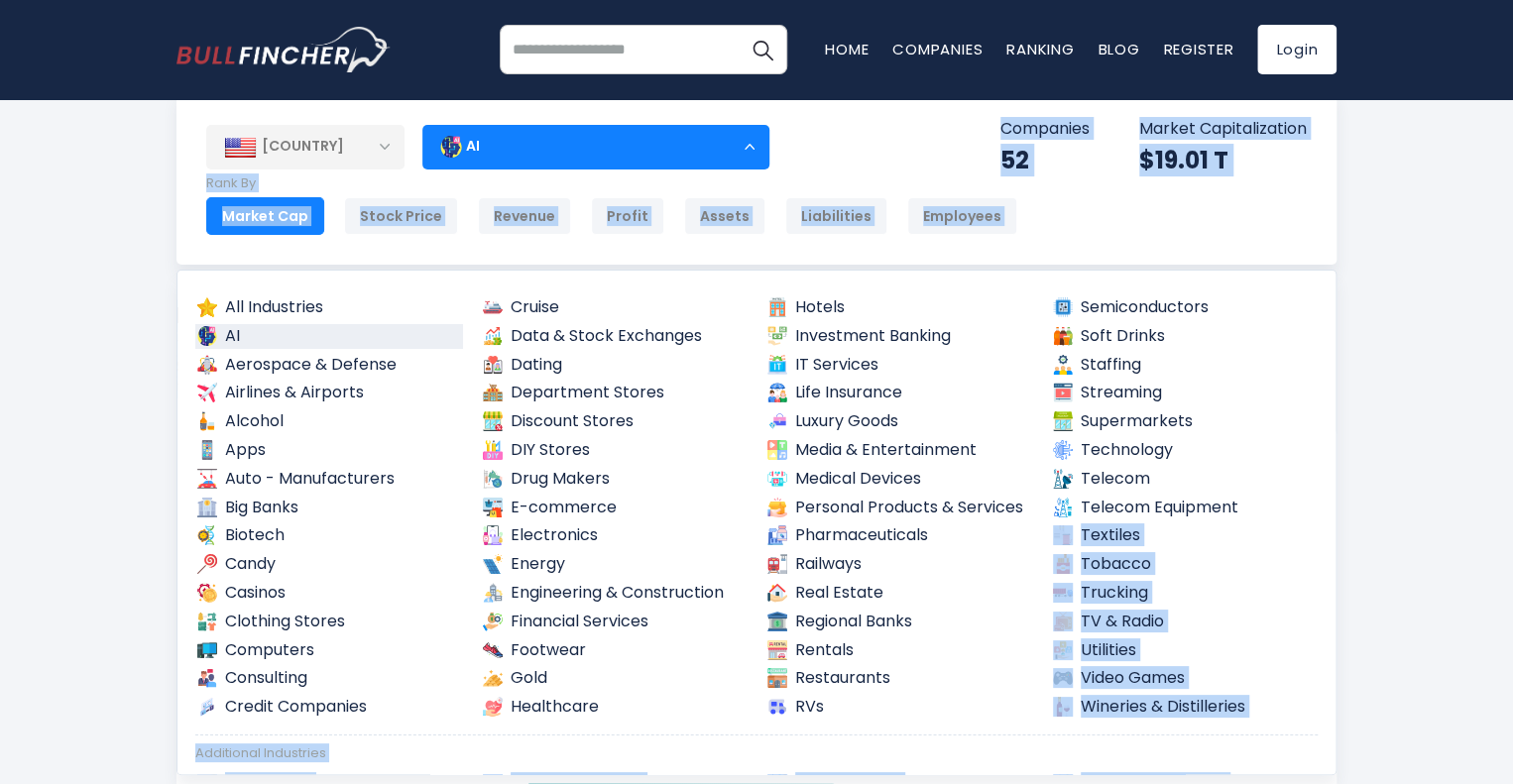 drag, startPoint x: 1337, startPoint y: 467, endPoint x: 1330, endPoint y: 537, distance: 70.34913 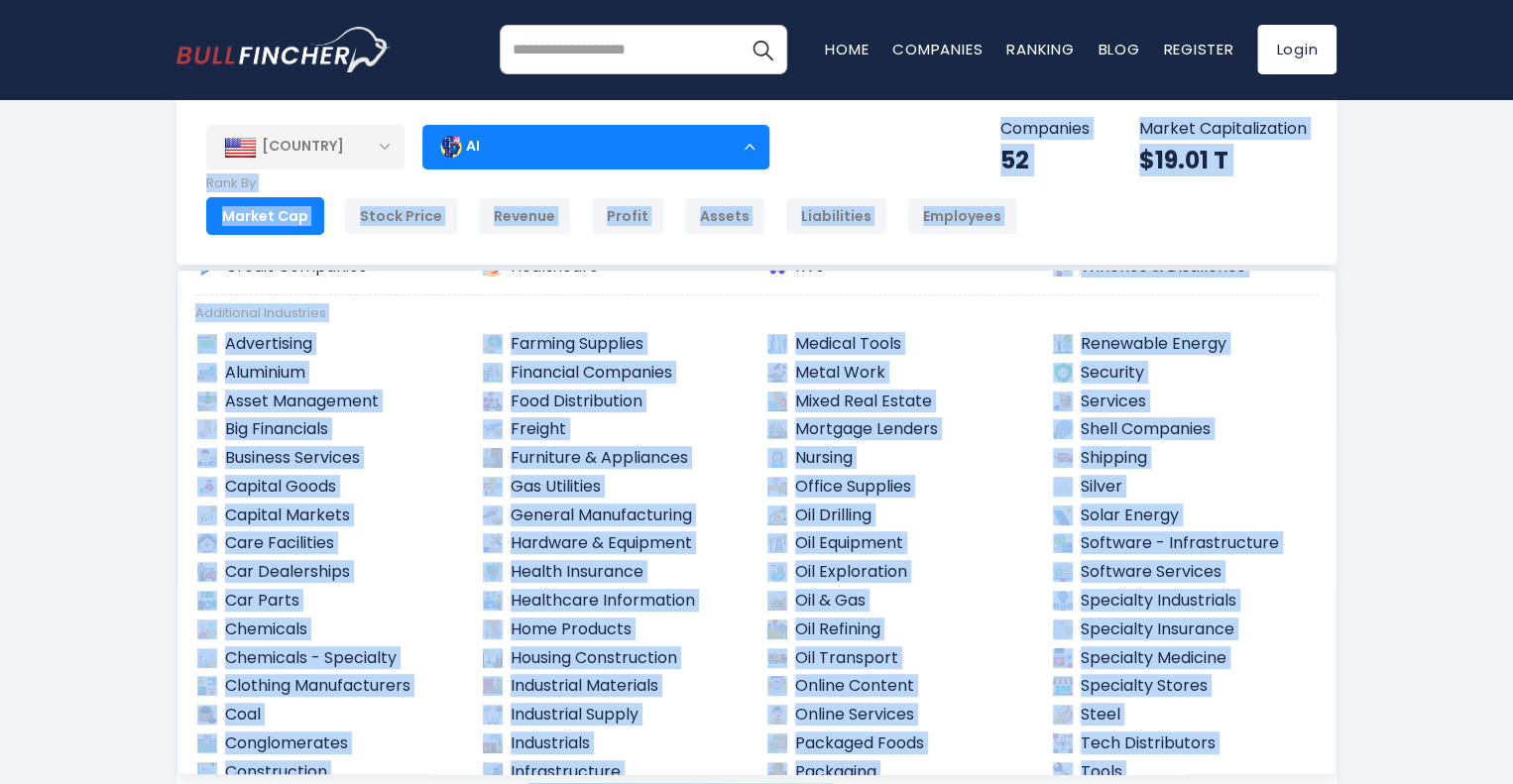 click on "United States
Entire World   30,379
North America" at bounding box center [756, 3236] 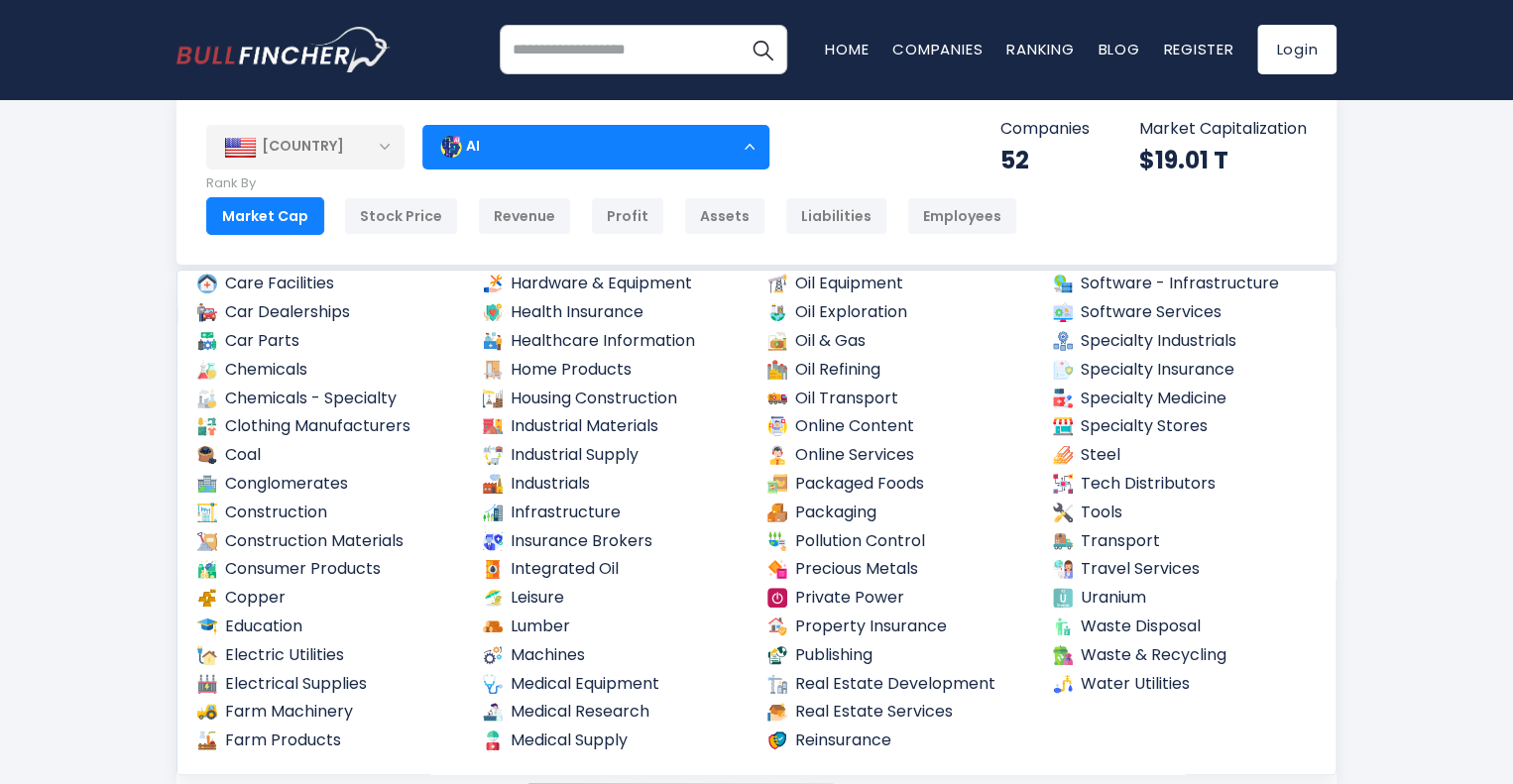 scroll, scrollTop: 702, scrollLeft: 0, axis: vertical 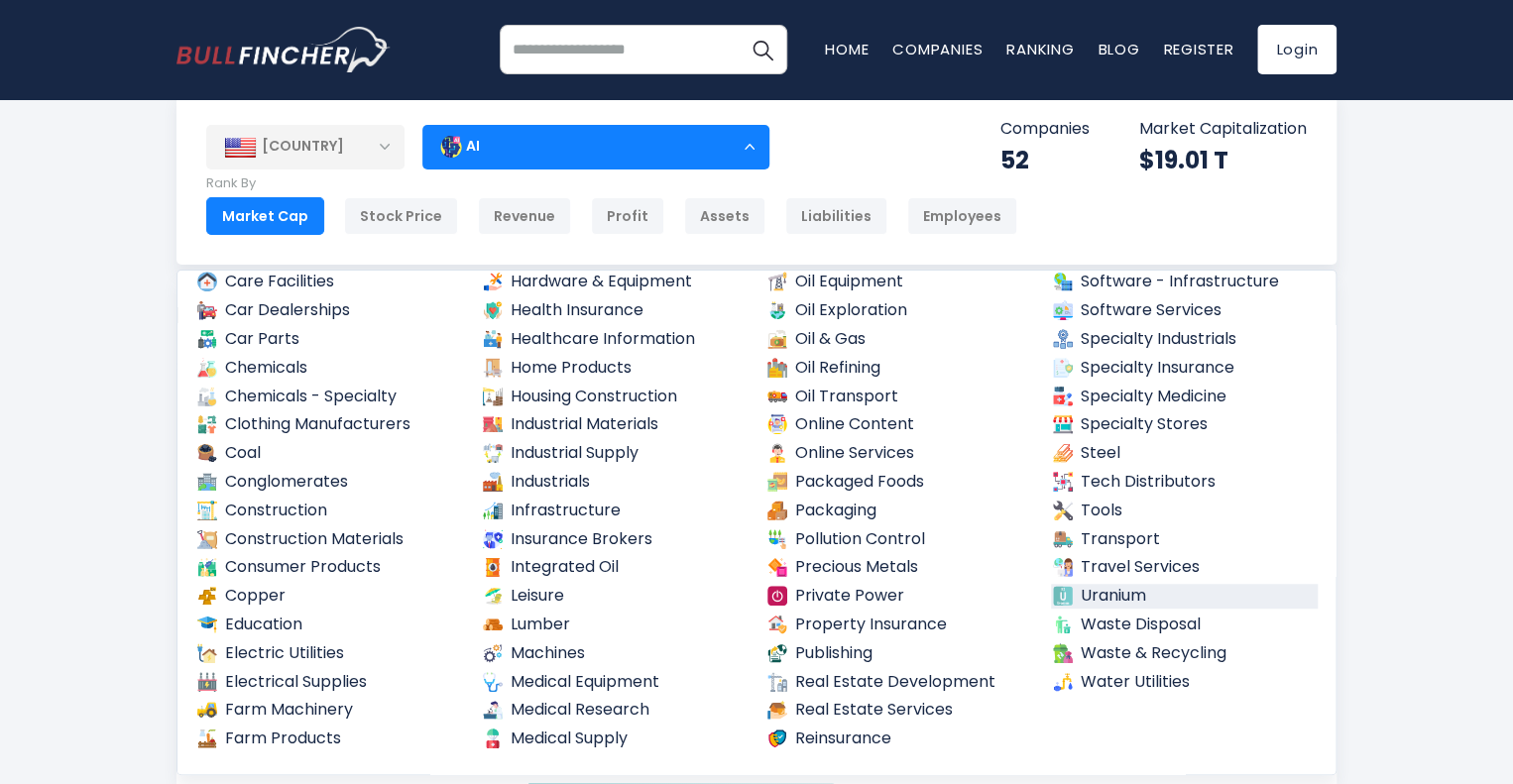 click at bounding box center [1063, 596] 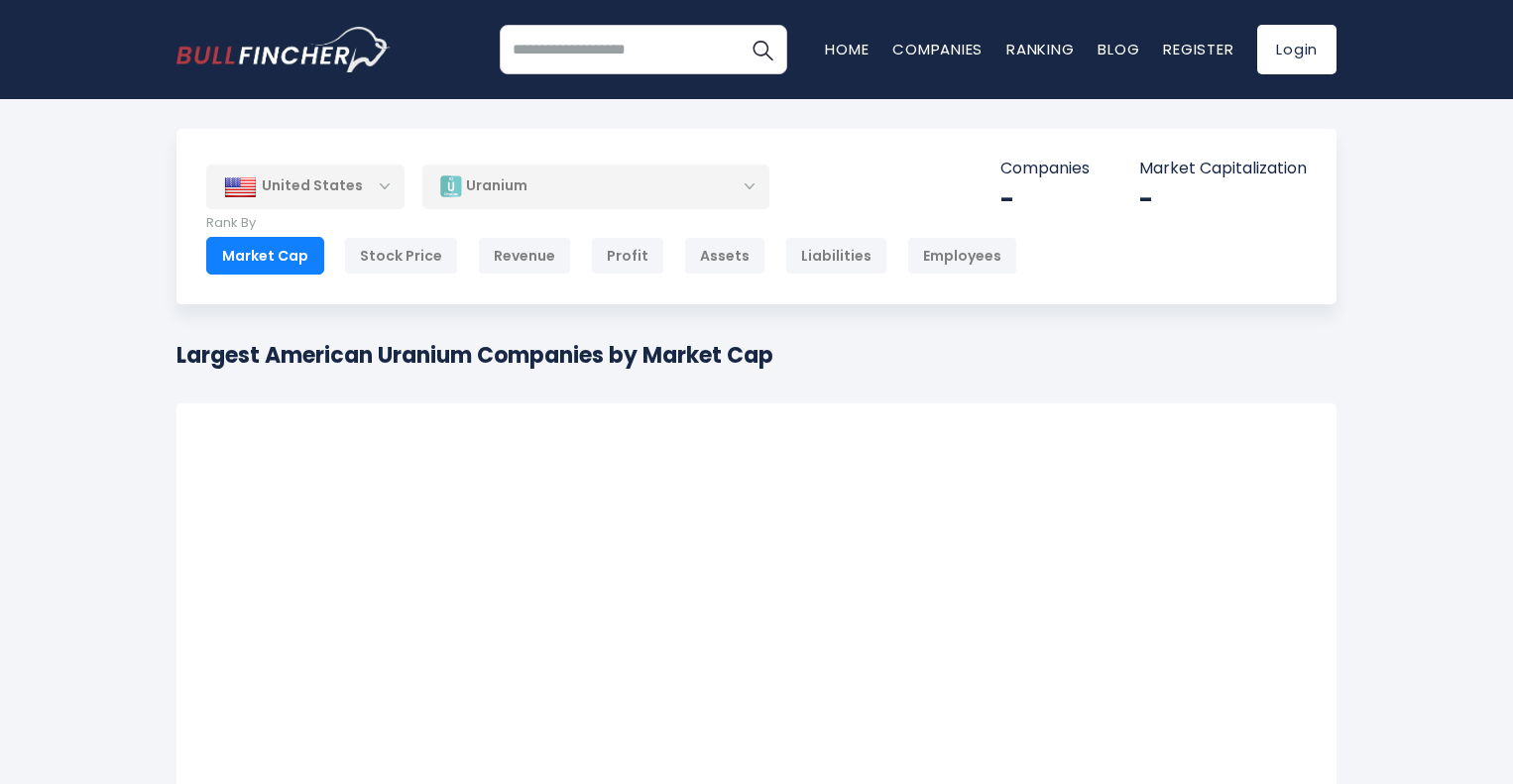 scroll, scrollTop: 0, scrollLeft: 0, axis: both 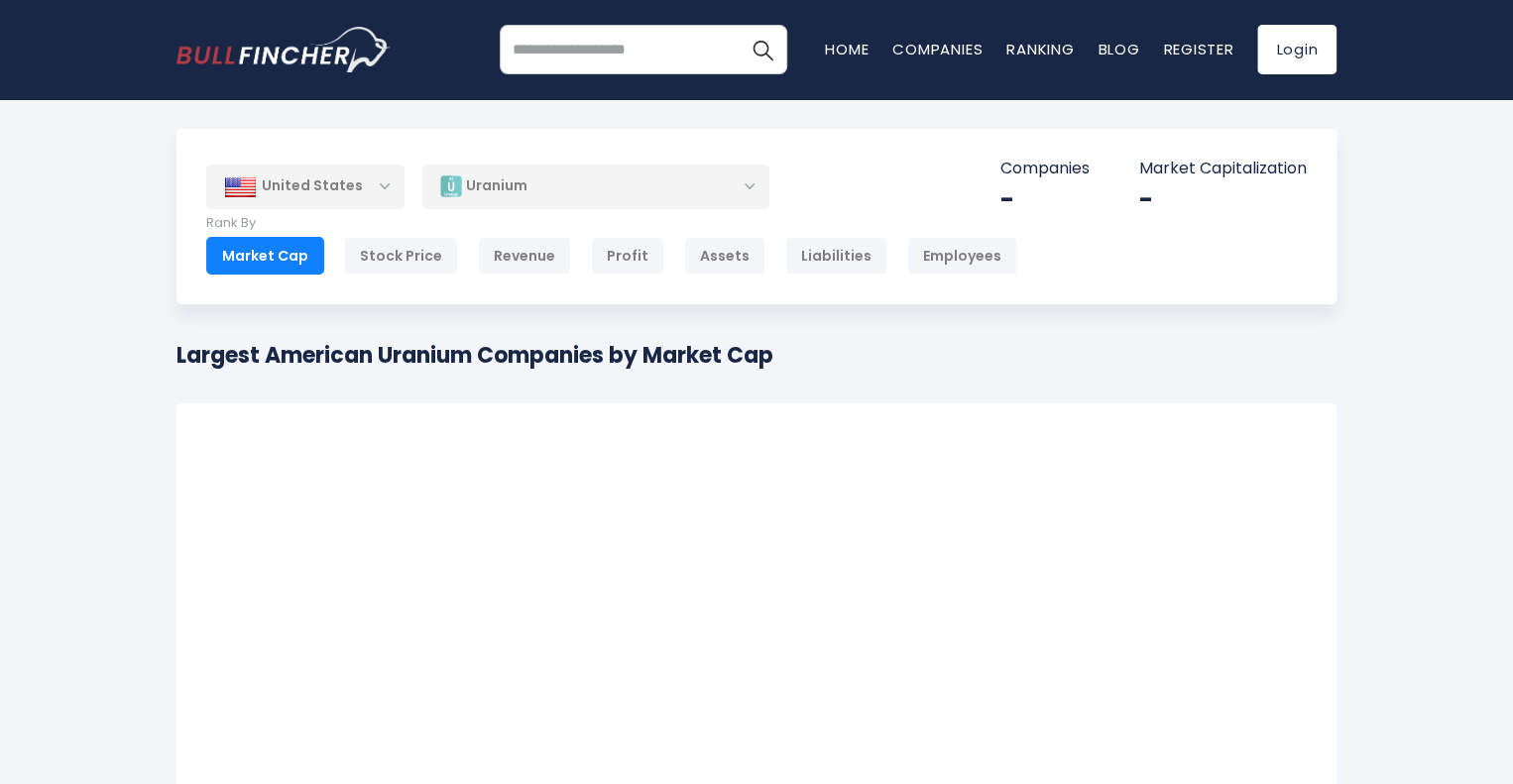 click on "[COUNTRY]
Entire World
[CONTINENT]
3,972" at bounding box center [756, 662] 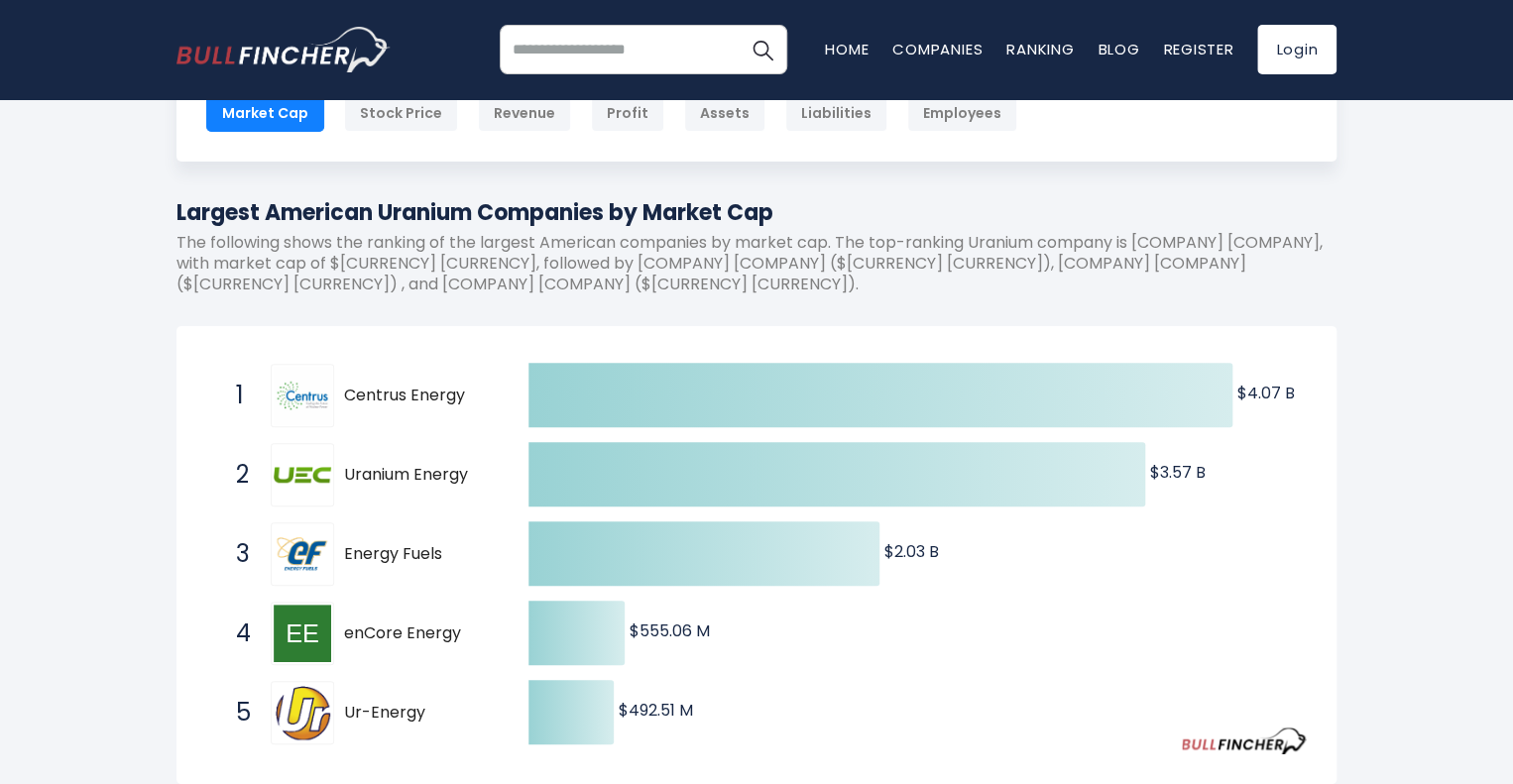 scroll, scrollTop: 0, scrollLeft: 0, axis: both 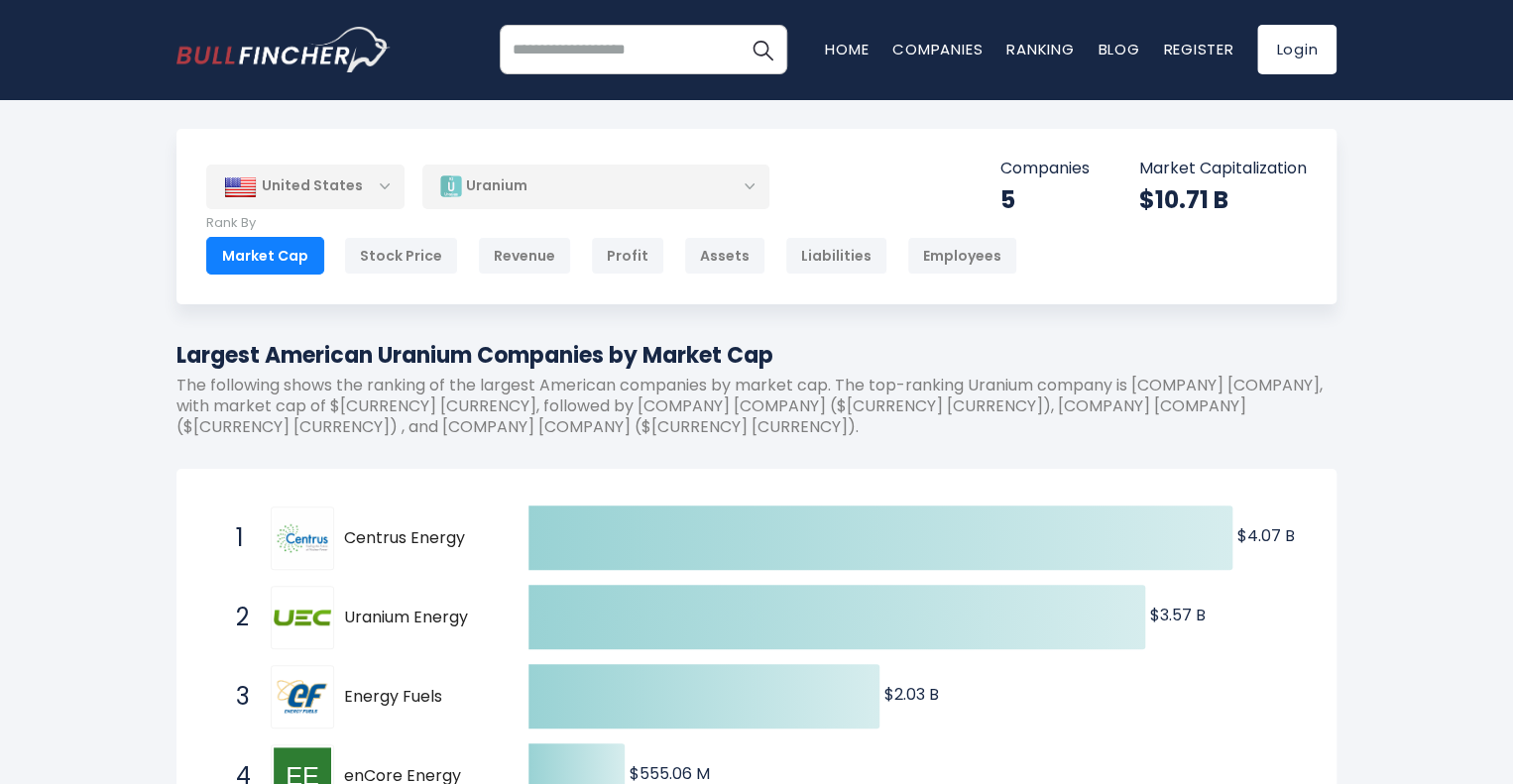 click on "Uranium" at bounding box center (596, 186) 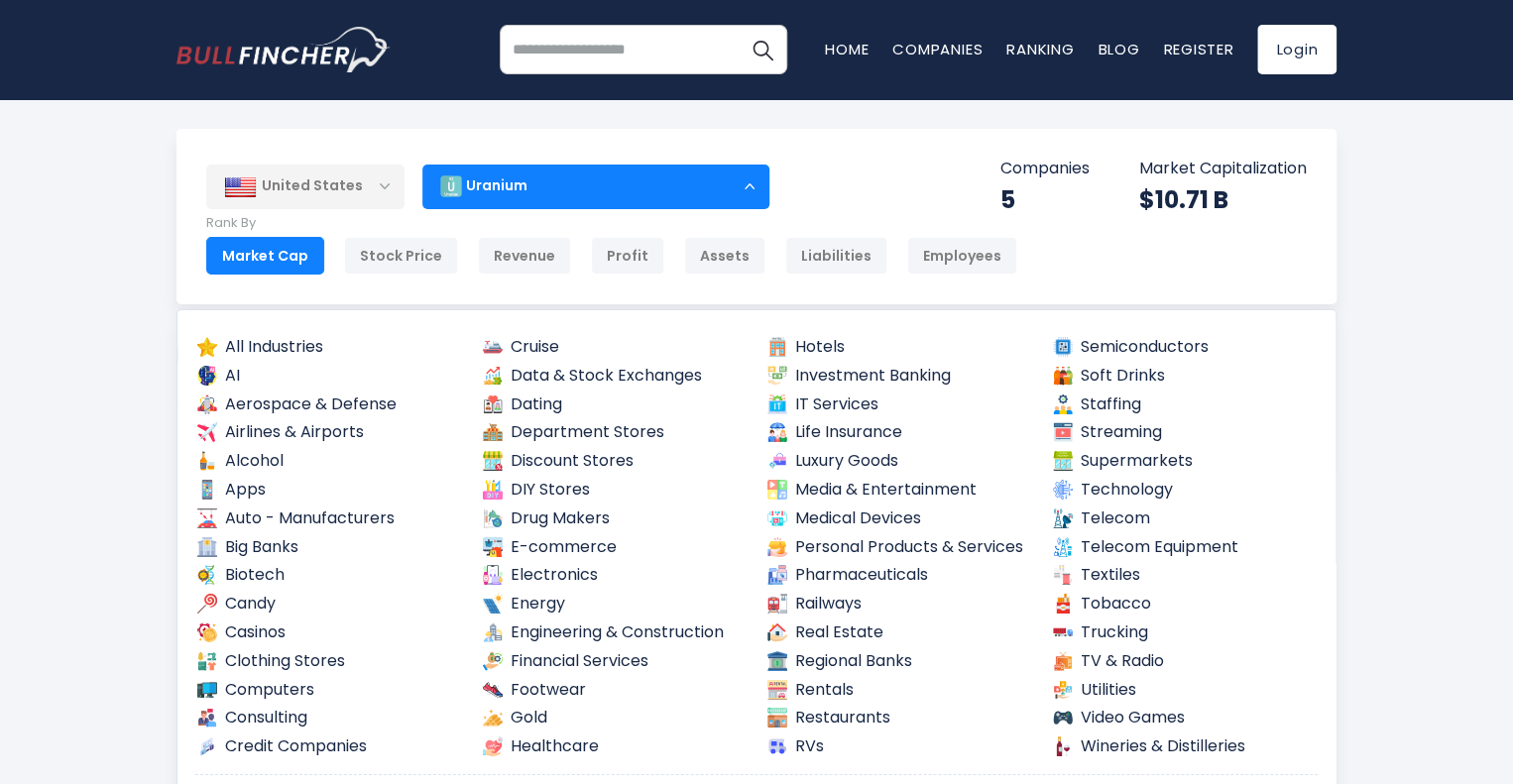 click on "United States
Entire World   30,379
North America
United States   3,972 Canada" at bounding box center [756, 216] 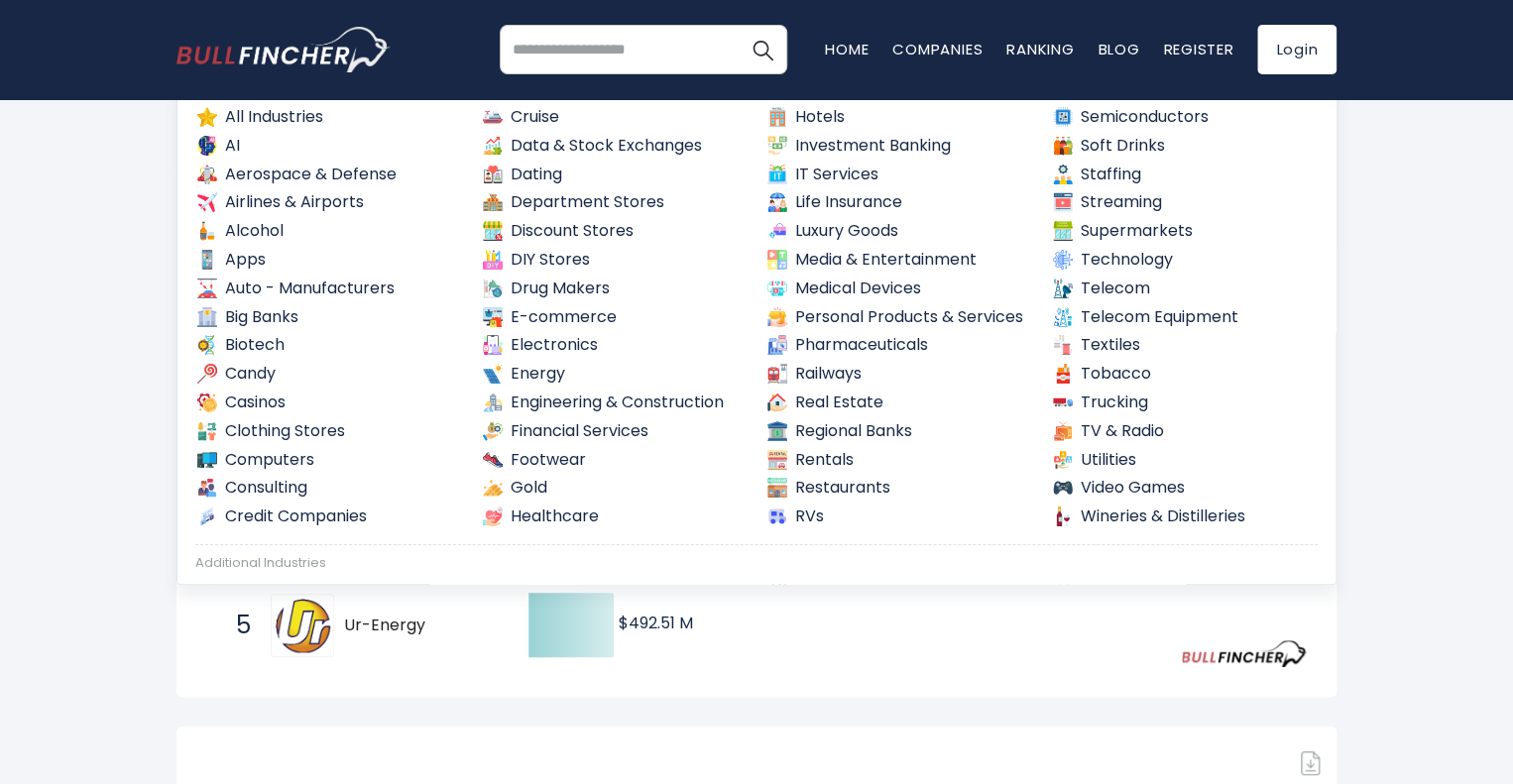 scroll, scrollTop: 238, scrollLeft: 0, axis: vertical 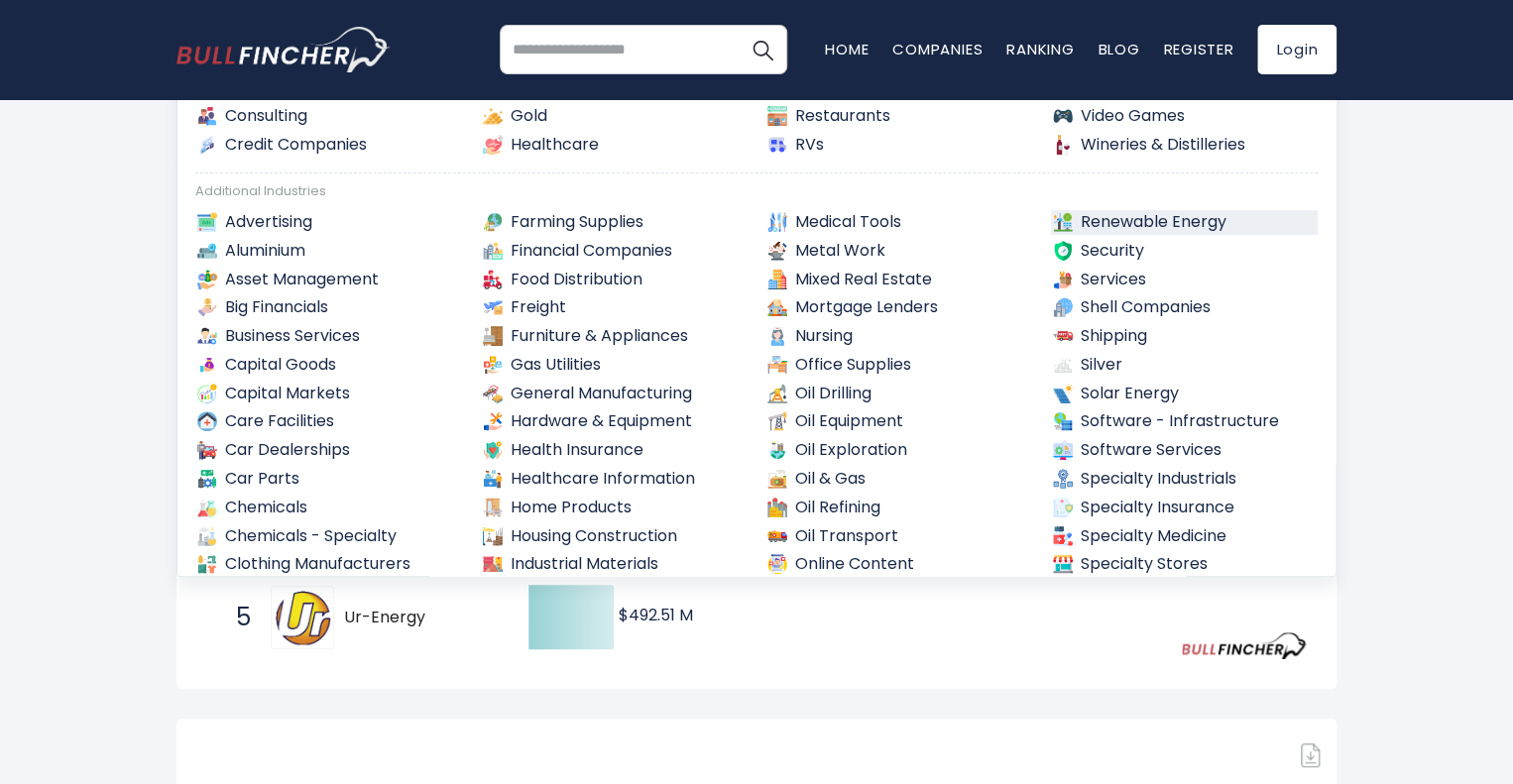 click on "Renewable Energy" at bounding box center (1185, 222) 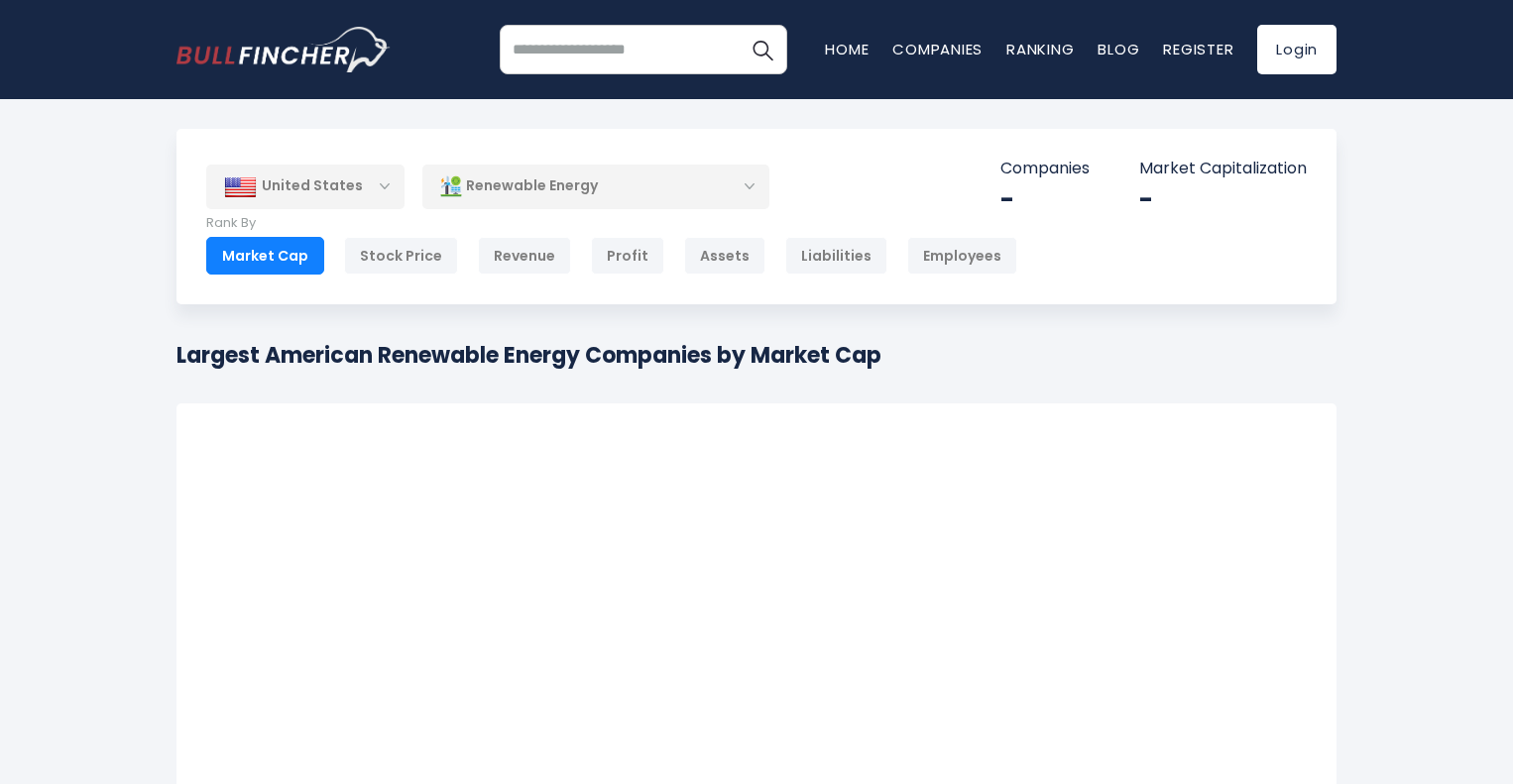 scroll, scrollTop: 0, scrollLeft: 0, axis: both 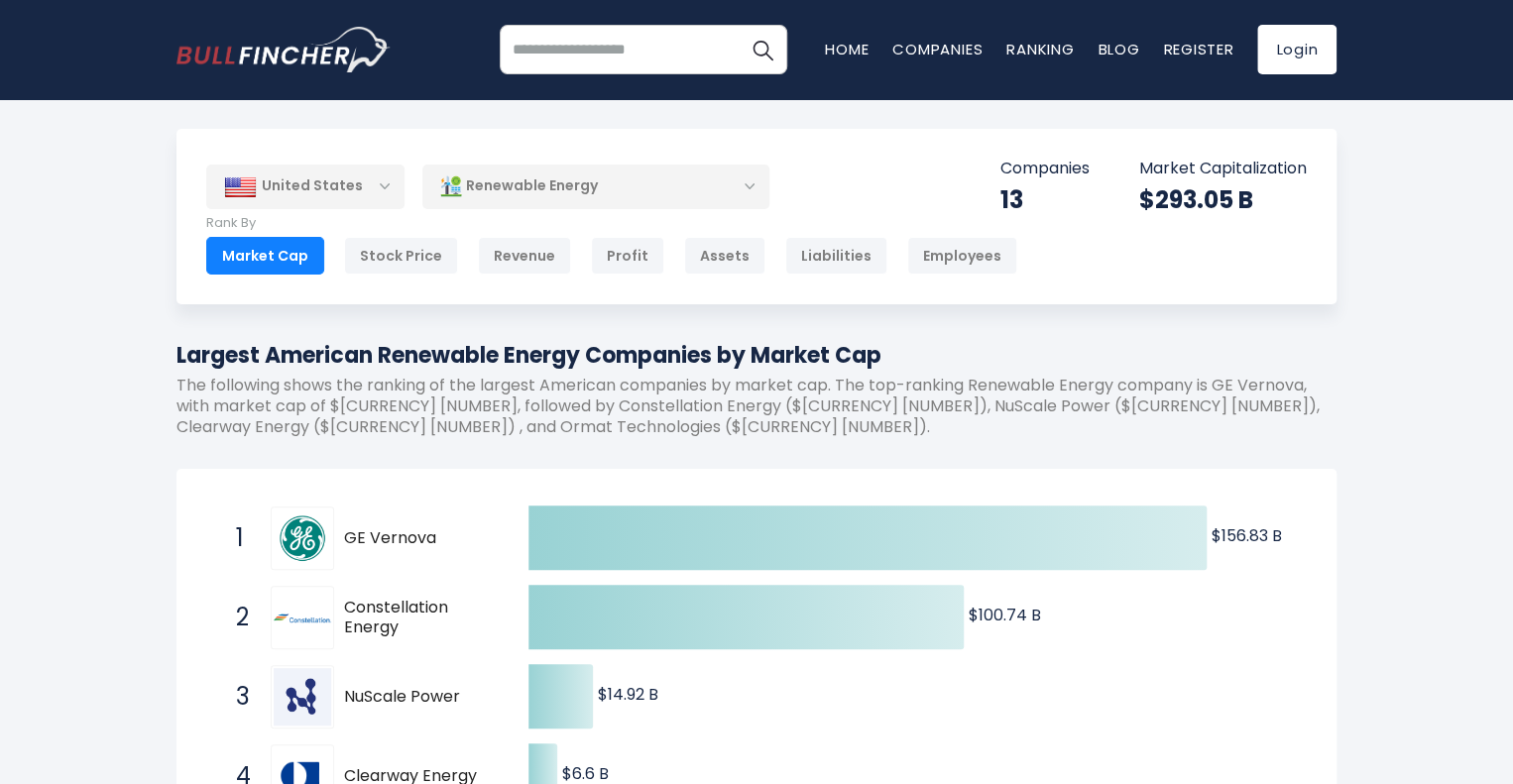 click on "[COUNTRY]
Entire World   30,379
North America" at bounding box center [756, 1284] 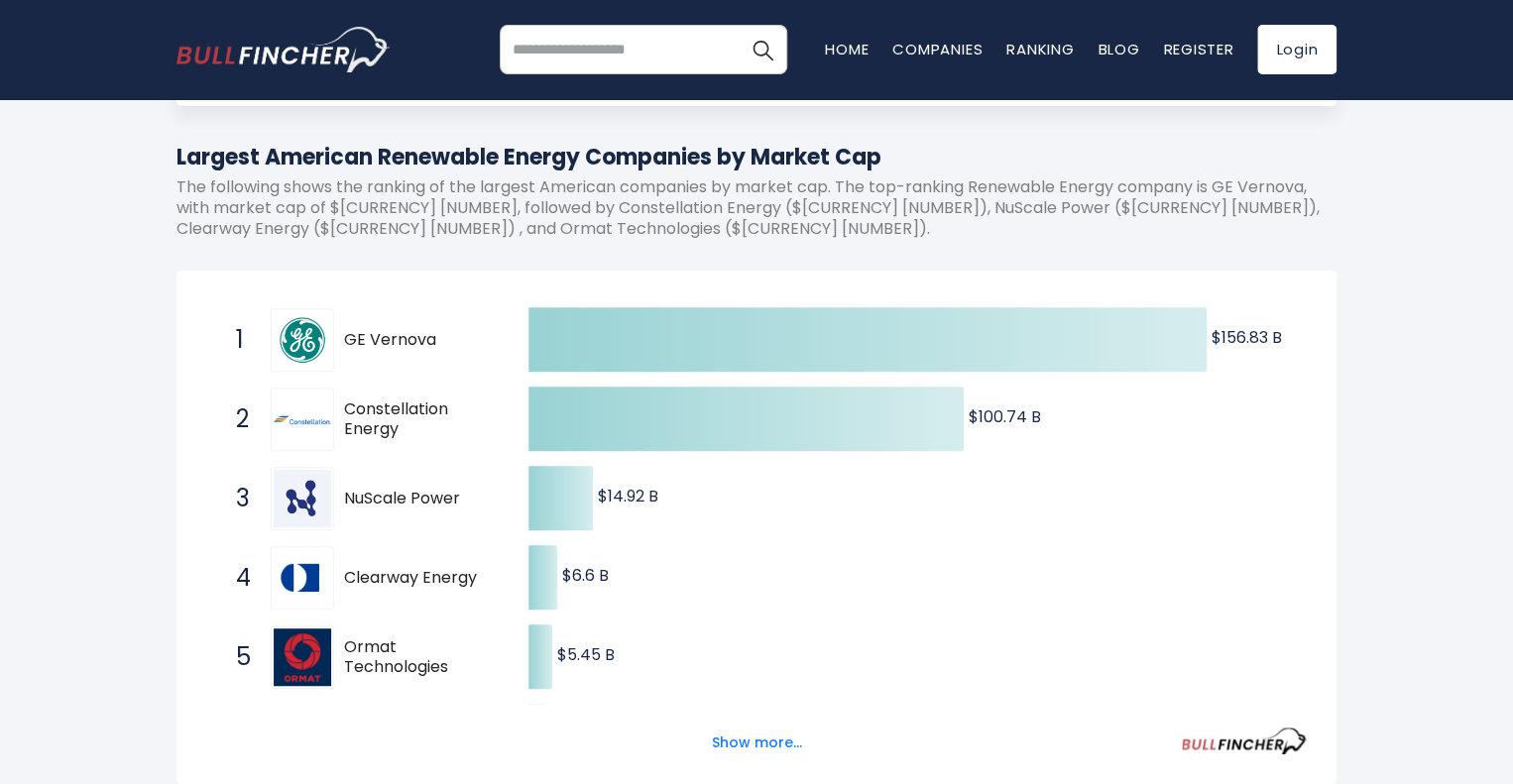 scroll, scrollTop: 238, scrollLeft: 0, axis: vertical 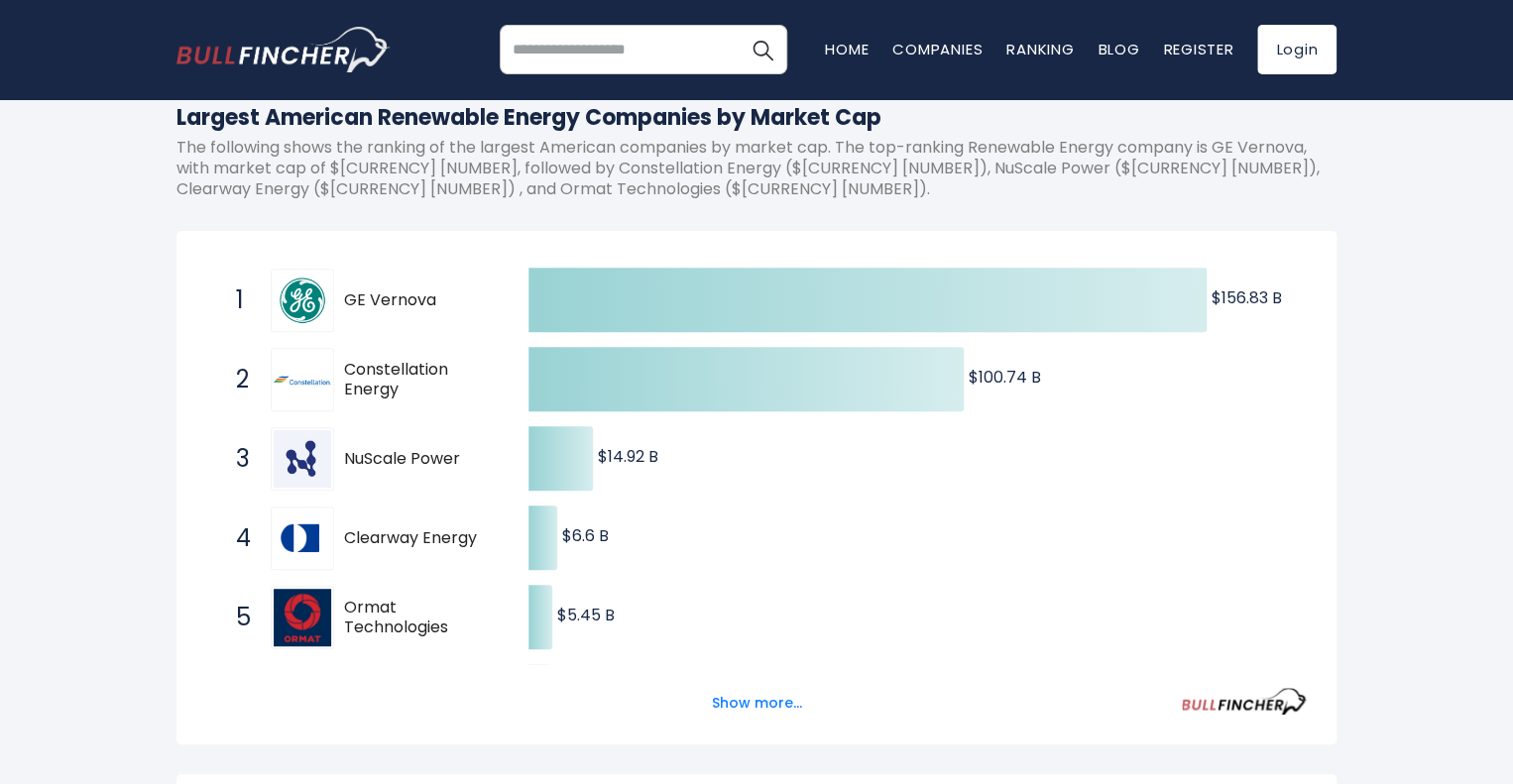 click on "United States
Entire World   30,379
North America
United States" at bounding box center [756, 996] 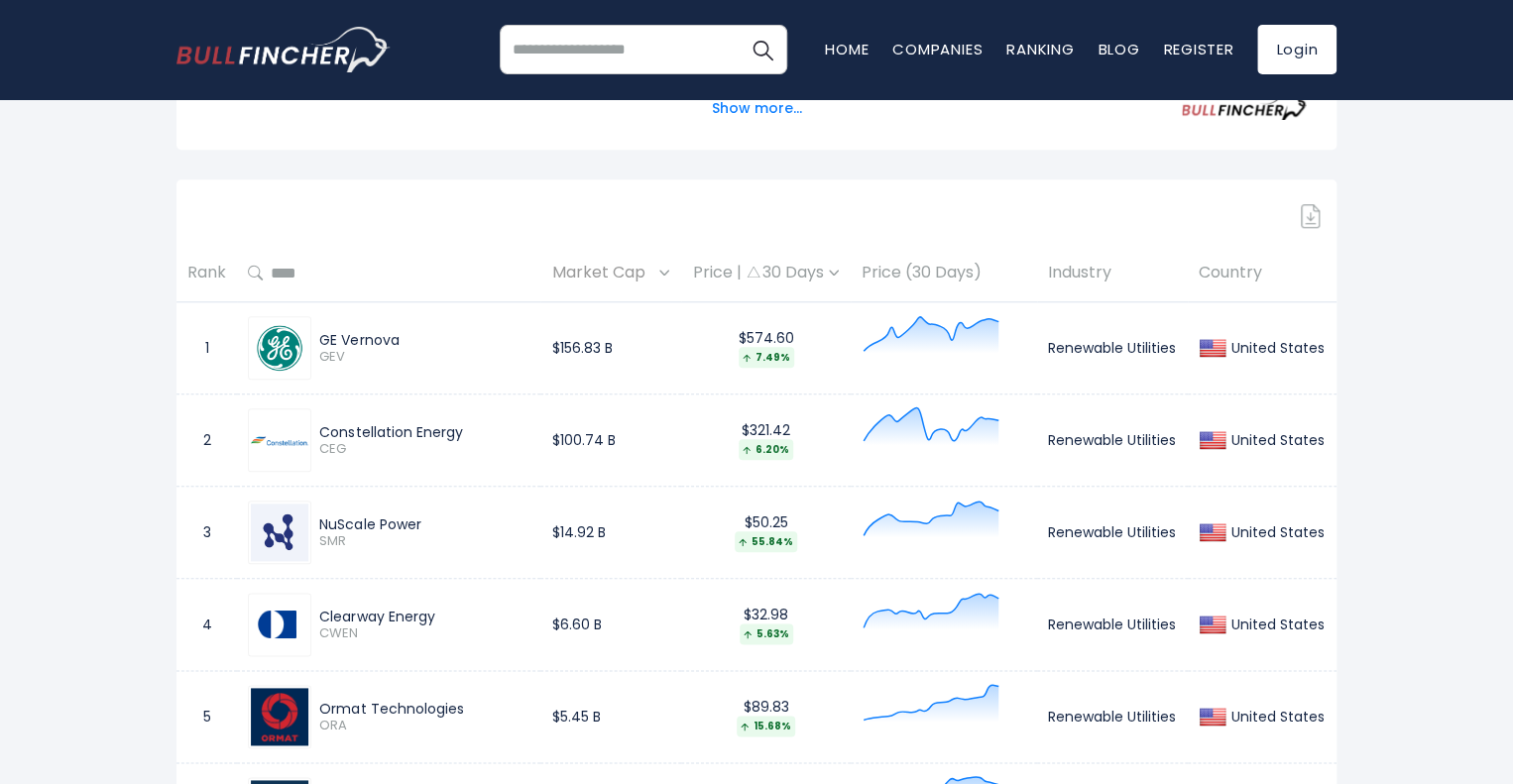 scroll, scrollTop: 793, scrollLeft: 0, axis: vertical 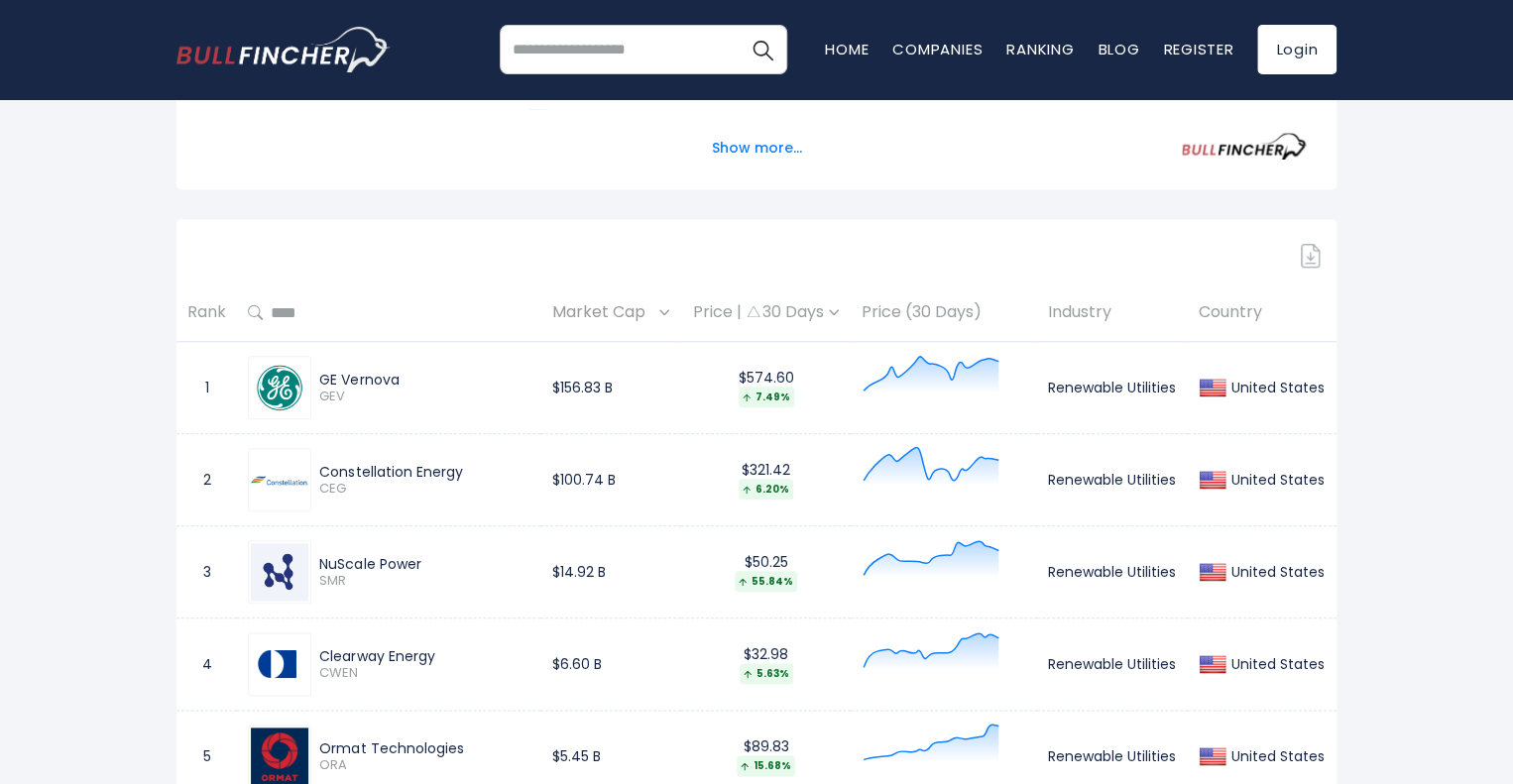 click on "United States
Entire World   30,379
North America" at bounding box center [756, 491] 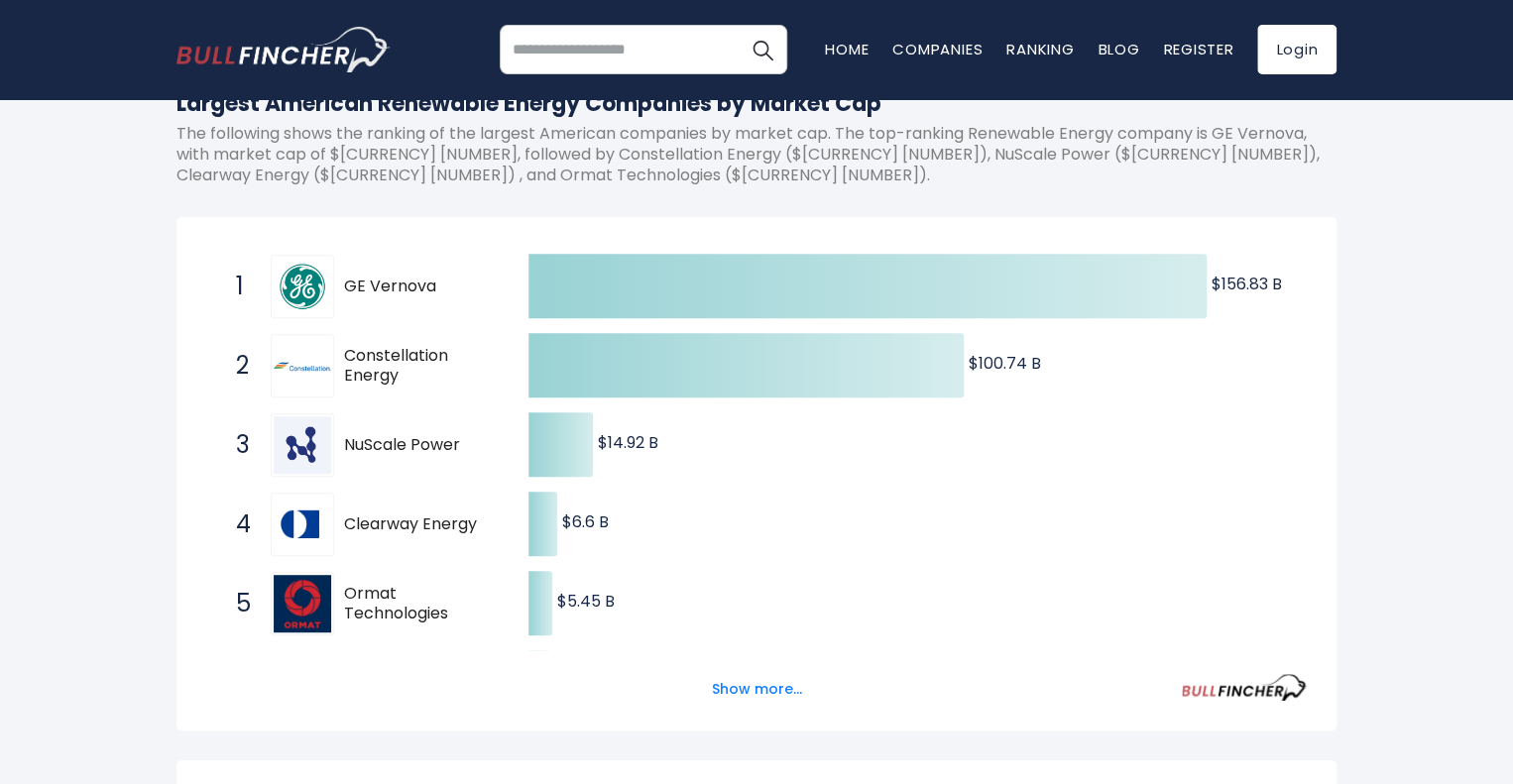 scroll, scrollTop: 159, scrollLeft: 0, axis: vertical 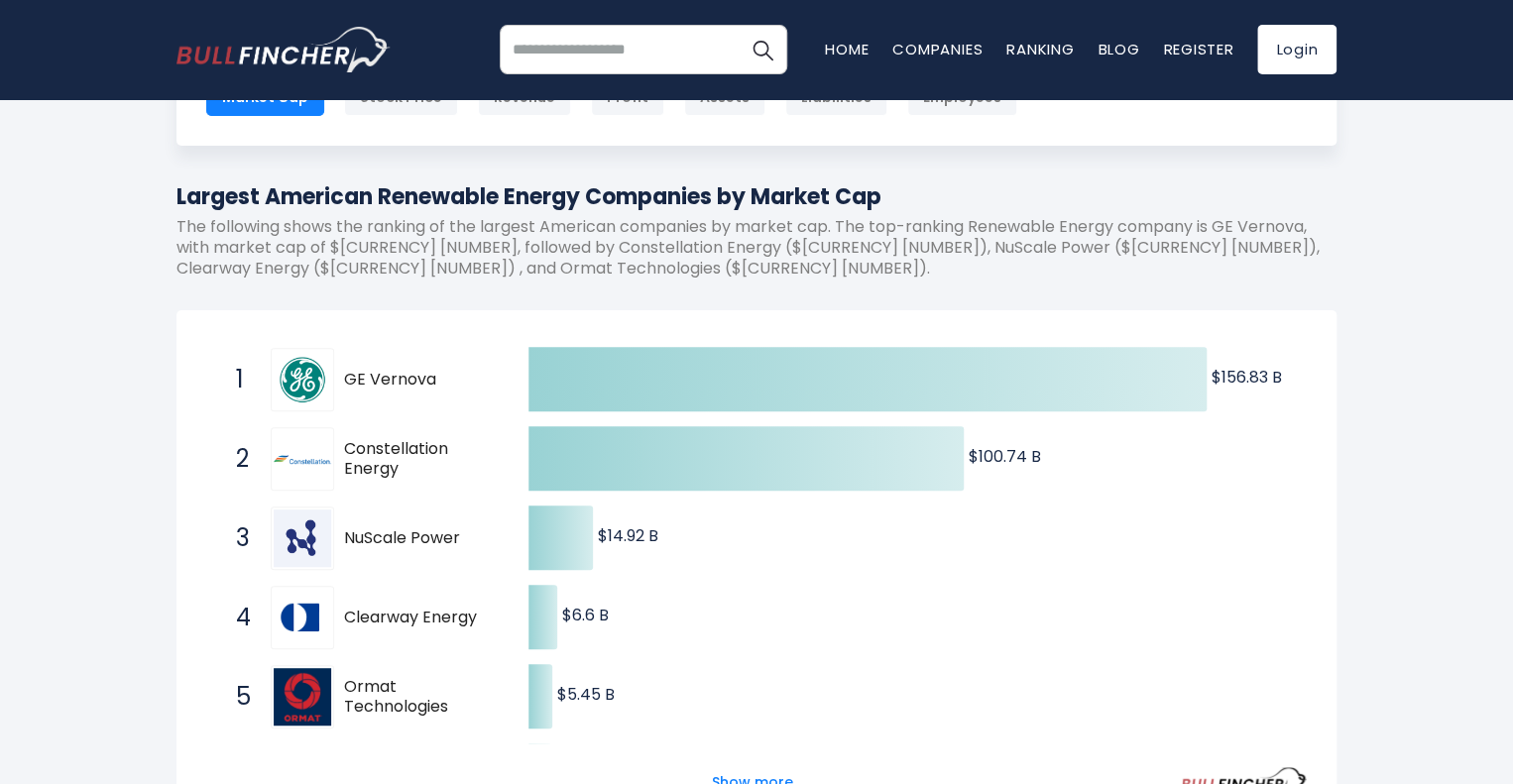 click on "United States
Entire World   30,379
North America" at bounding box center (756, 1125) 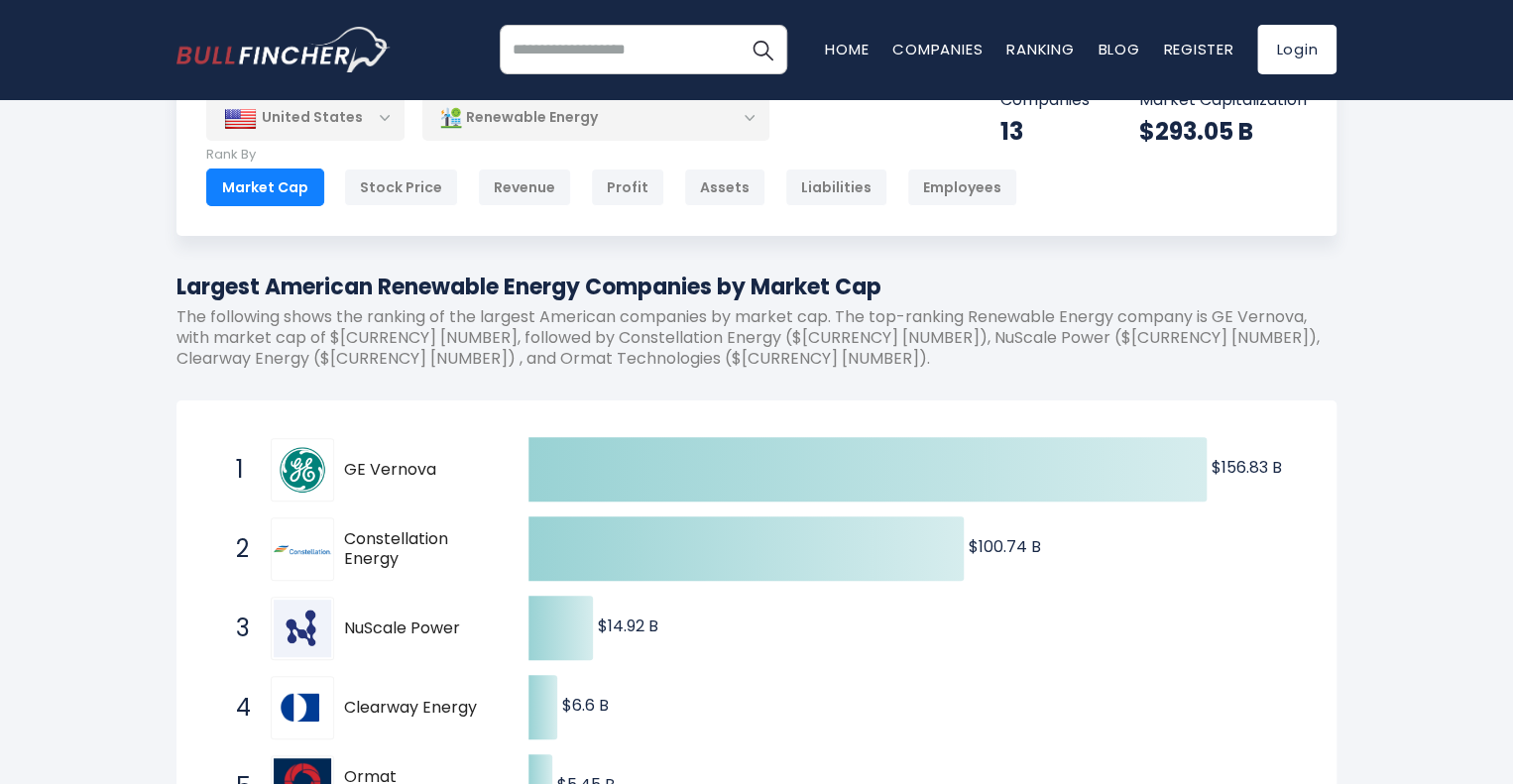scroll, scrollTop: 0, scrollLeft: 0, axis: both 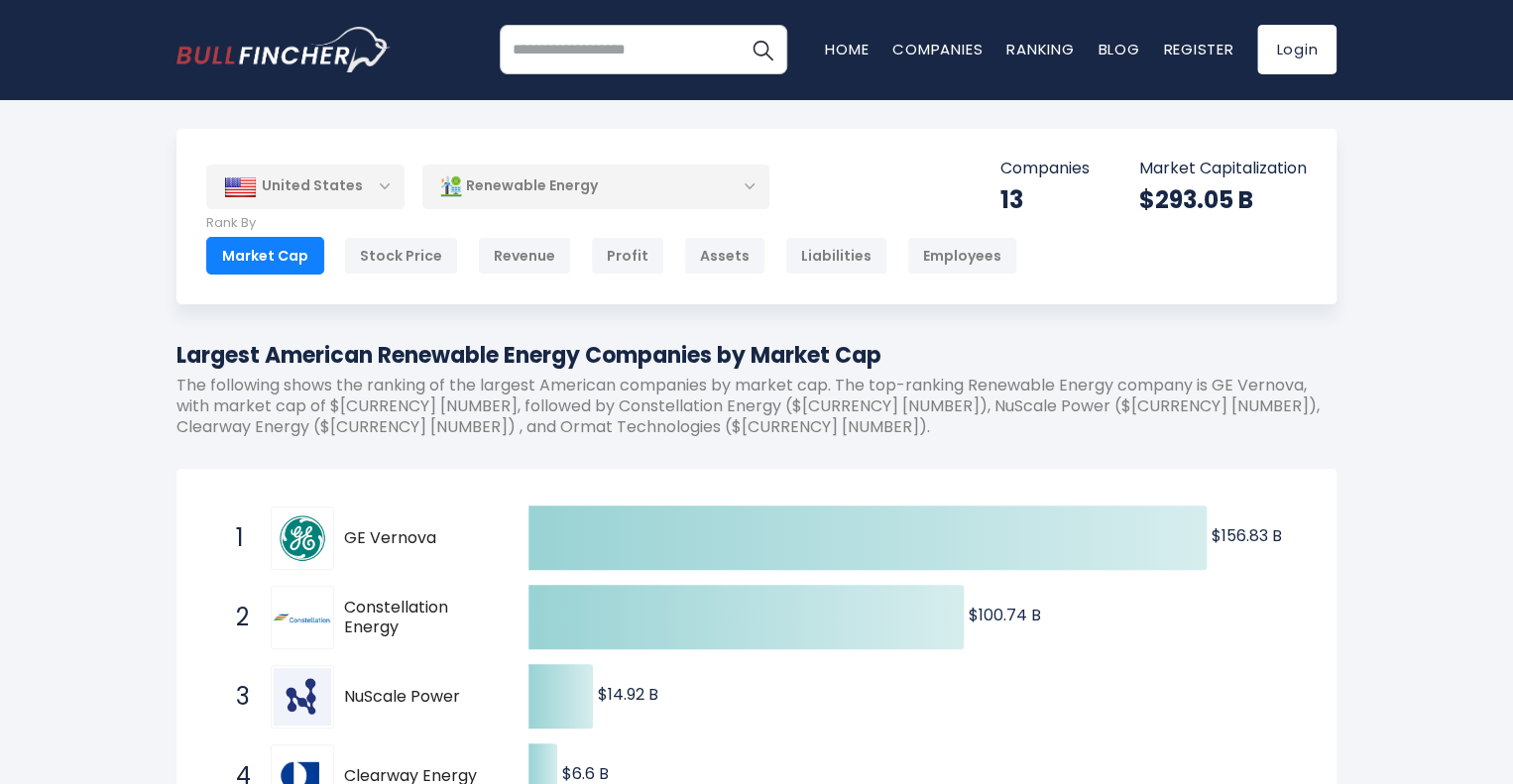 click on "United States" at bounding box center [305, 186] 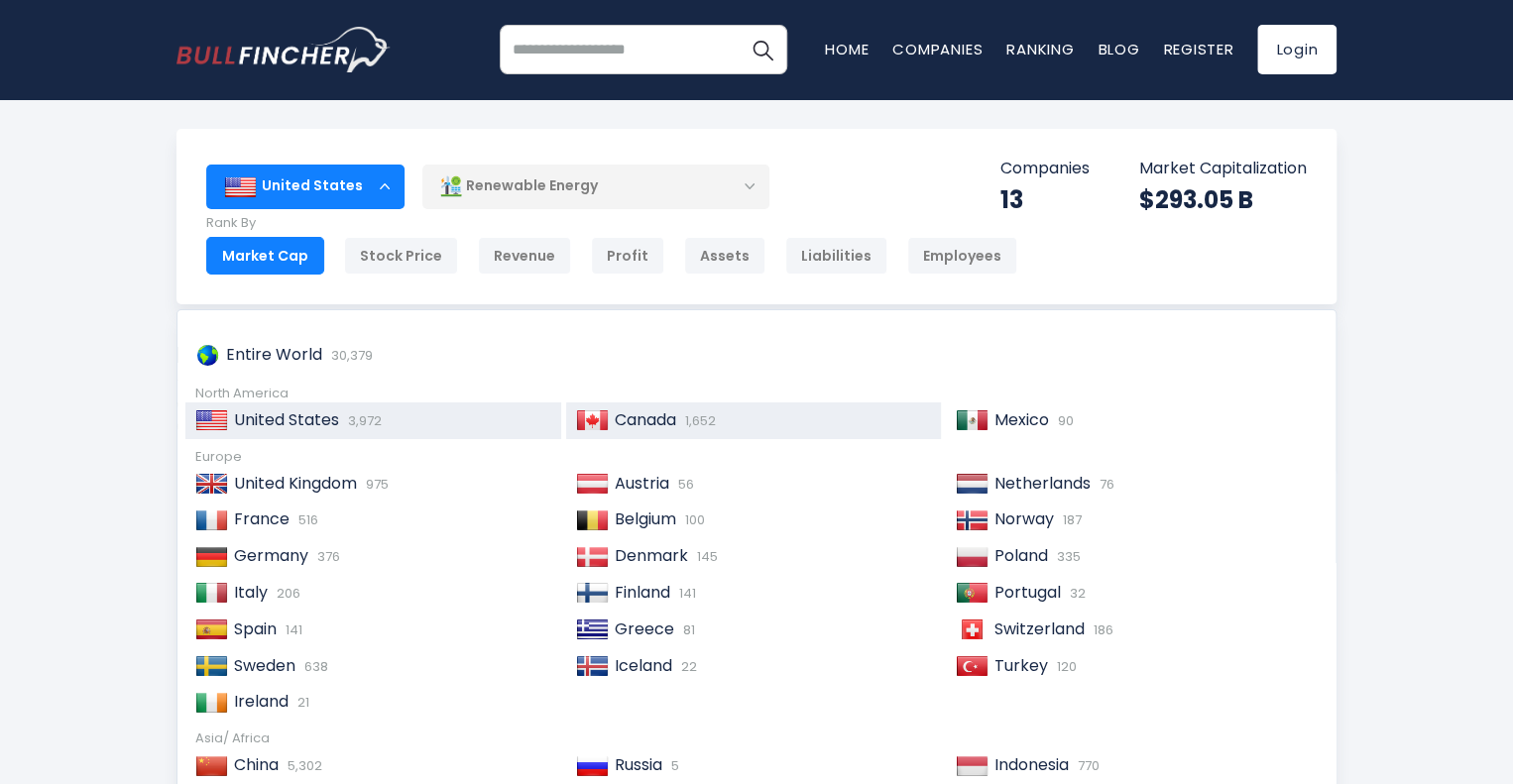 click on "Canada" at bounding box center (645, 419) 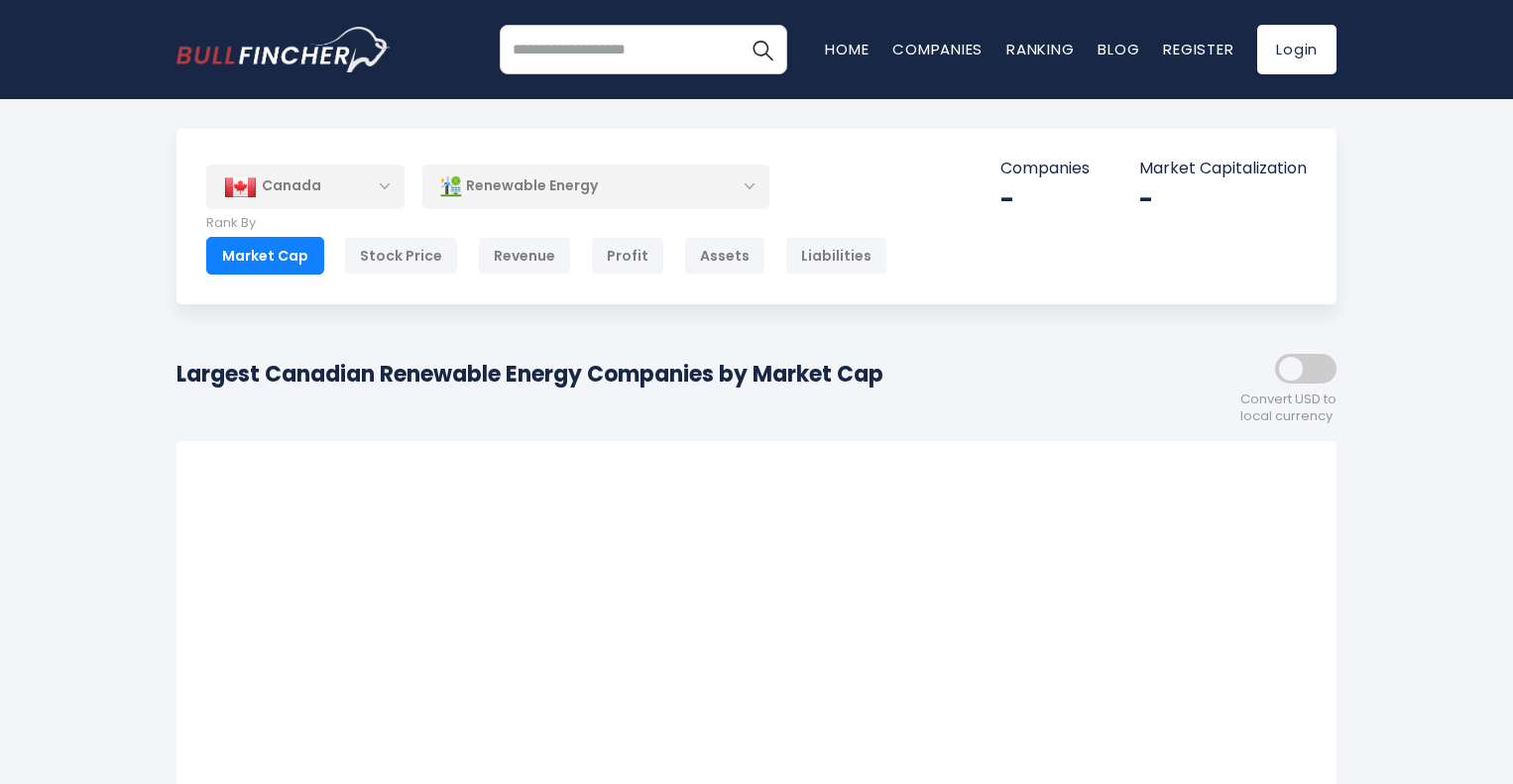 scroll, scrollTop: 0, scrollLeft: 0, axis: both 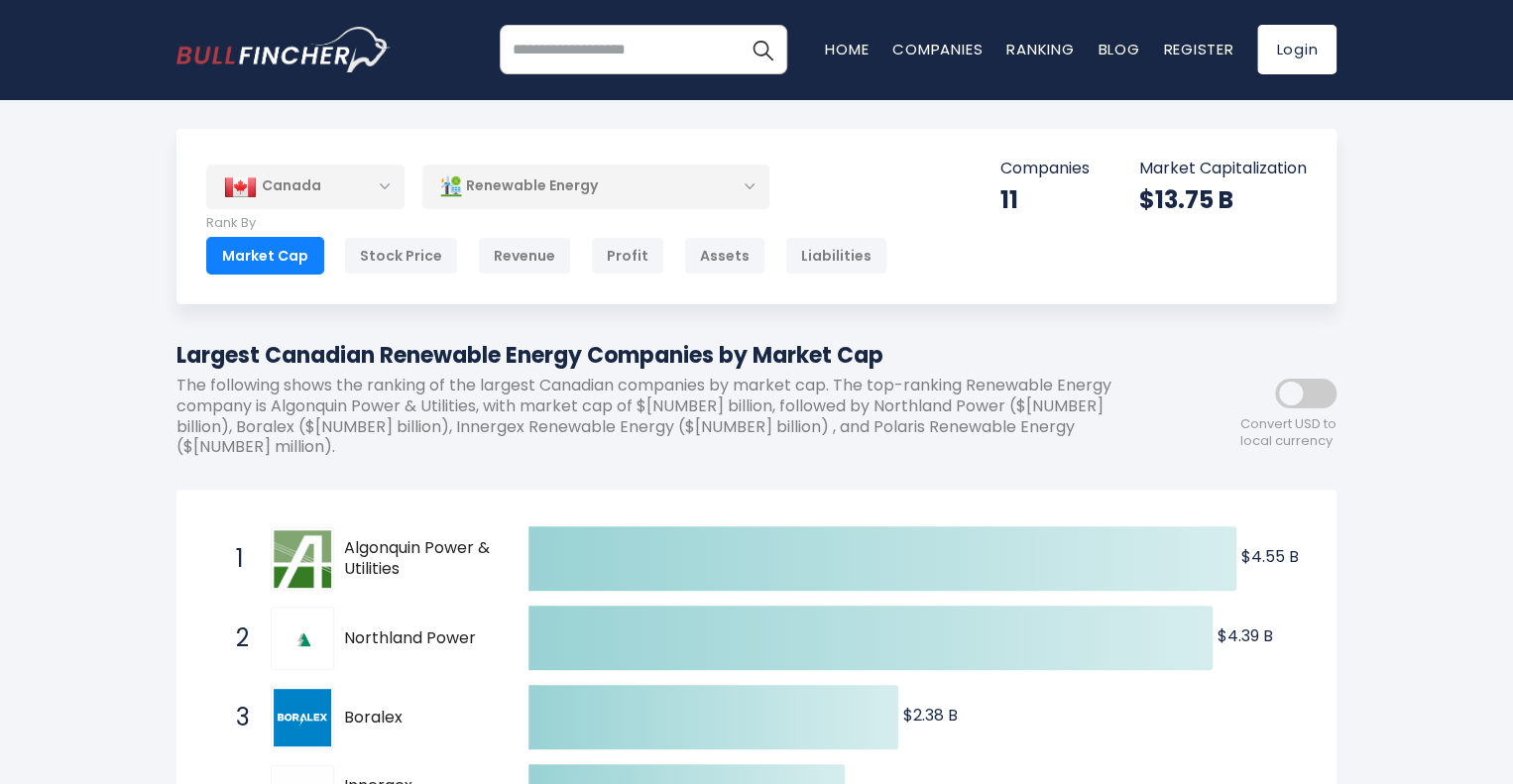 click on "Canada
Entire World   [NUMBER]
North America
United States   [NUMBER]" at bounding box center [756, 1153] 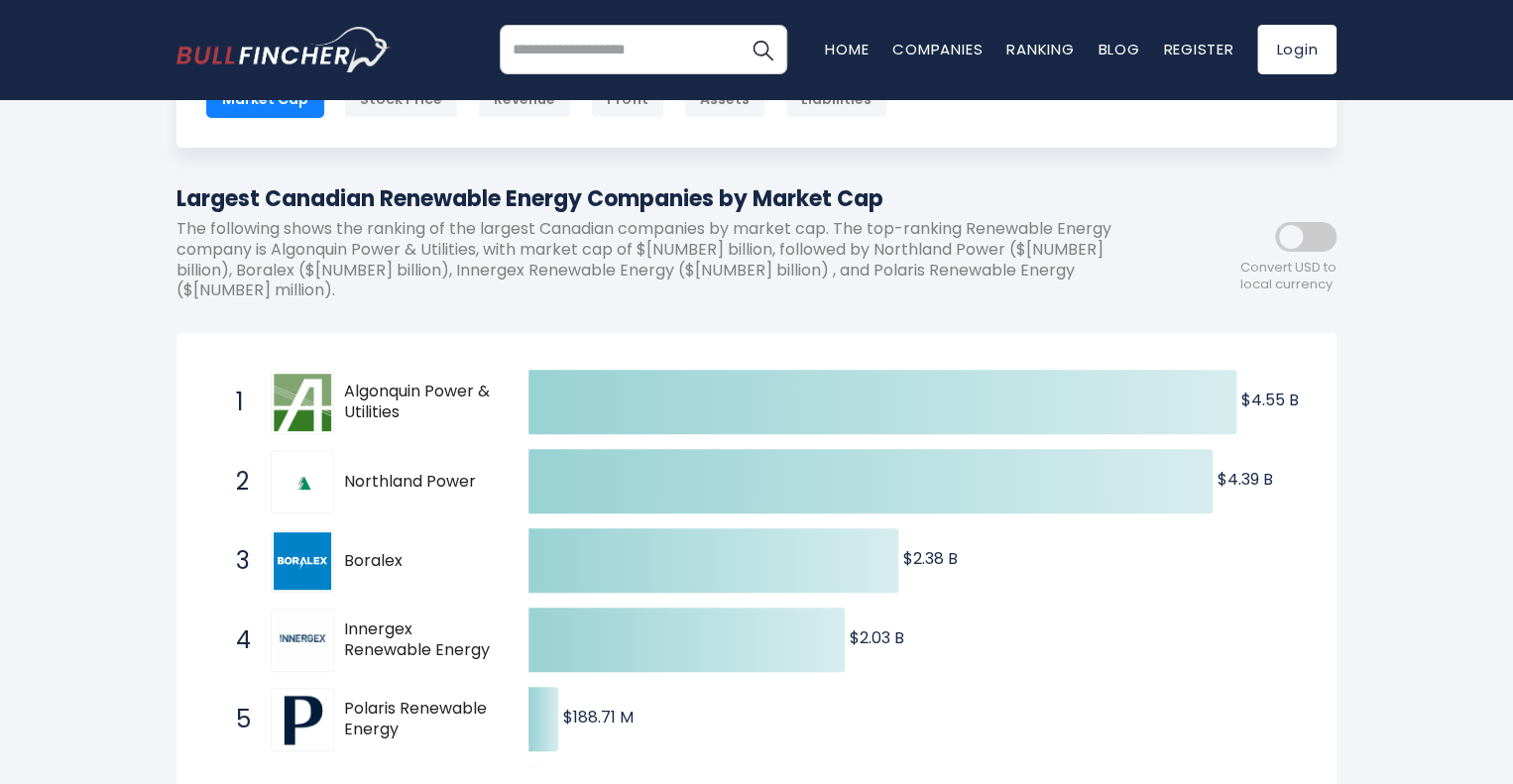 scroll, scrollTop: 159, scrollLeft: 0, axis: vertical 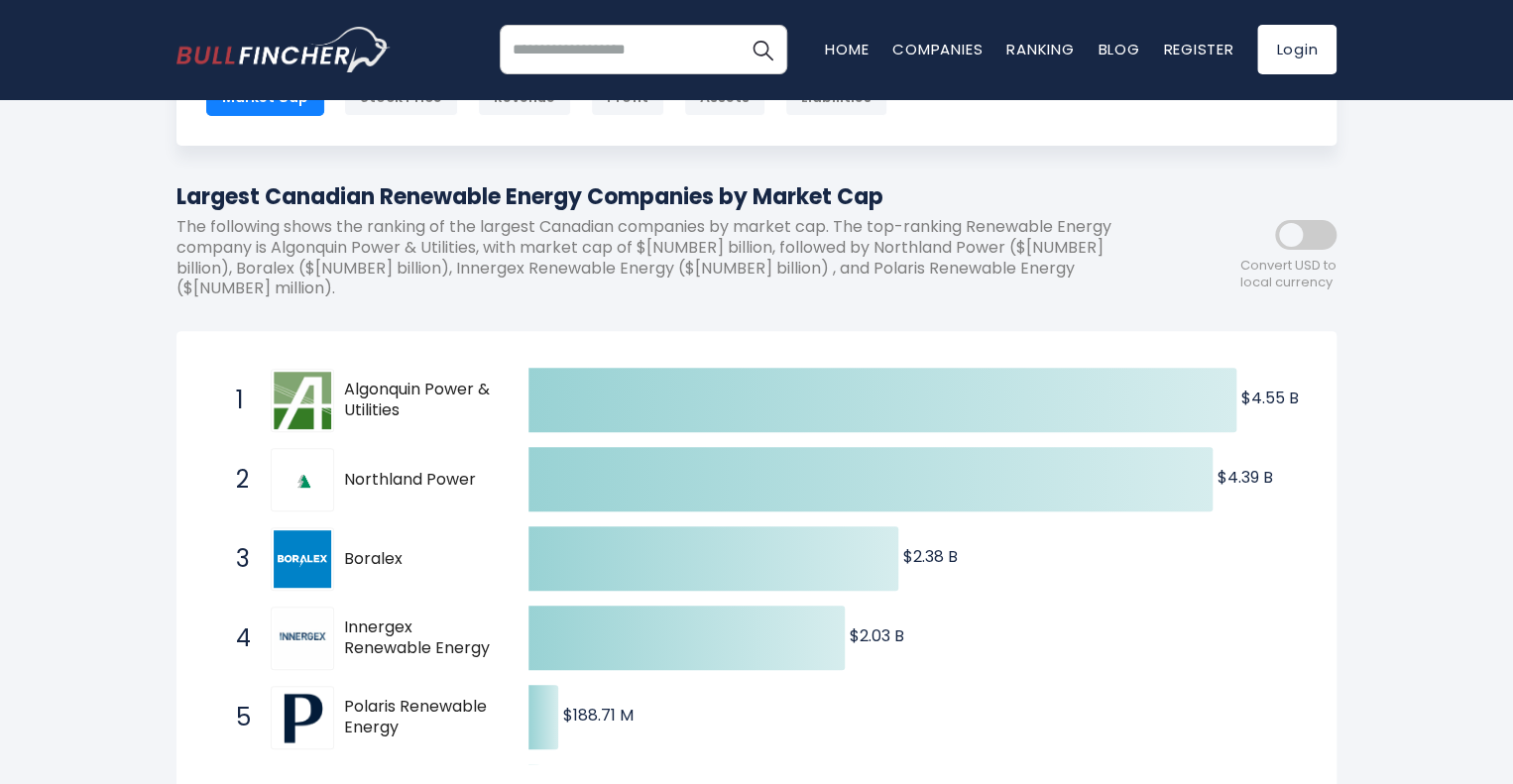 click on "2 Northland Power   NPI.TO" at bounding box center [365, 480] 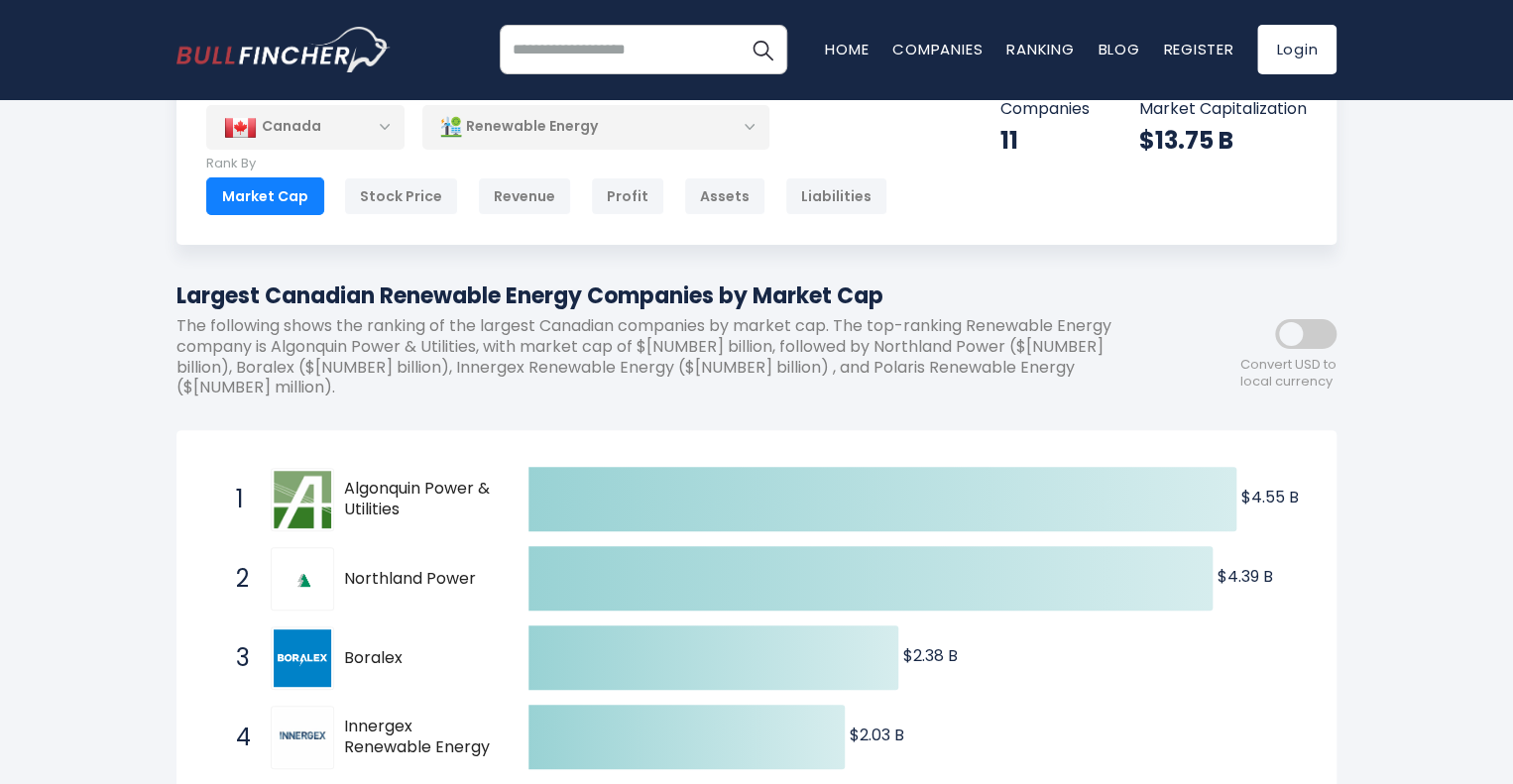 scroll, scrollTop: 0, scrollLeft: 0, axis: both 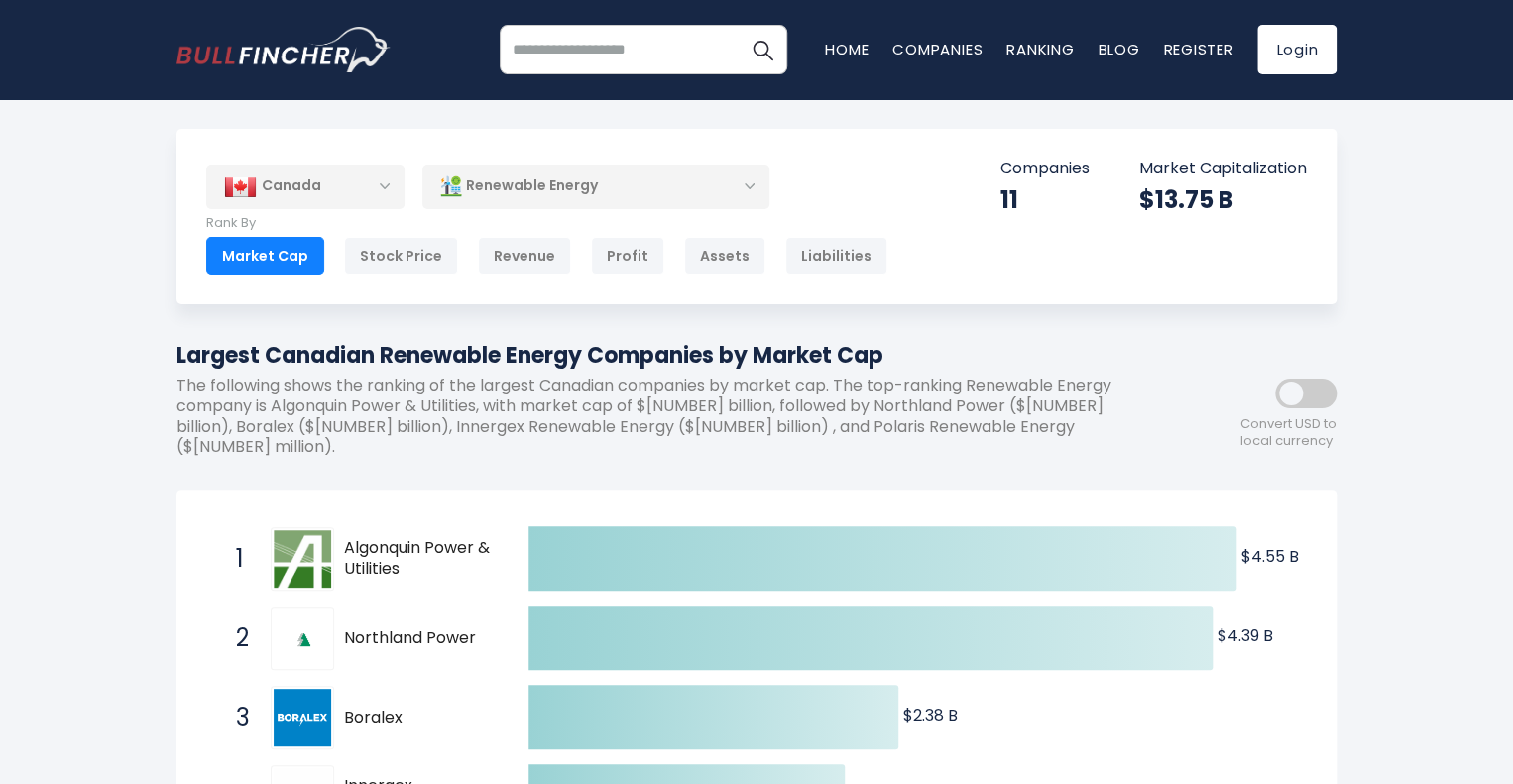 click on "Renewable Energy" at bounding box center [596, 186] 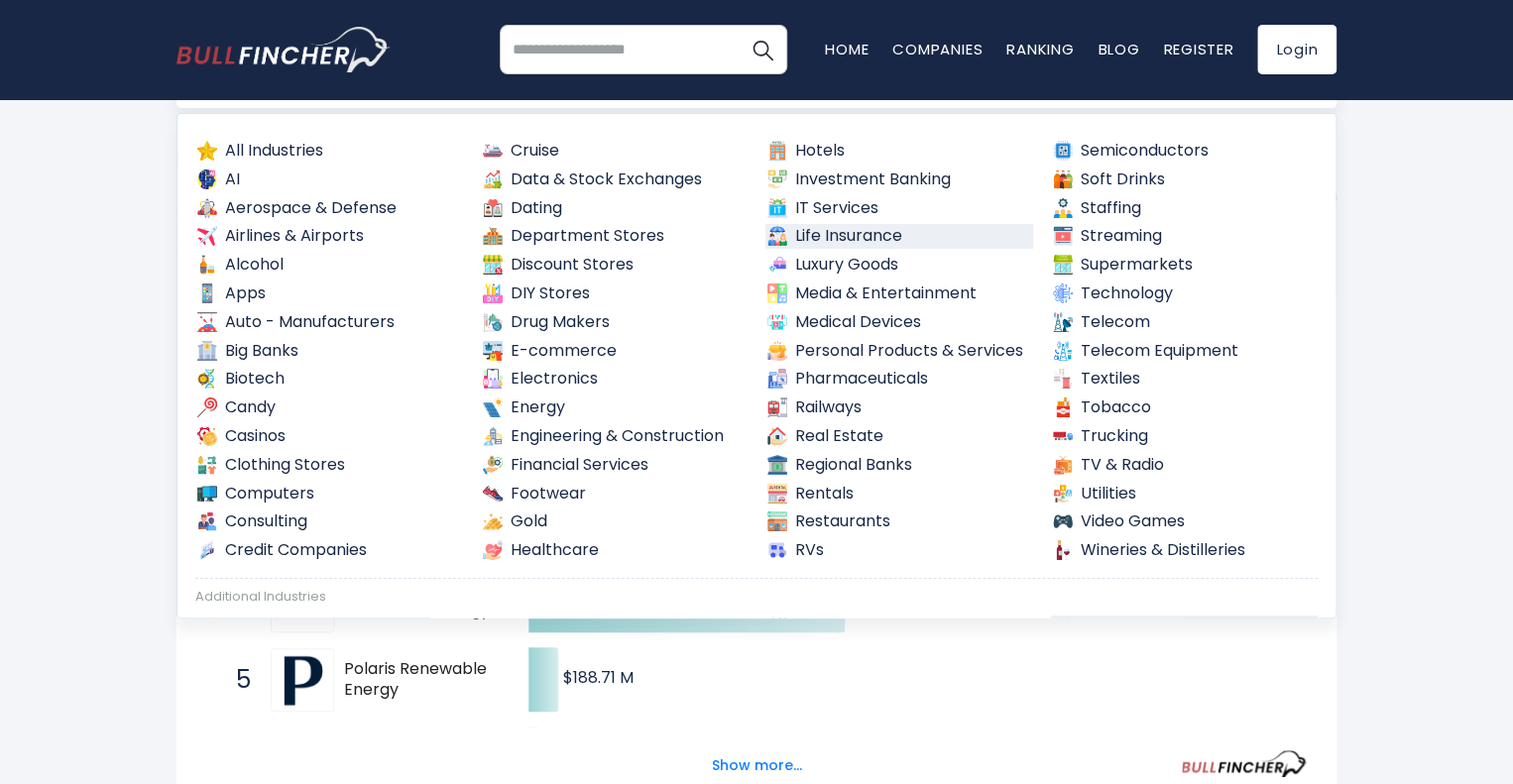 scroll, scrollTop: 198, scrollLeft: 0, axis: vertical 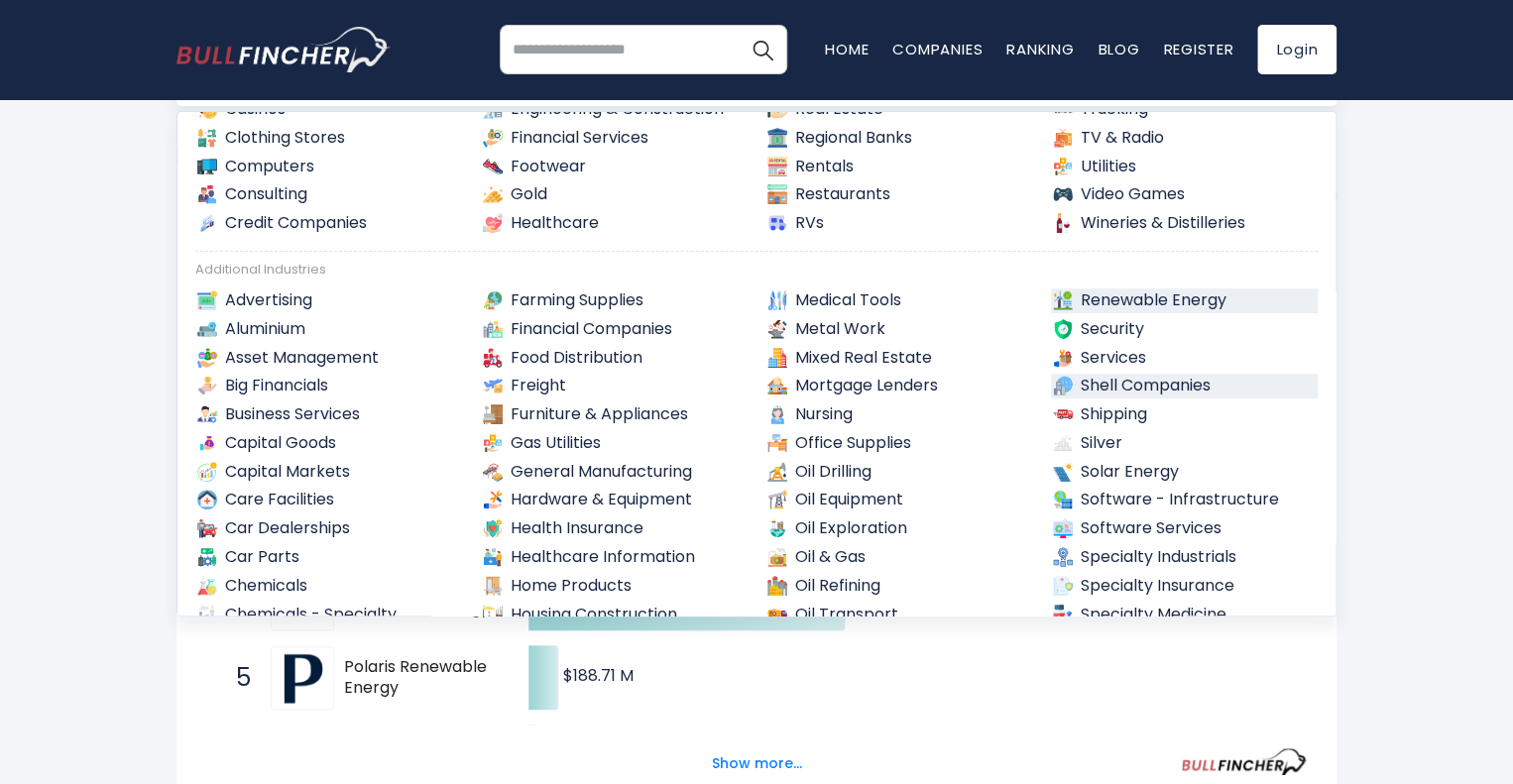 click on "Shell Companies" at bounding box center [1185, 386] 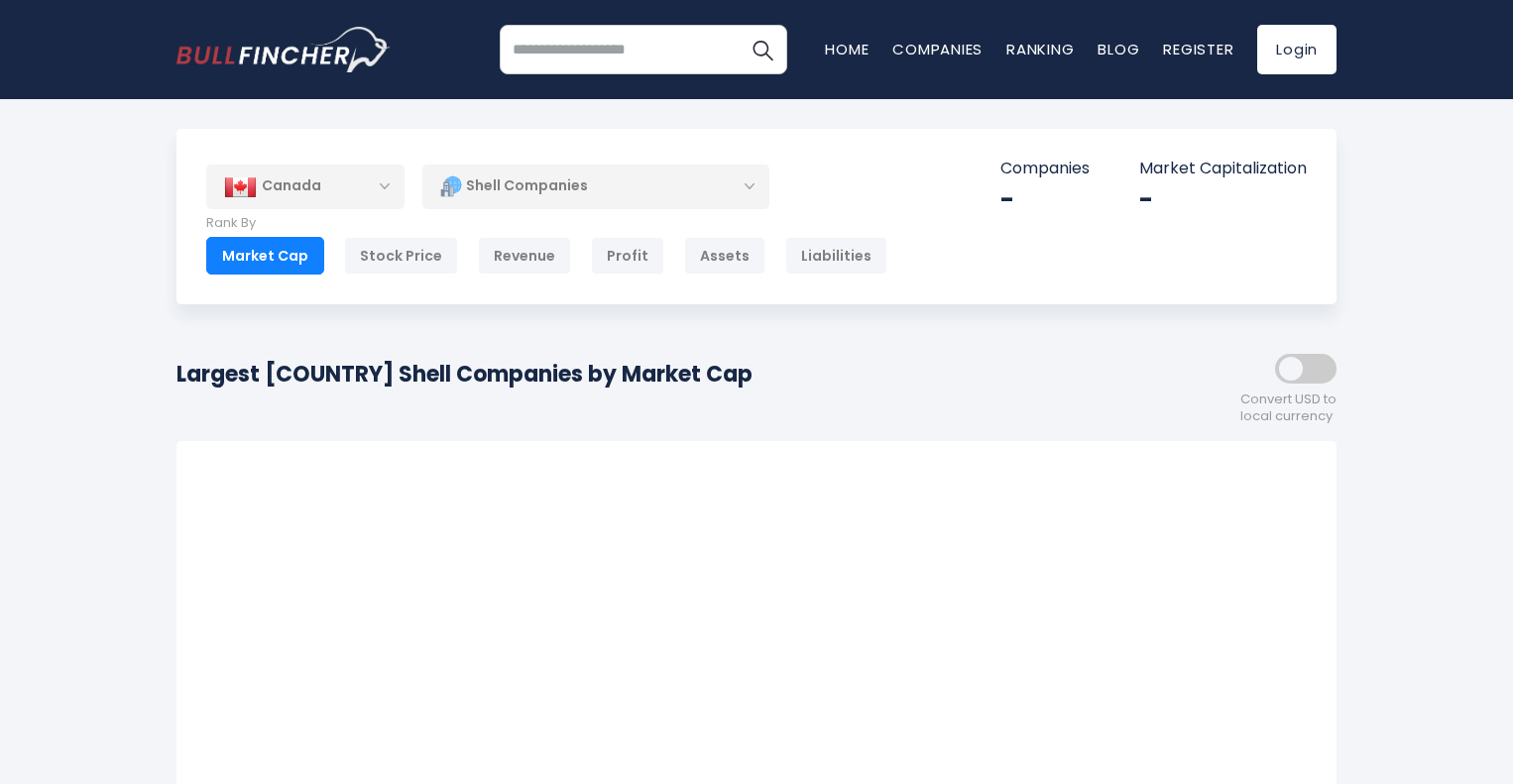 scroll, scrollTop: 0, scrollLeft: 0, axis: both 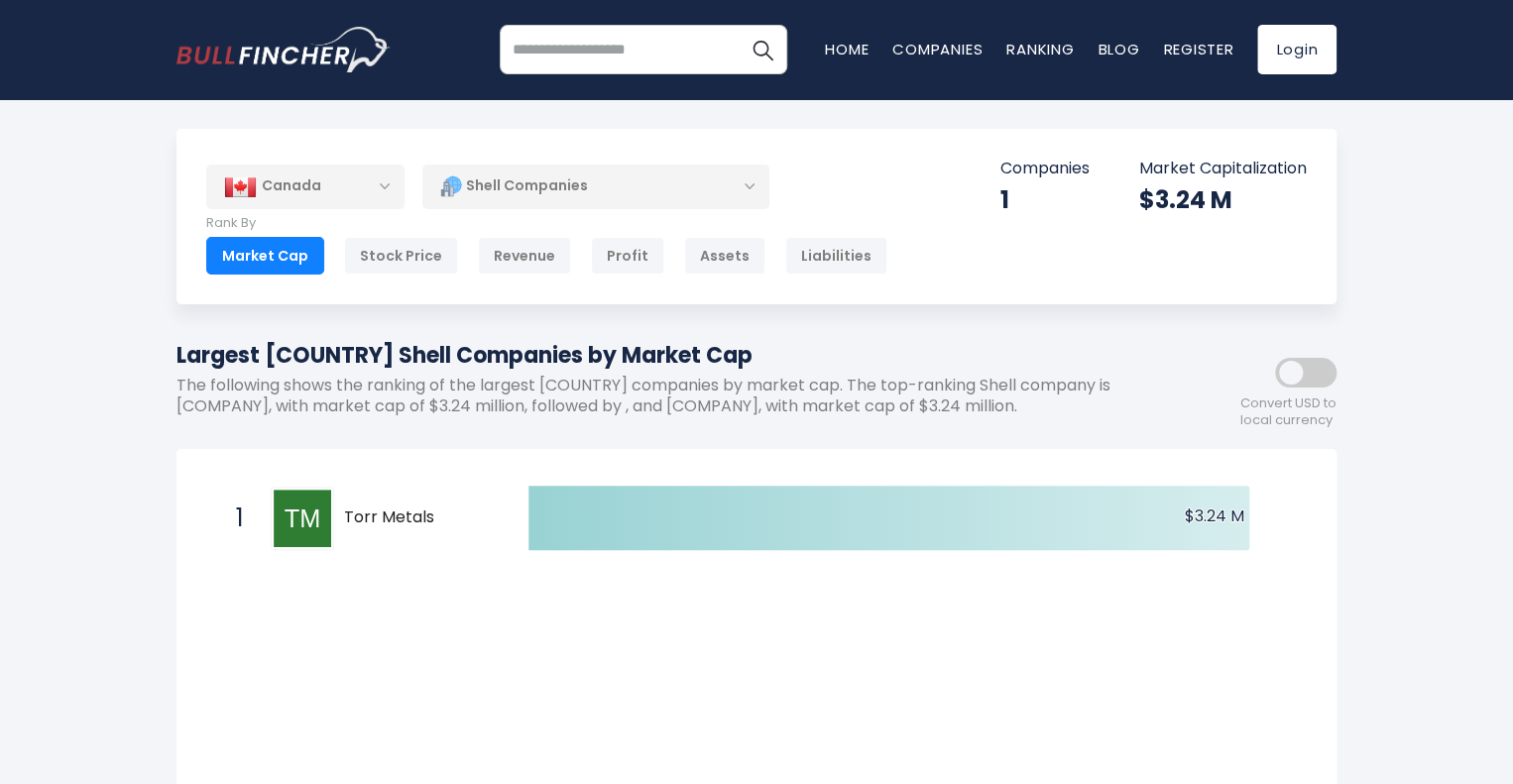 click on "[COUNTRY]
Entire World   30,379
North America
United States   3,972 [COUNTRY]   1,652" at bounding box center [756, 216] 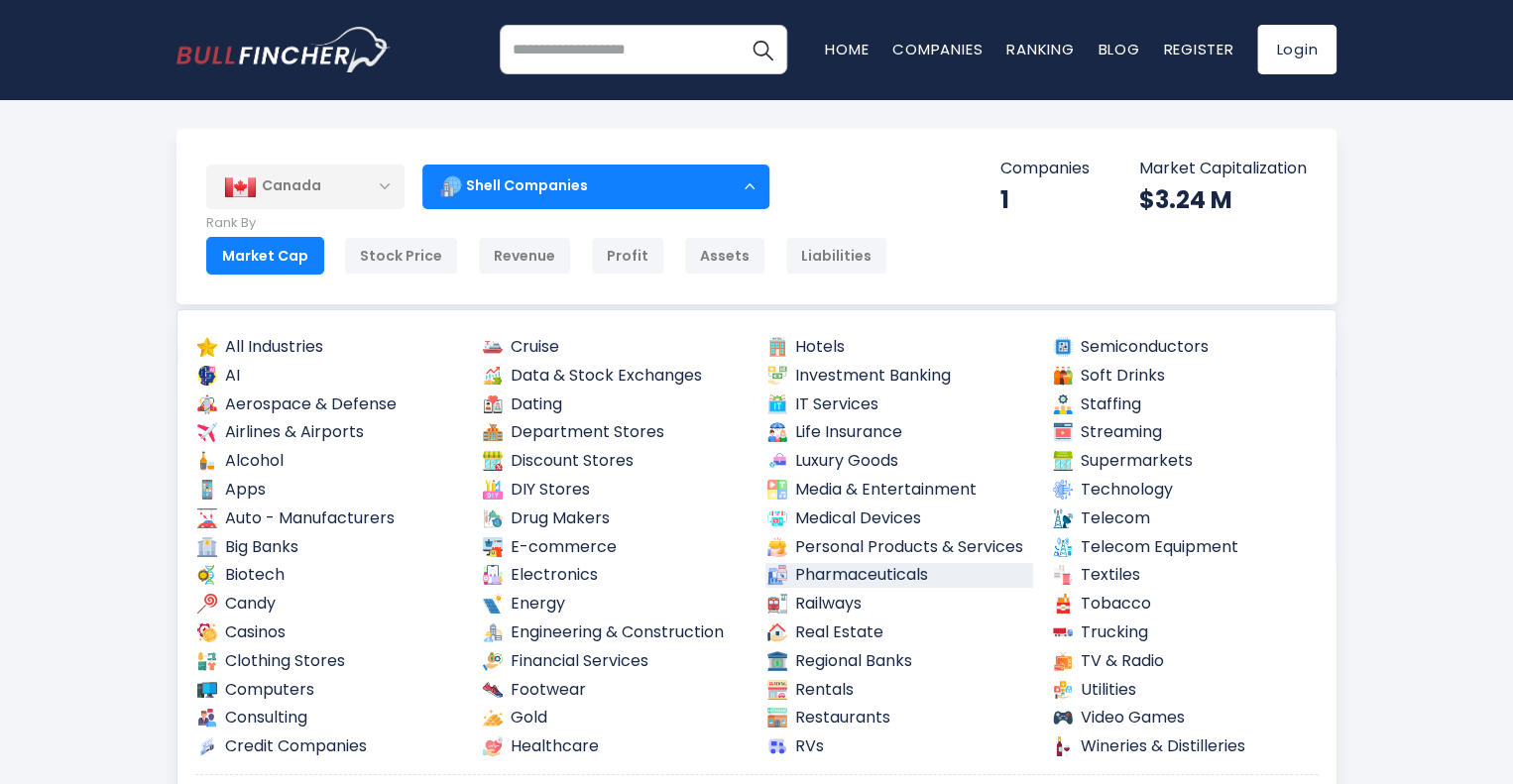 click on "Pharmaceuticals" at bounding box center (899, 575) 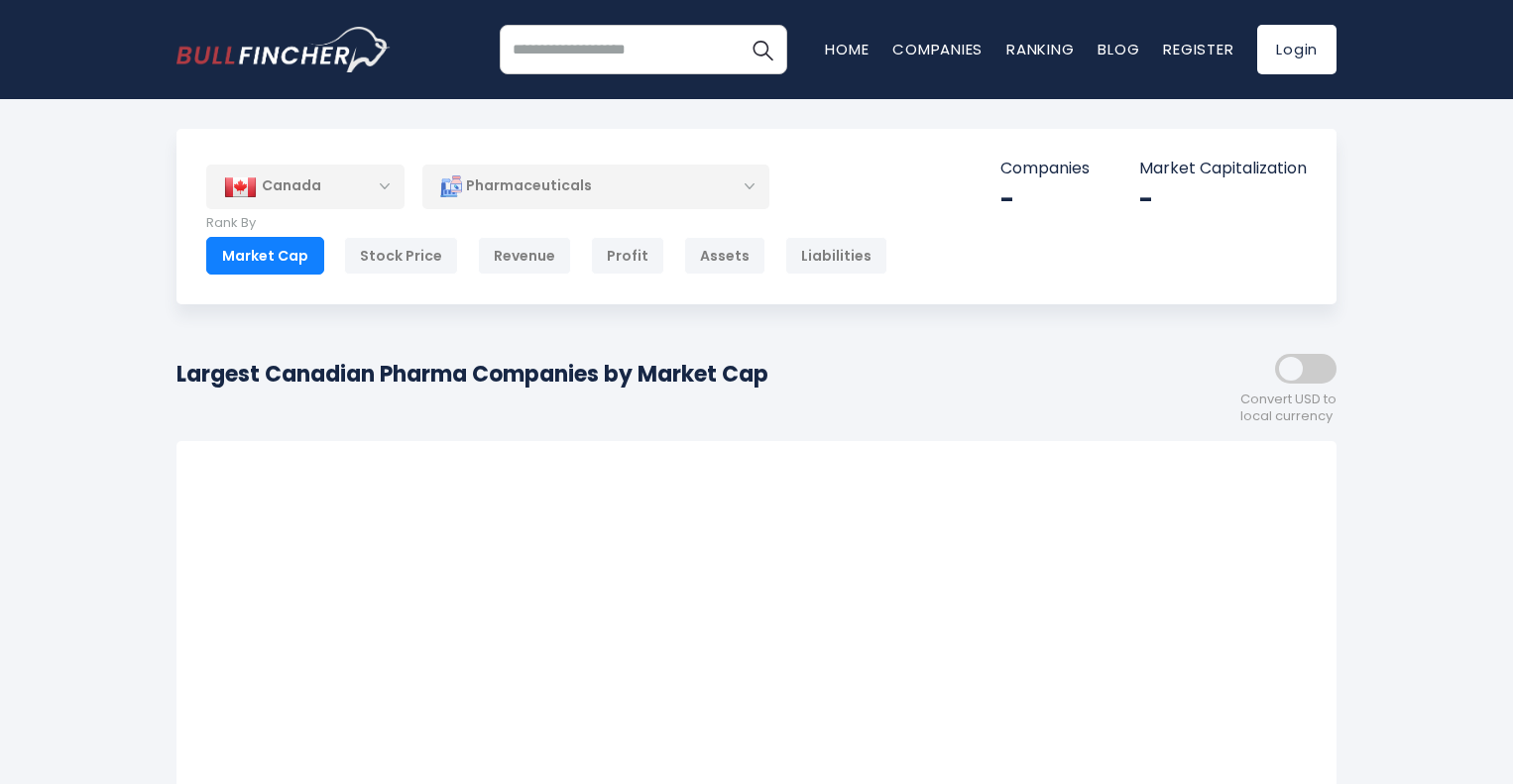 scroll, scrollTop: 0, scrollLeft: 0, axis: both 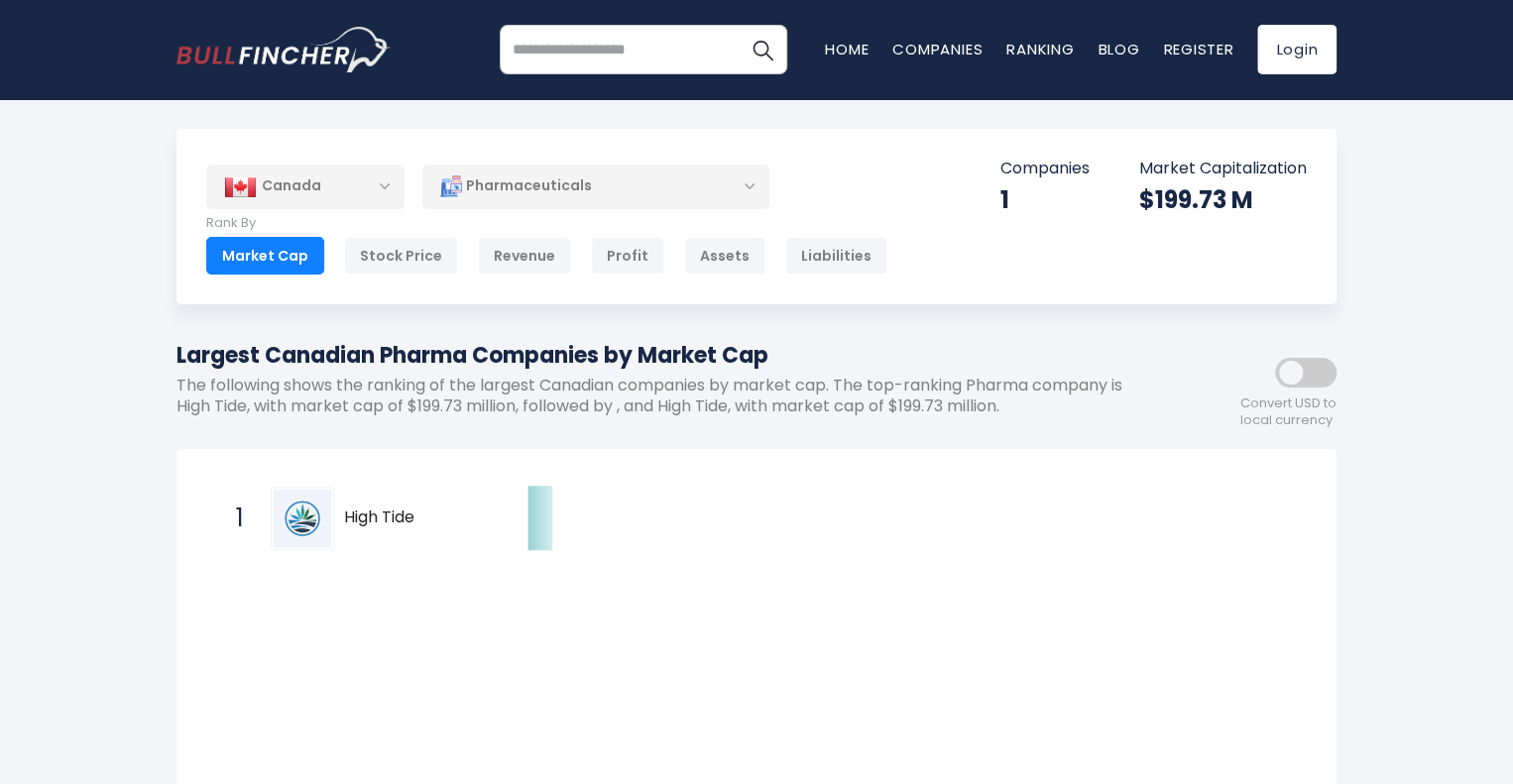 click on "Canada
Entire World   30,379
North America
3,972" at bounding box center (756, 657) 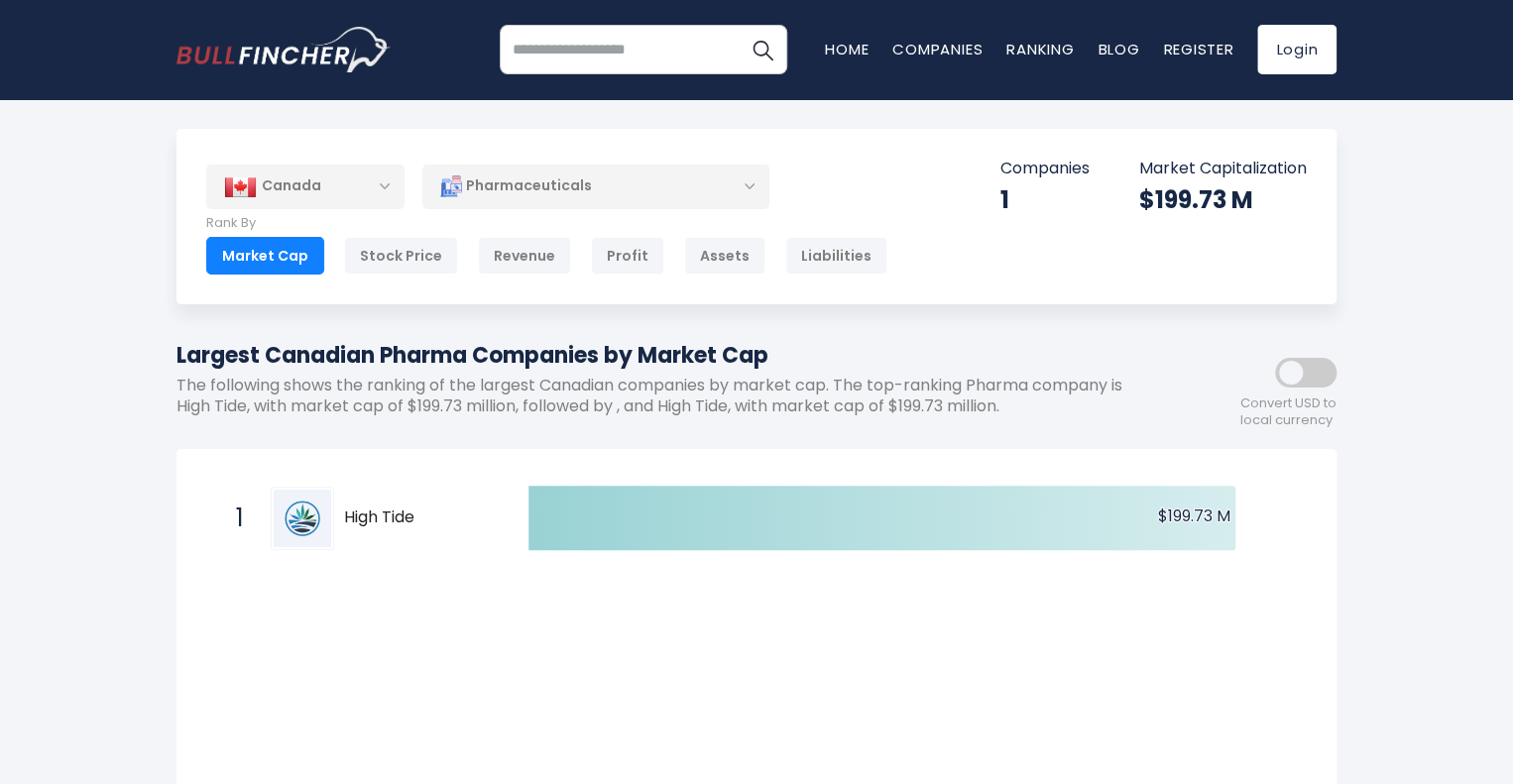 click on "Pharmaceuticals" at bounding box center [596, 186] 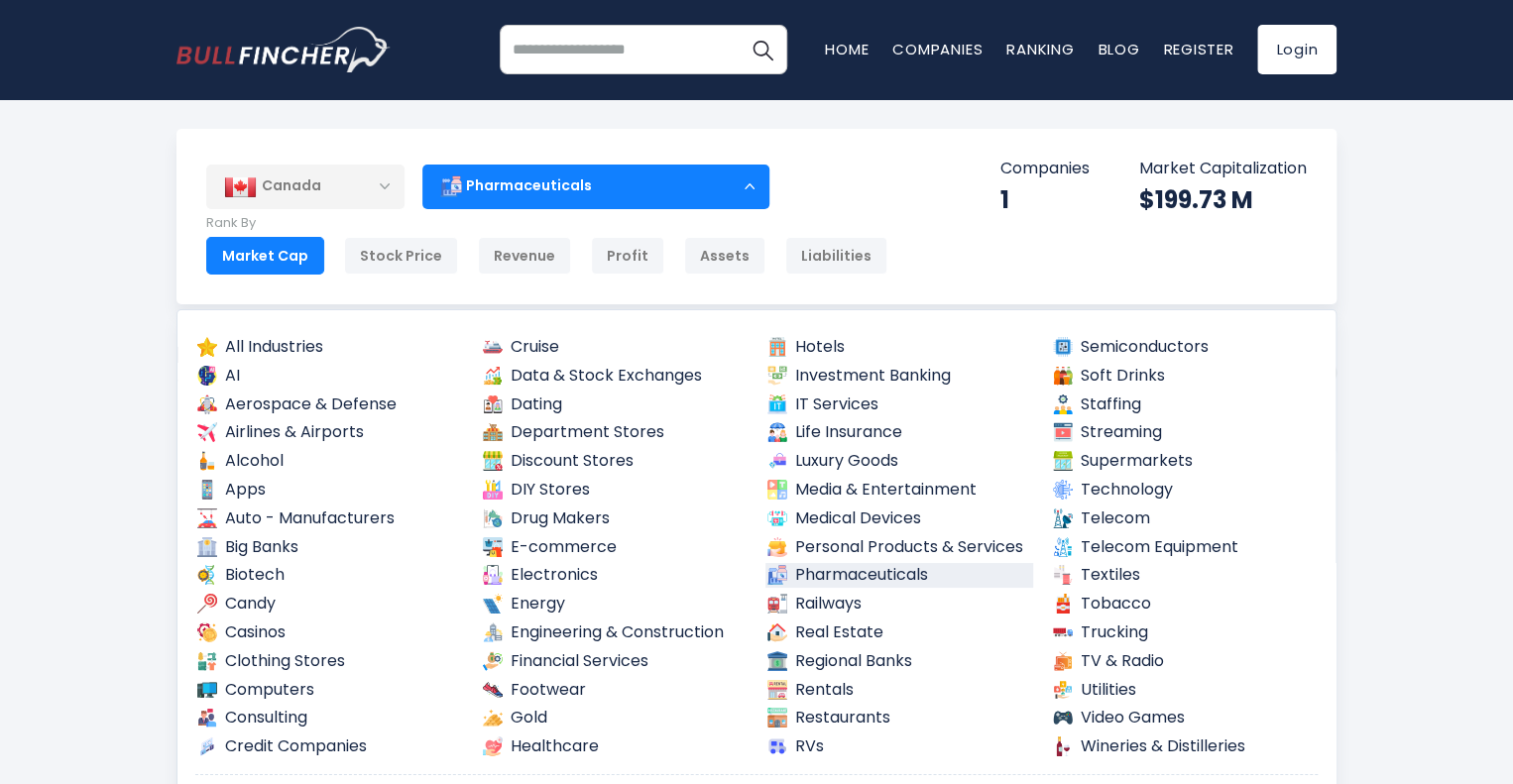 scroll, scrollTop: 440, scrollLeft: 0, axis: vertical 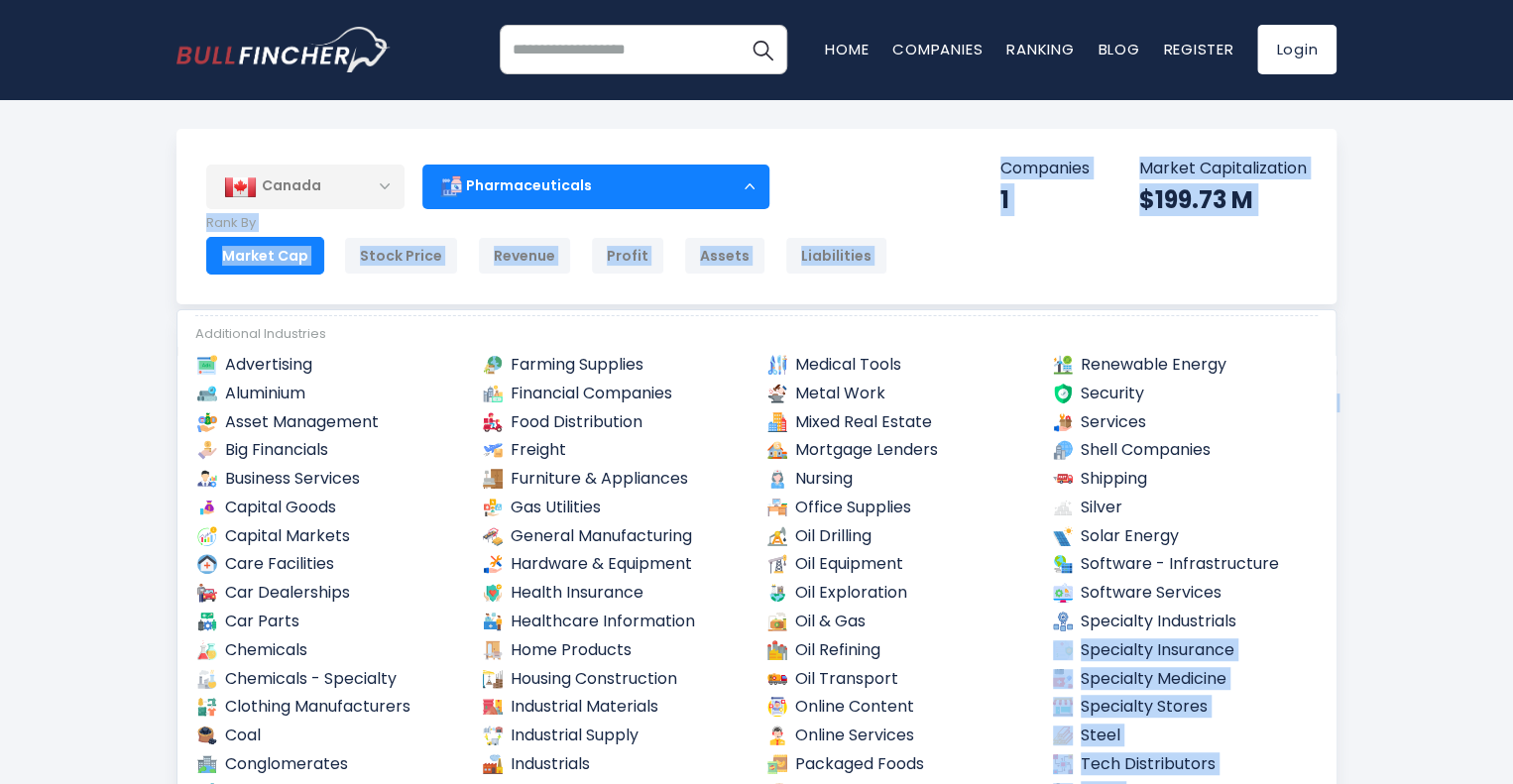 drag, startPoint x: 1337, startPoint y: 620, endPoint x: 1337, endPoint y: 645, distance: 25 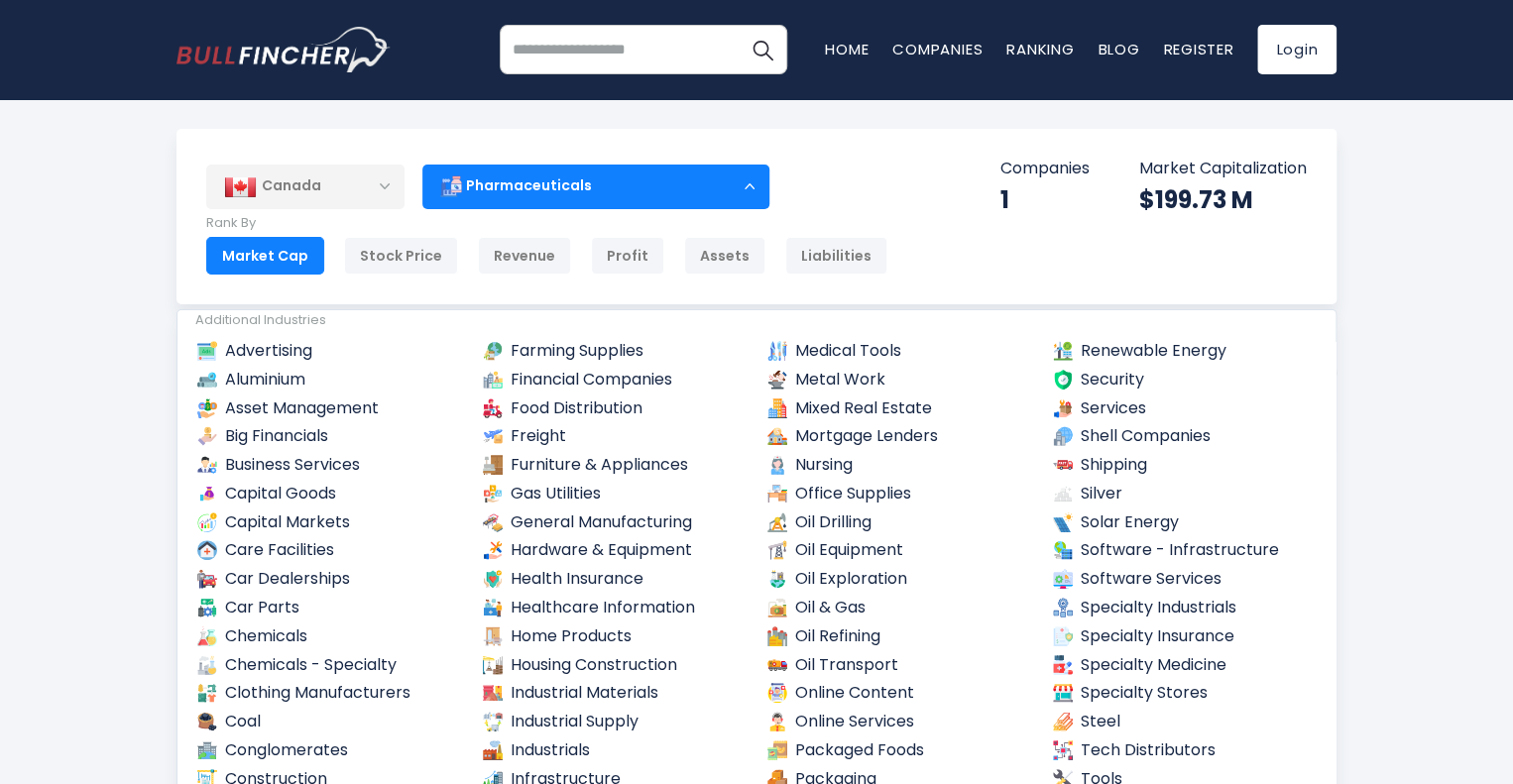 scroll, scrollTop: 472, scrollLeft: 0, axis: vertical 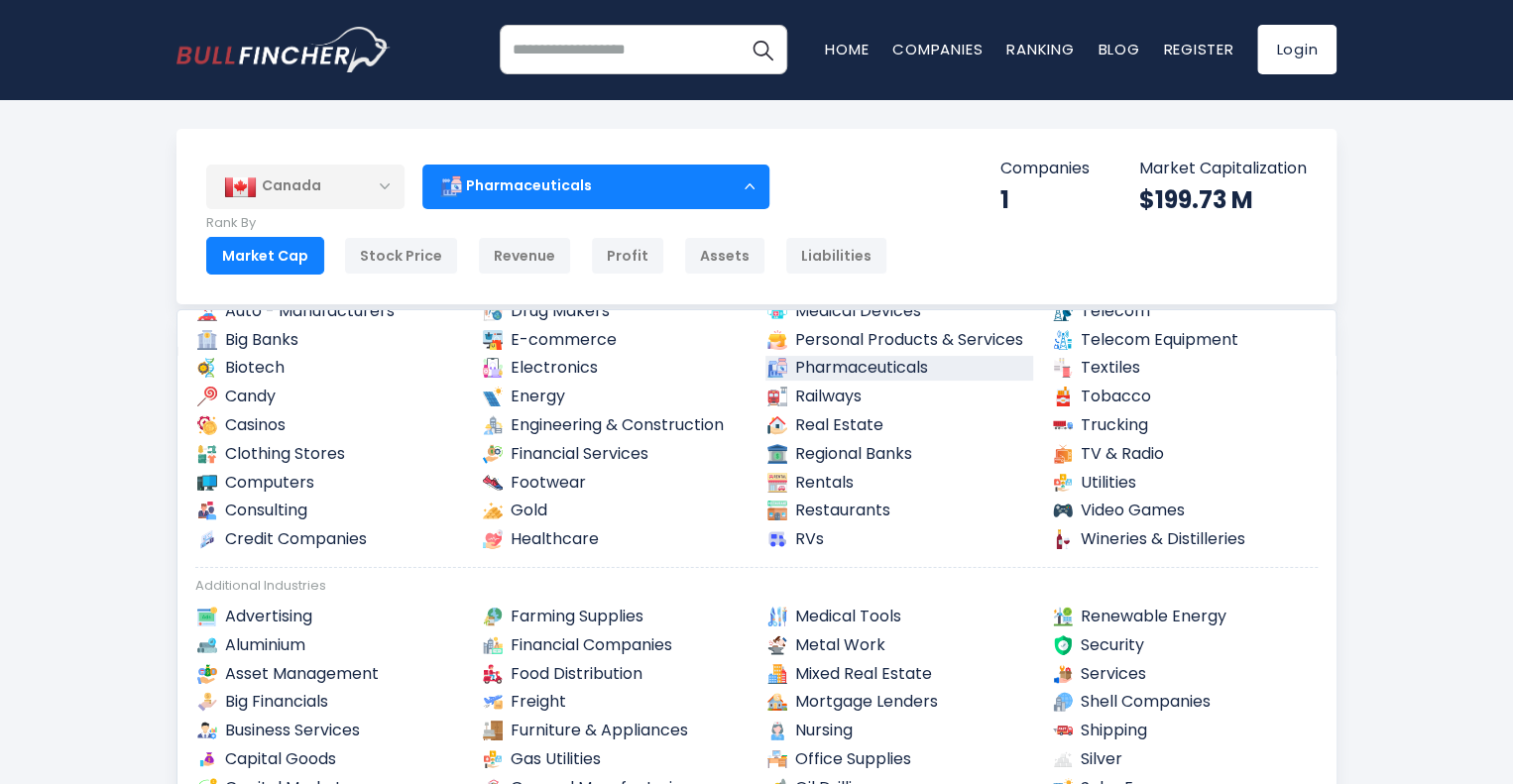 click on "Canada" at bounding box center (305, 186) 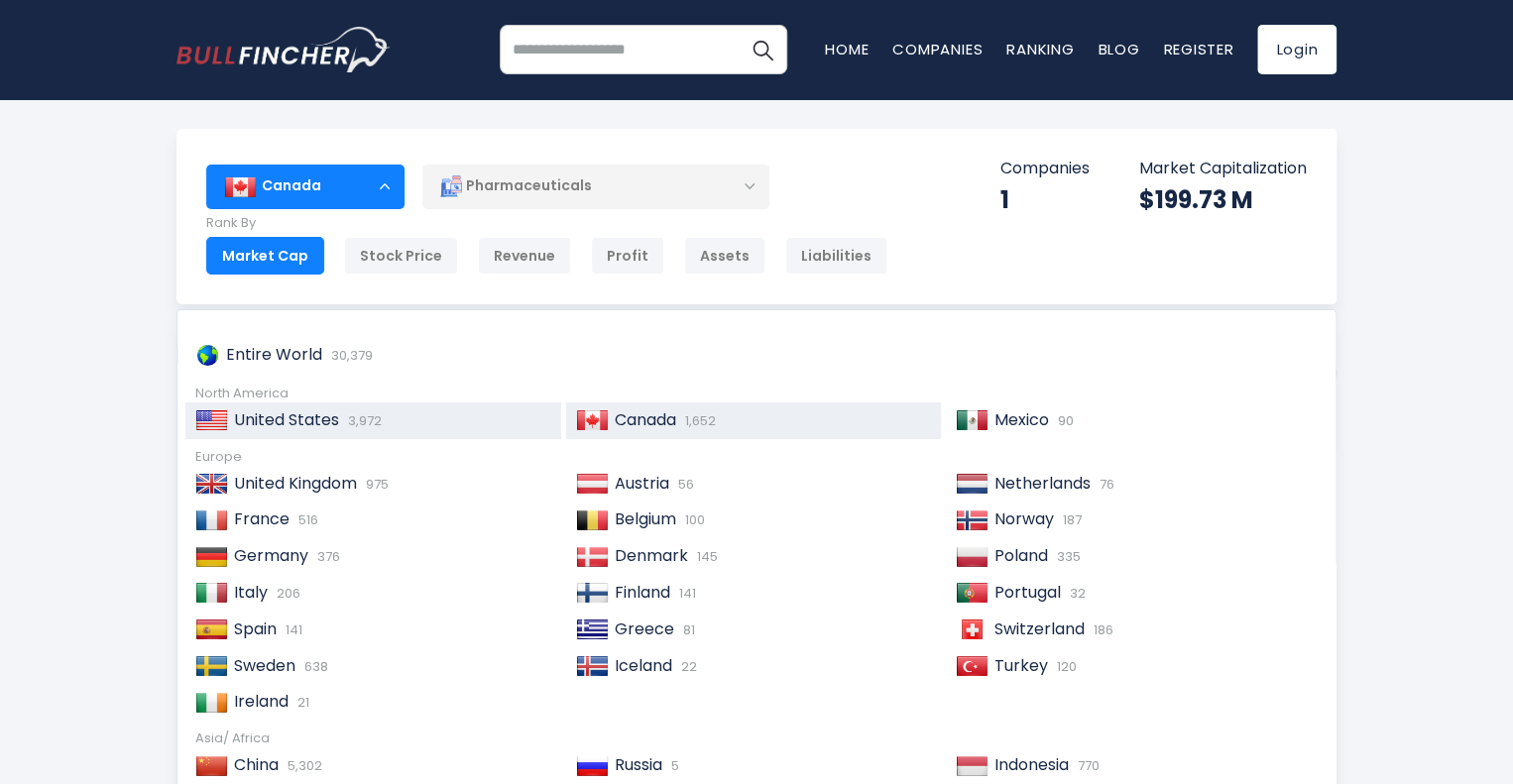 click on "United States" at bounding box center (287, 419) 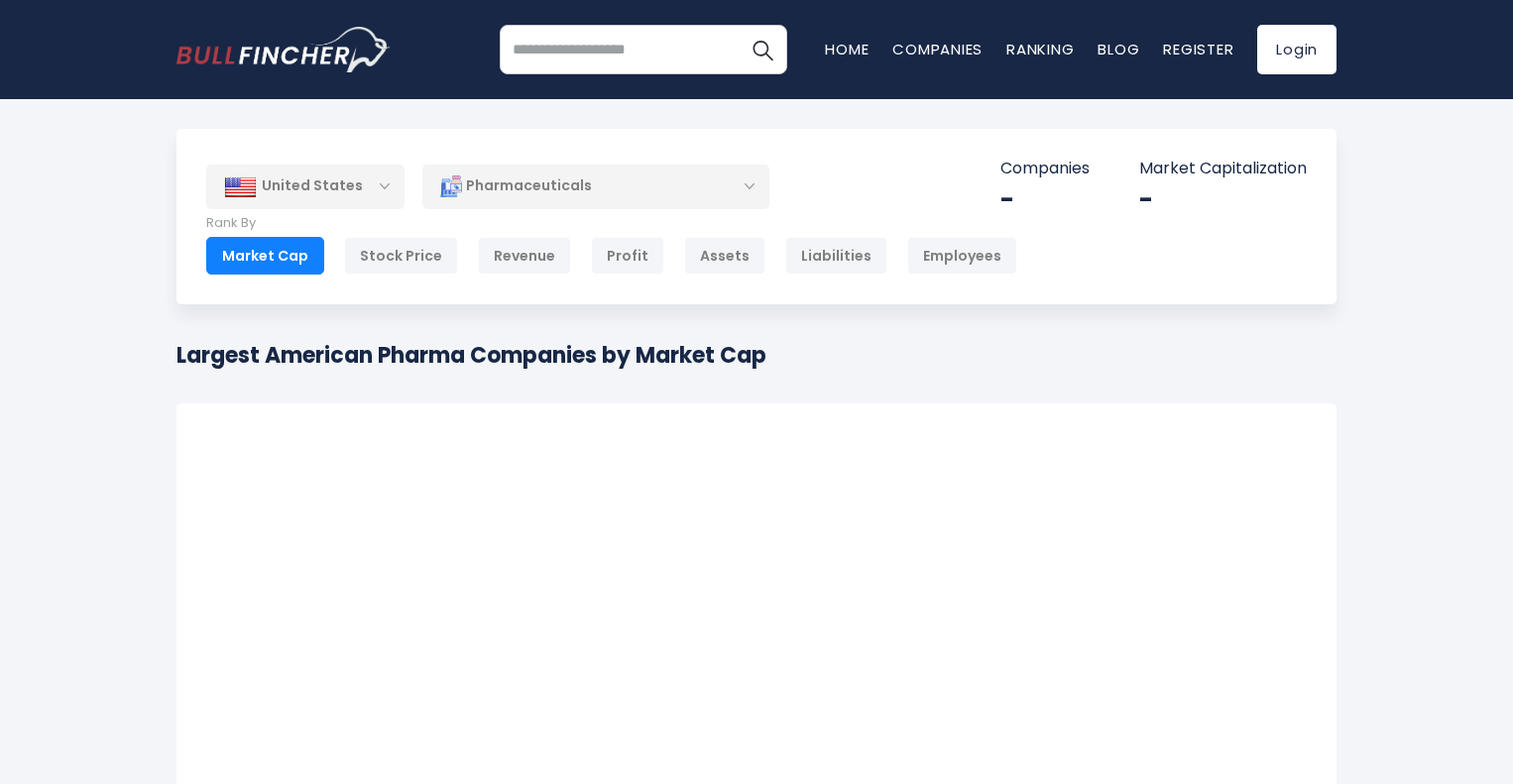 scroll, scrollTop: 0, scrollLeft: 0, axis: both 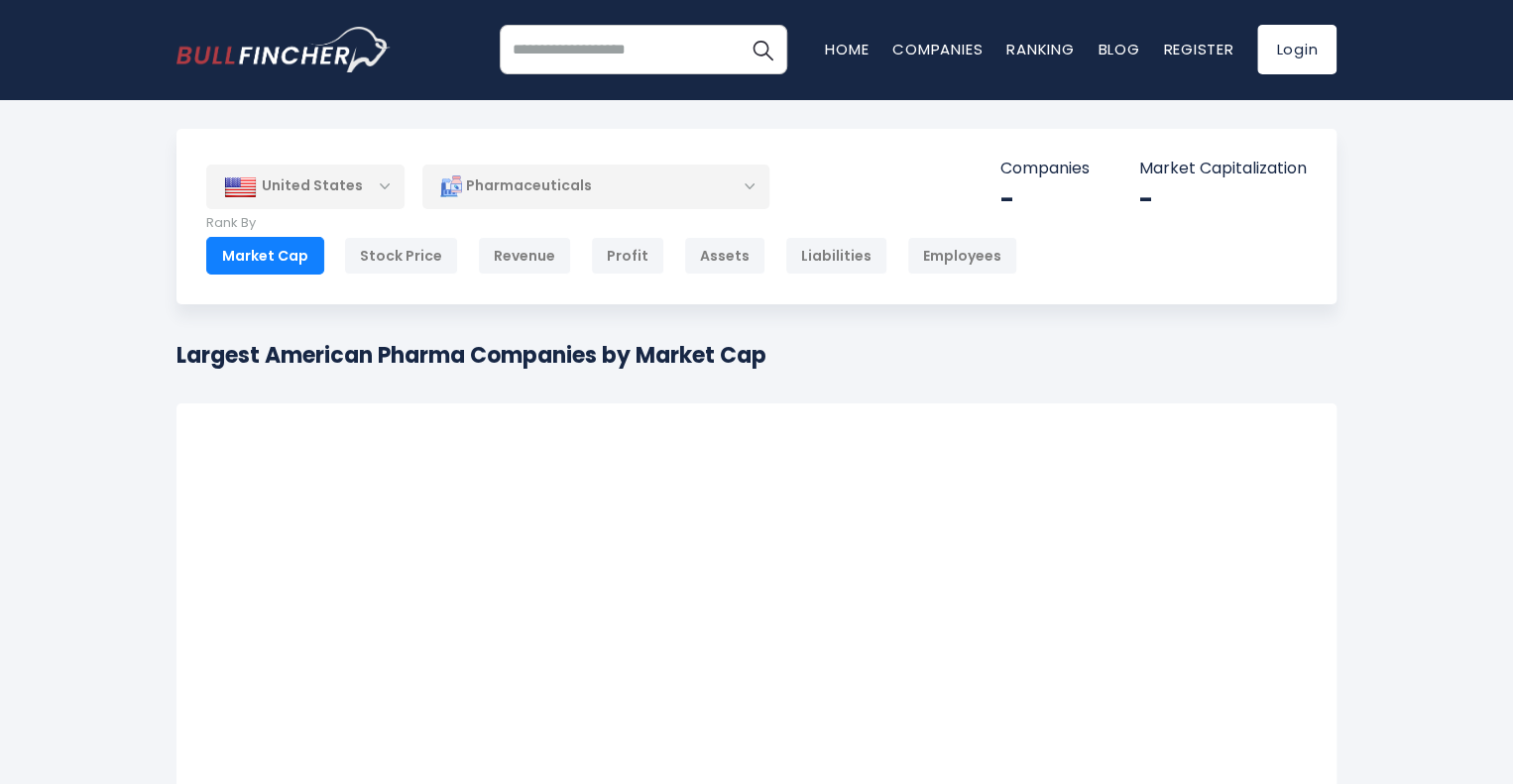 click on "Pharmaceuticals" at bounding box center (596, 186) 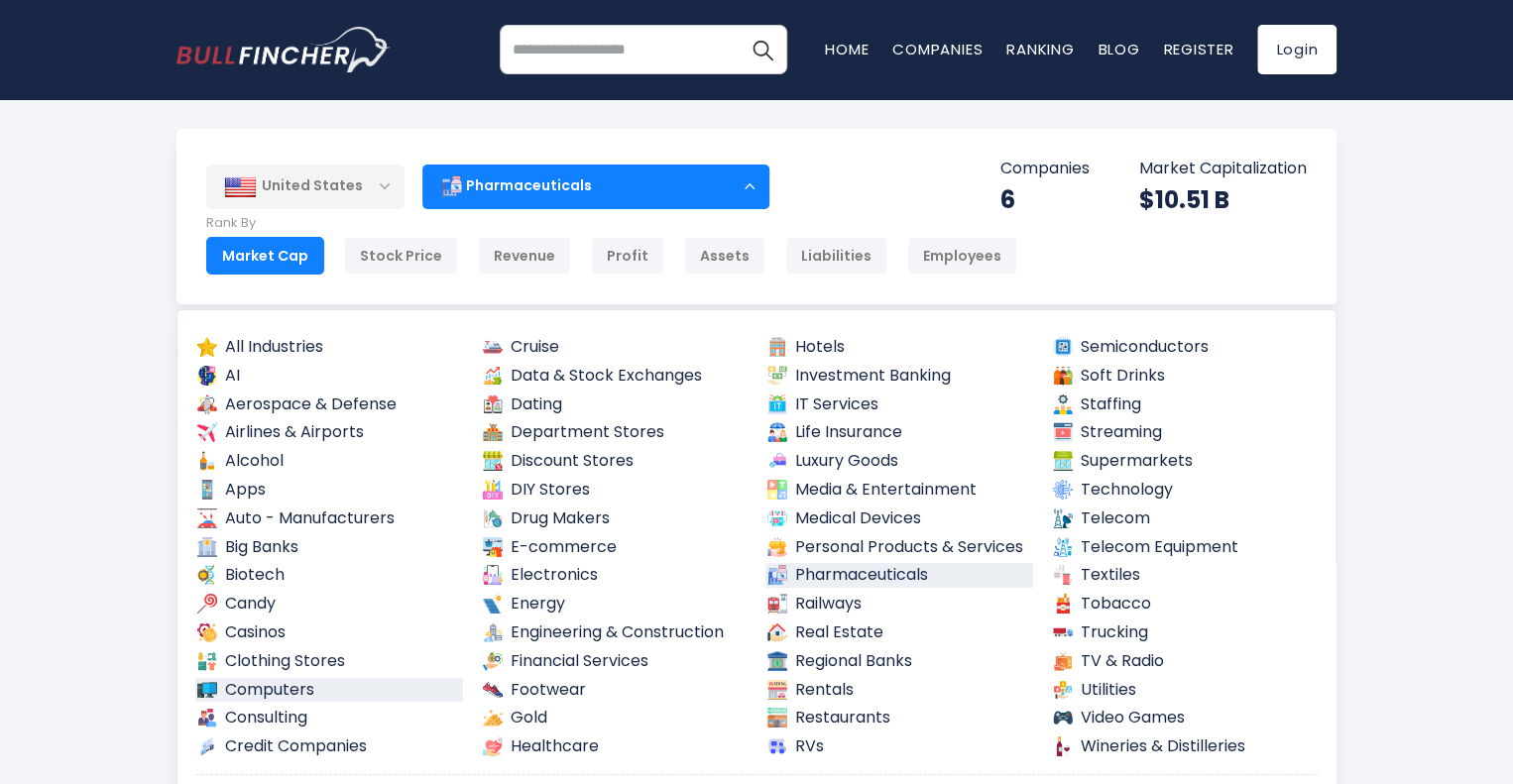 click on "Computers" at bounding box center (329, 690) 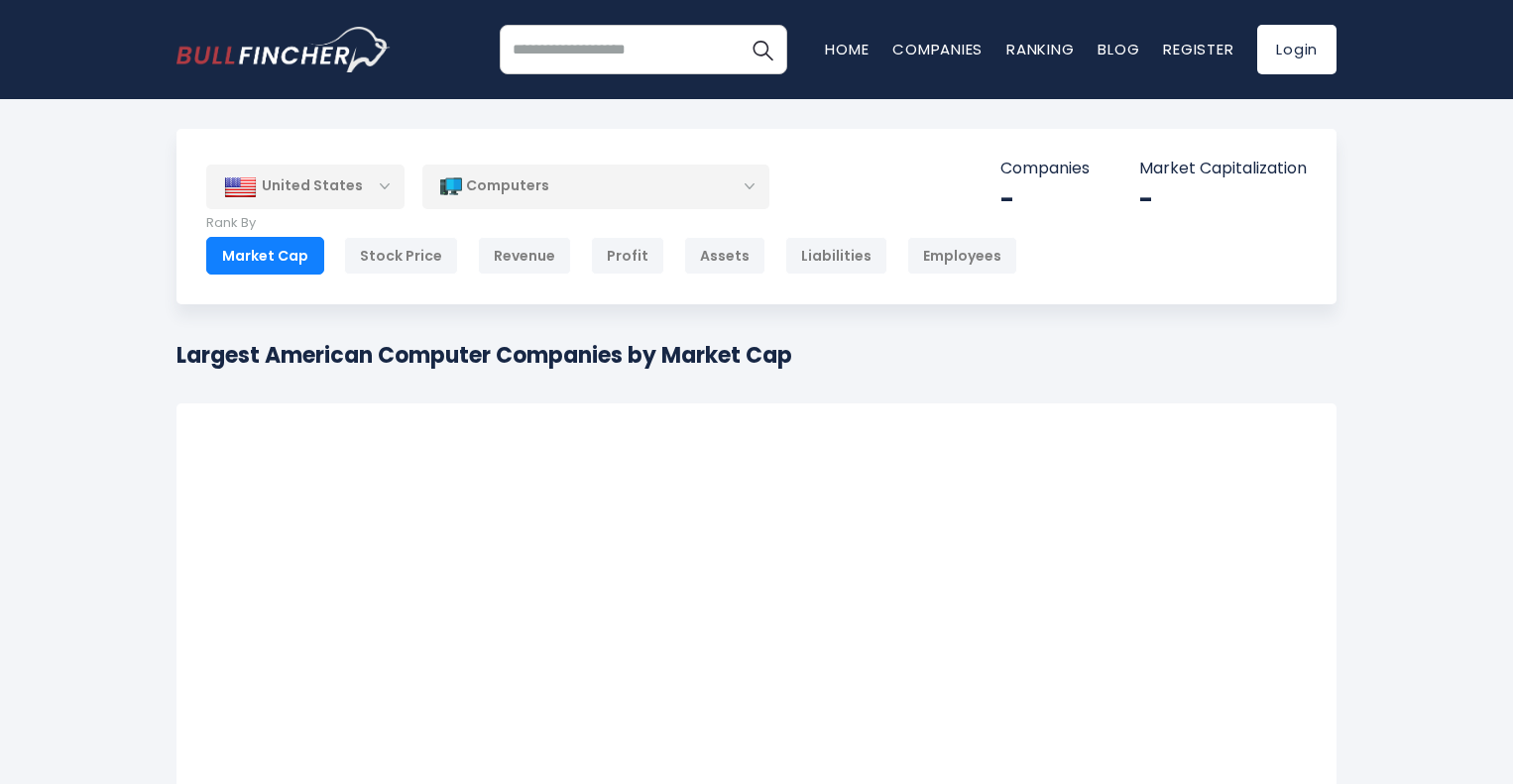scroll, scrollTop: 0, scrollLeft: 0, axis: both 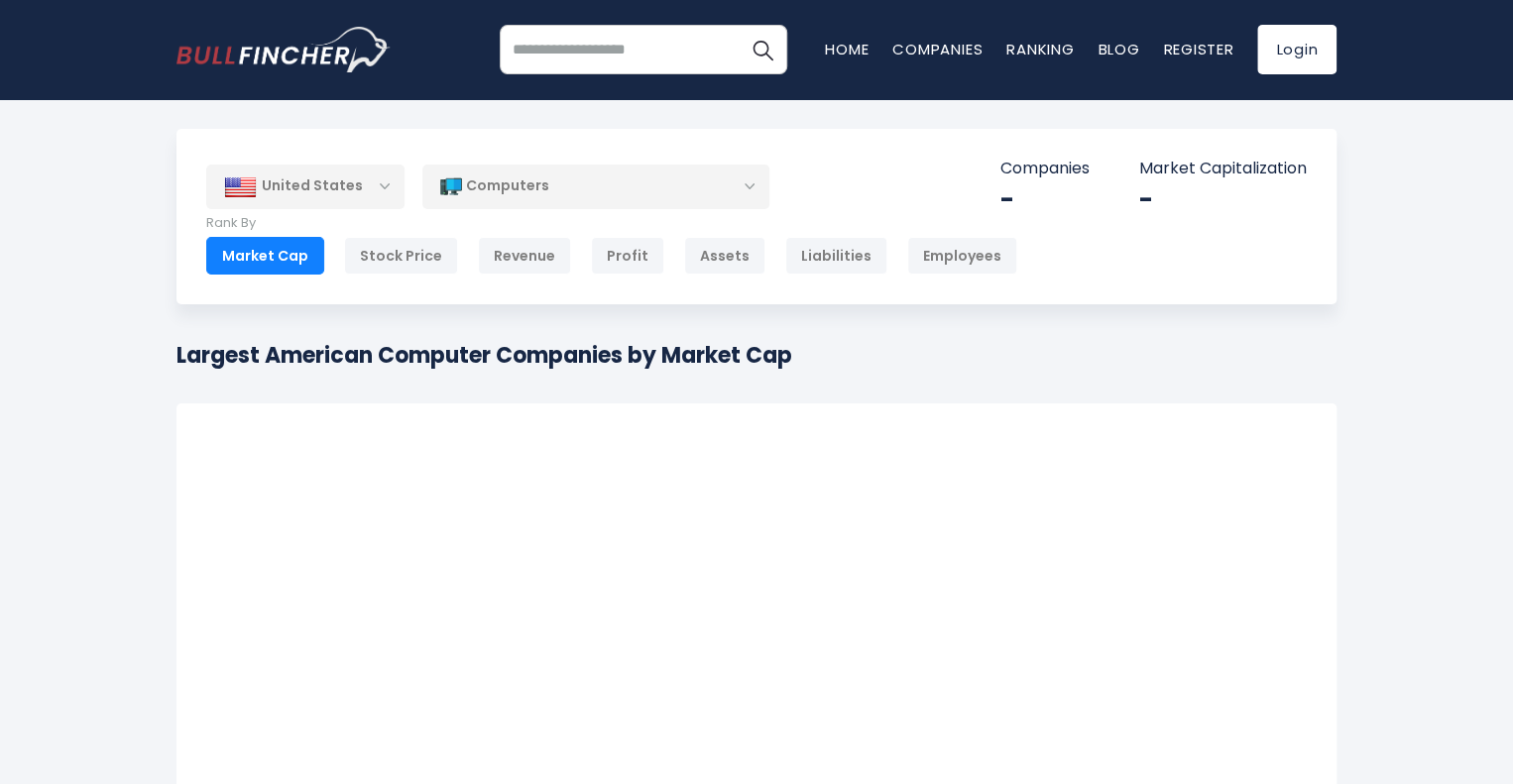 click on "United States
Entire World
North America
3,972" at bounding box center (756, 662) 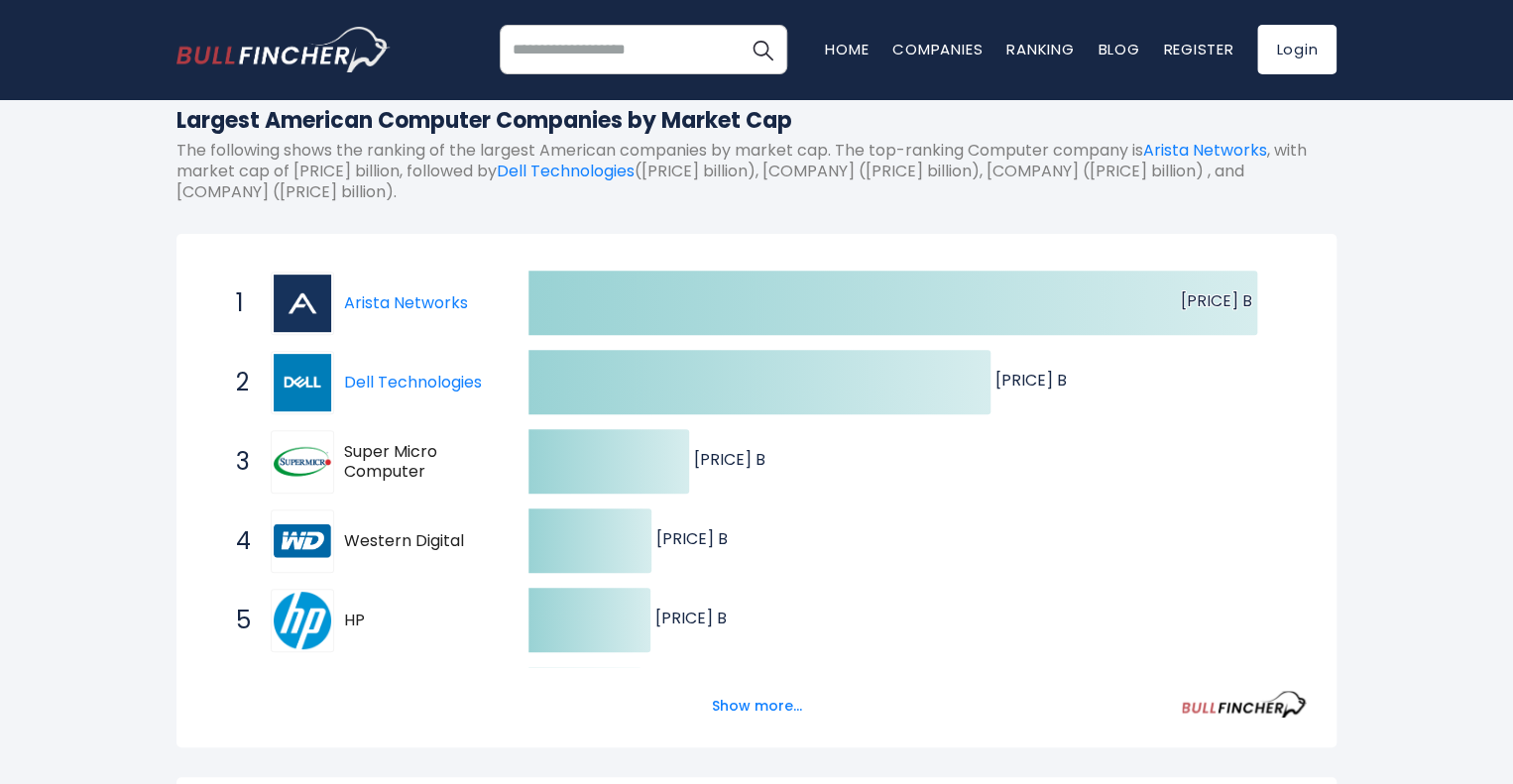 scroll, scrollTop: 238, scrollLeft: 0, axis: vertical 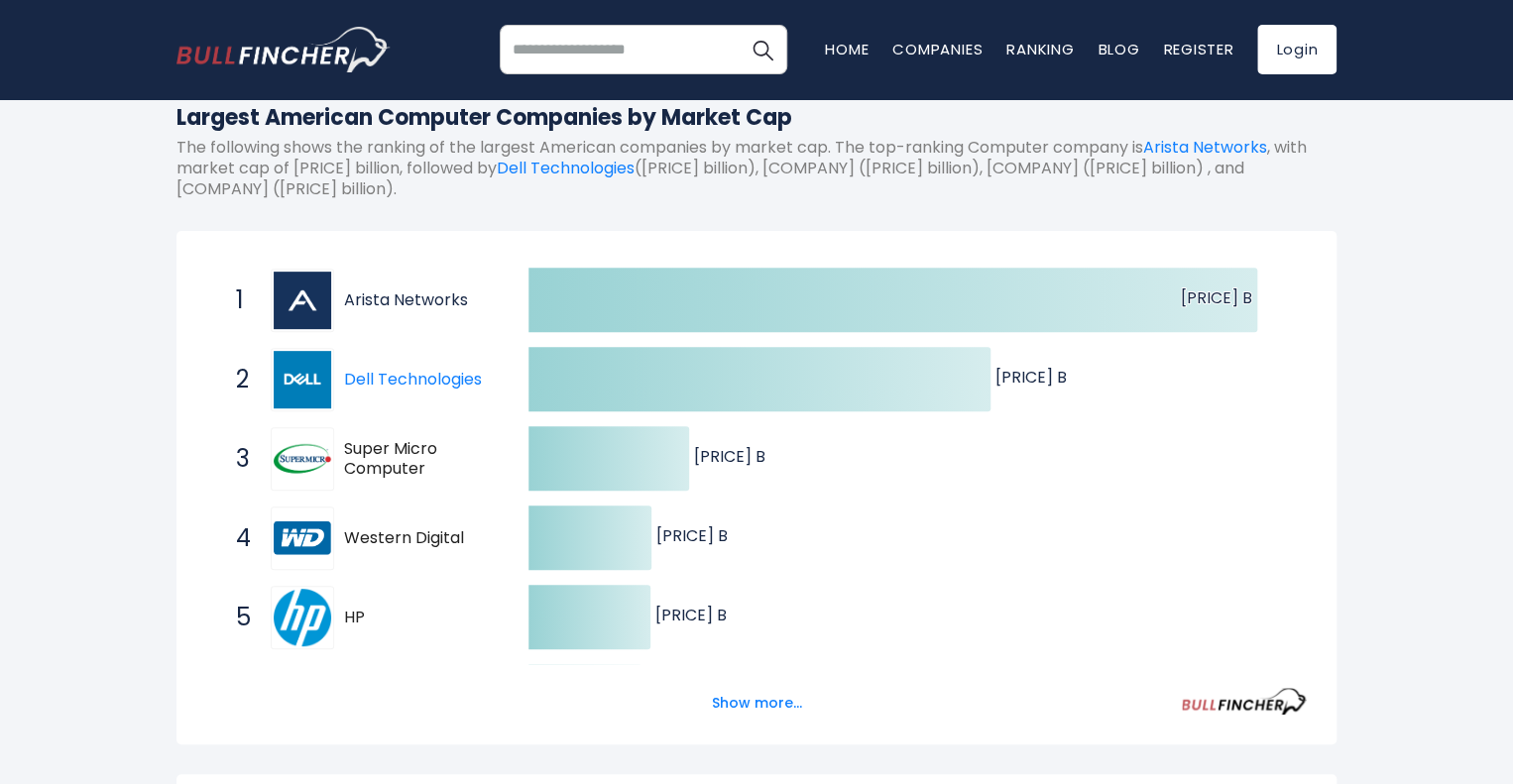 click on "Arista Networks" at bounding box center [406, 299] 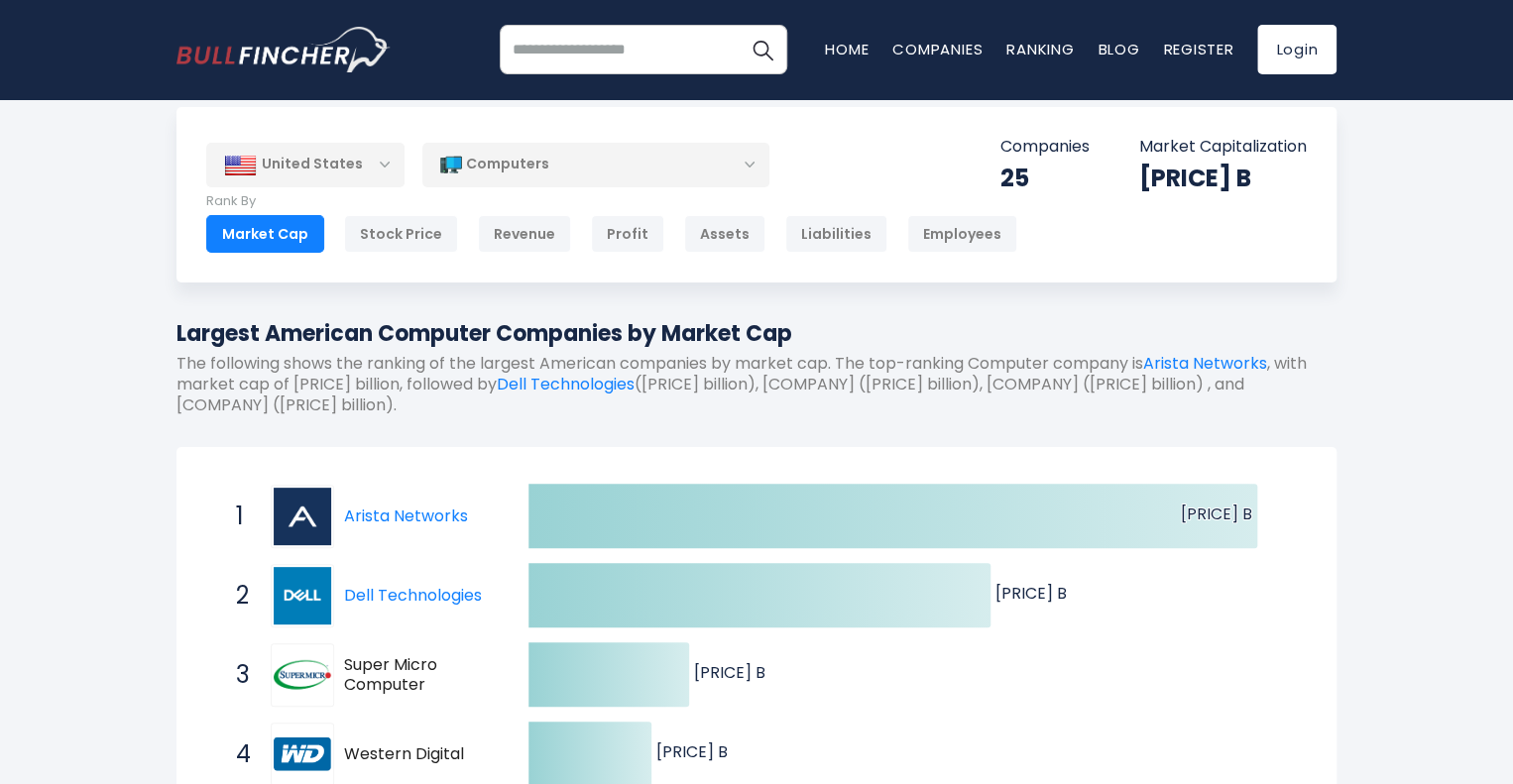 scroll, scrollTop: 0, scrollLeft: 0, axis: both 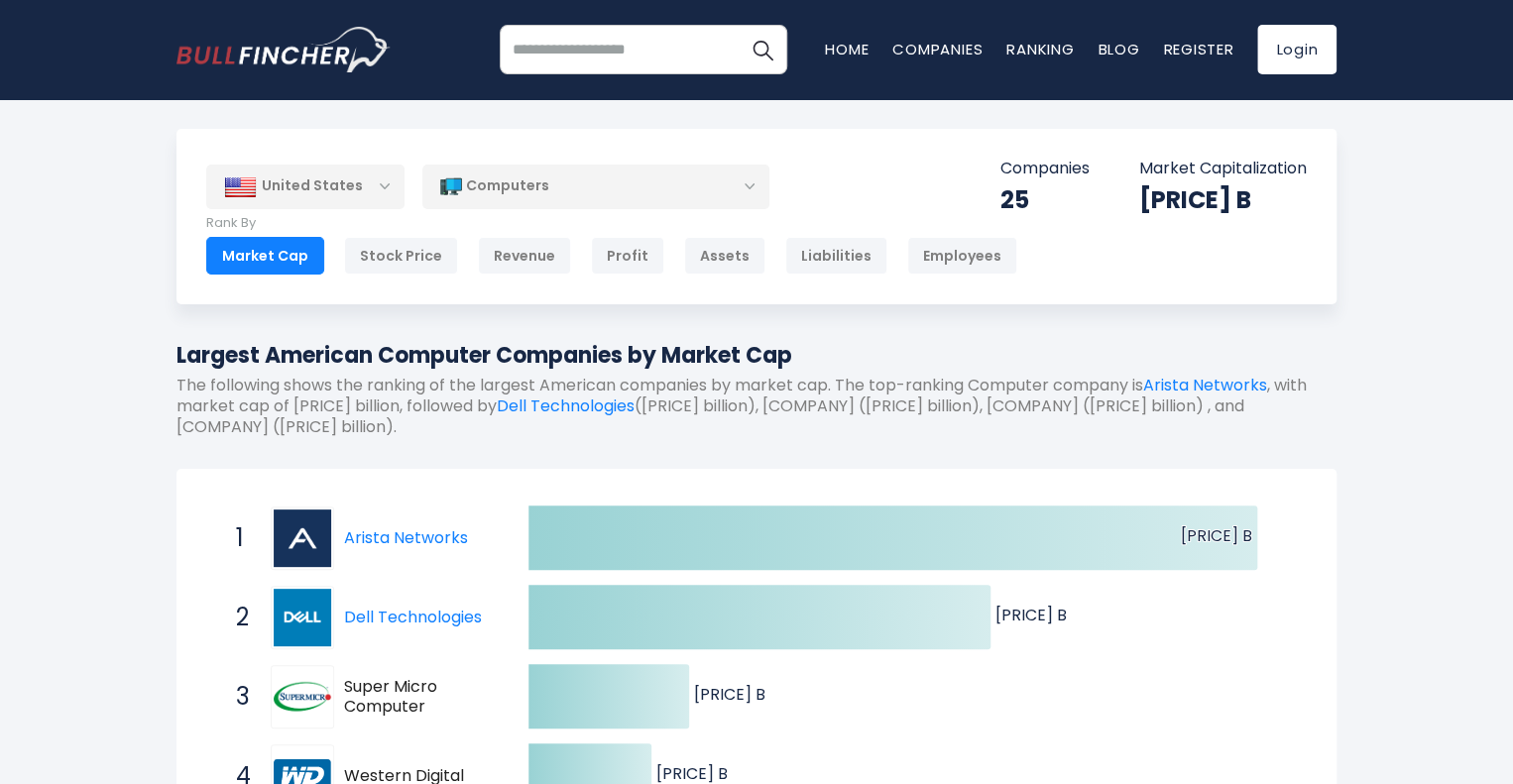 click on "Computers" at bounding box center [596, 186] 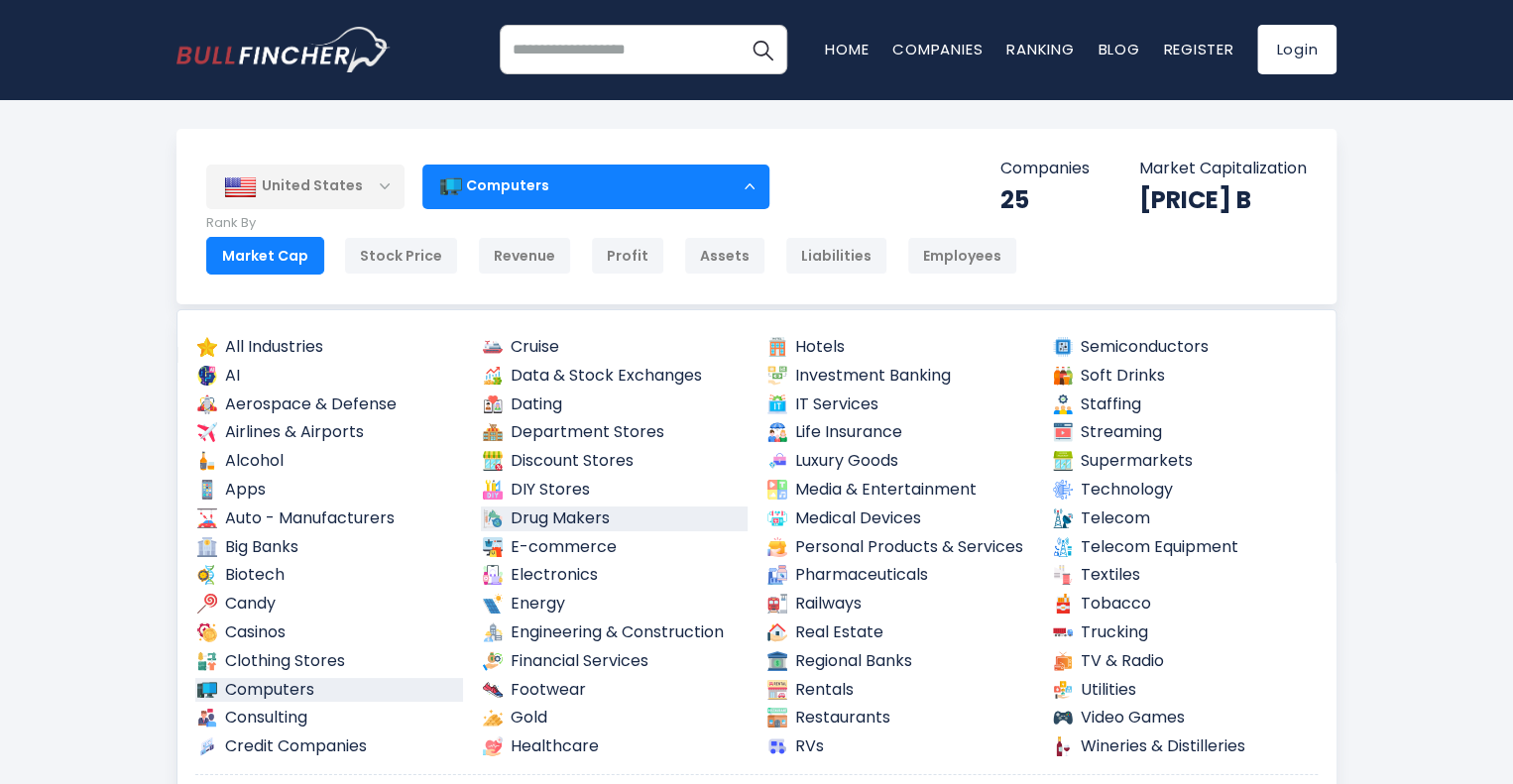 click on "Drug Makers" at bounding box center [615, 518] 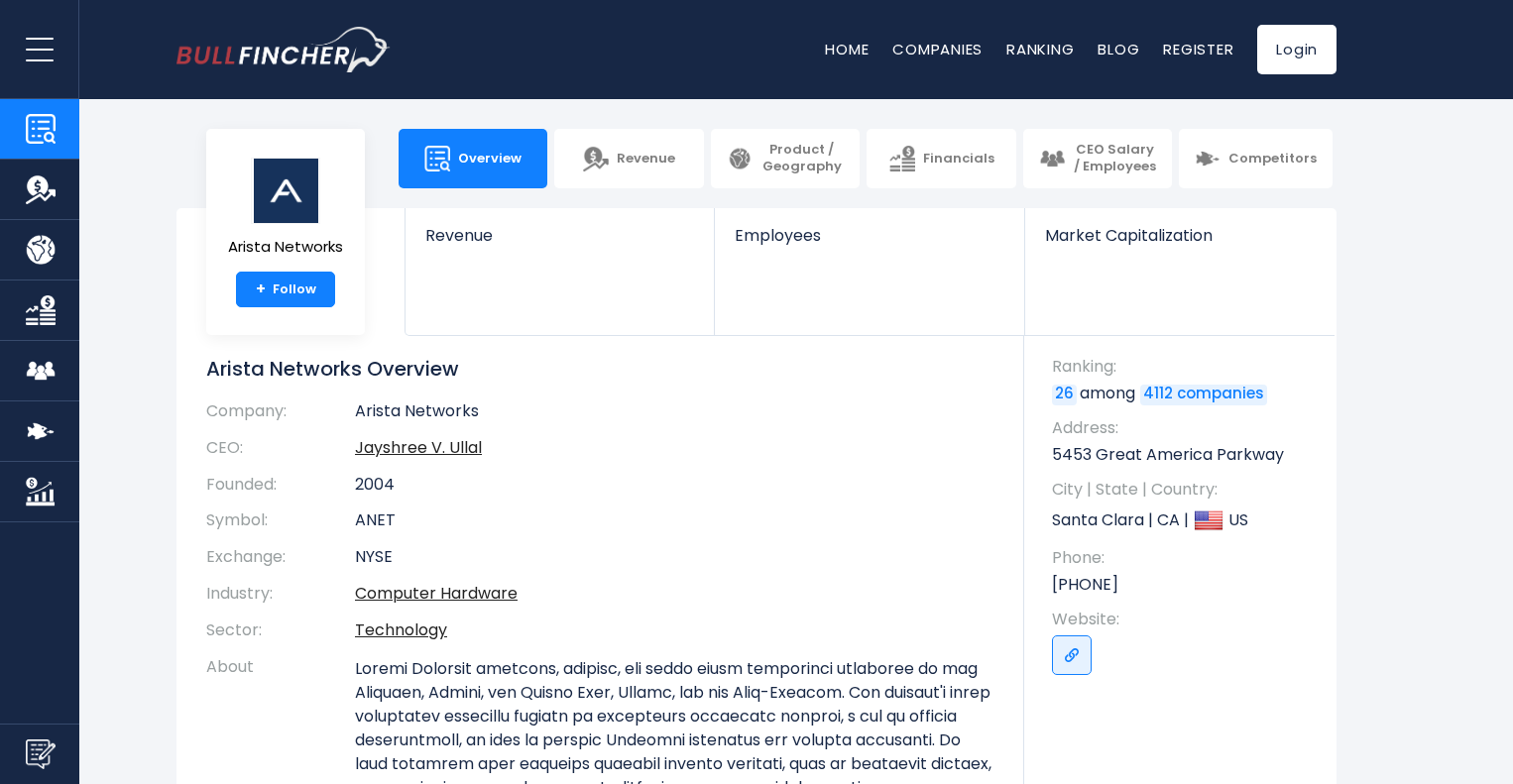 scroll, scrollTop: 0, scrollLeft: 0, axis: both 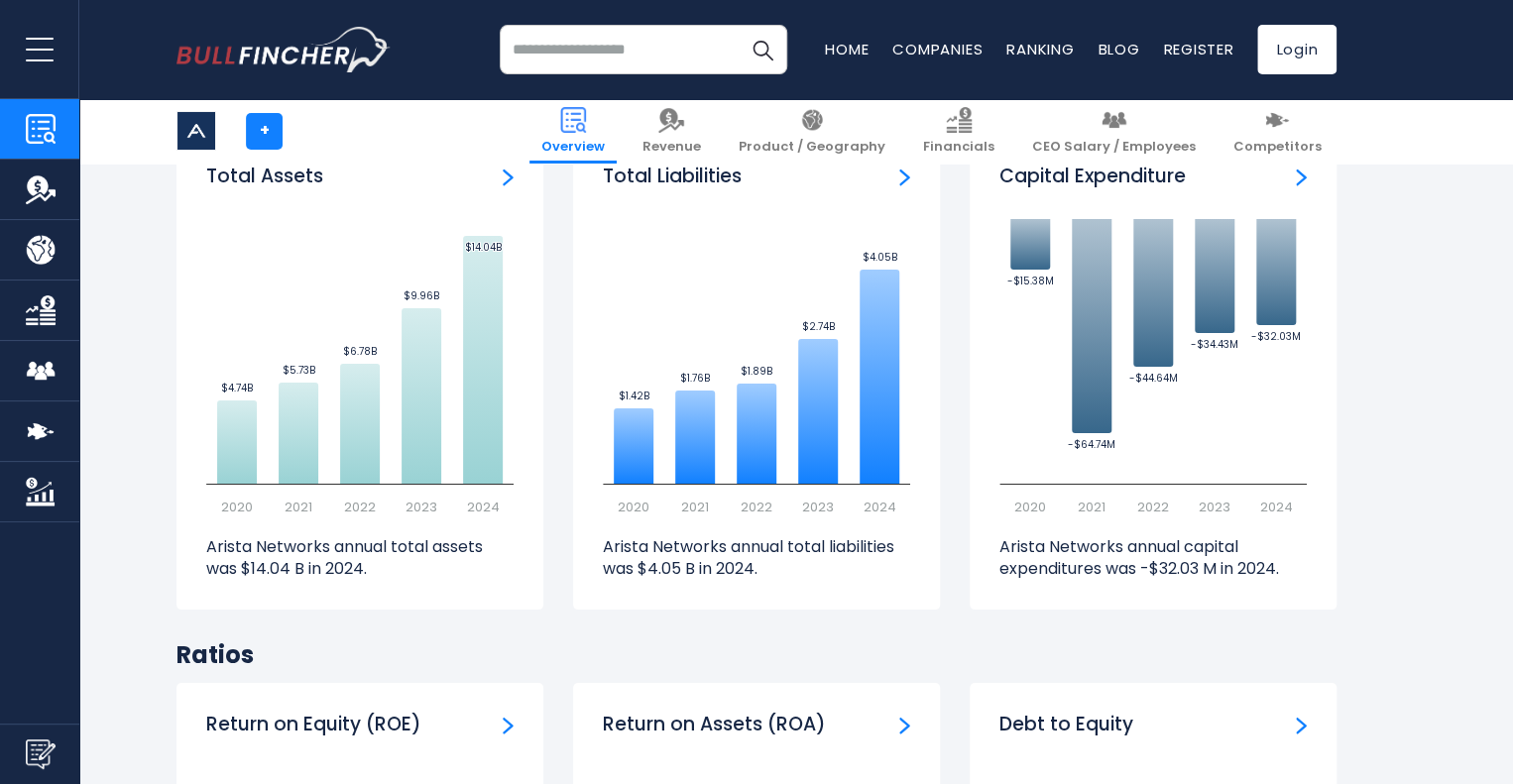 click on "Arista Networks
(ANET)
Stock Price
Volume
111.78
+97.69
+693.33%
Past 5 Years
Created with Highcharts 12.1.2 gh Jan 2021 Jul 2021 Jan 2022 Jul 2022 Jan 2023 0 25" at bounding box center [756, 729] 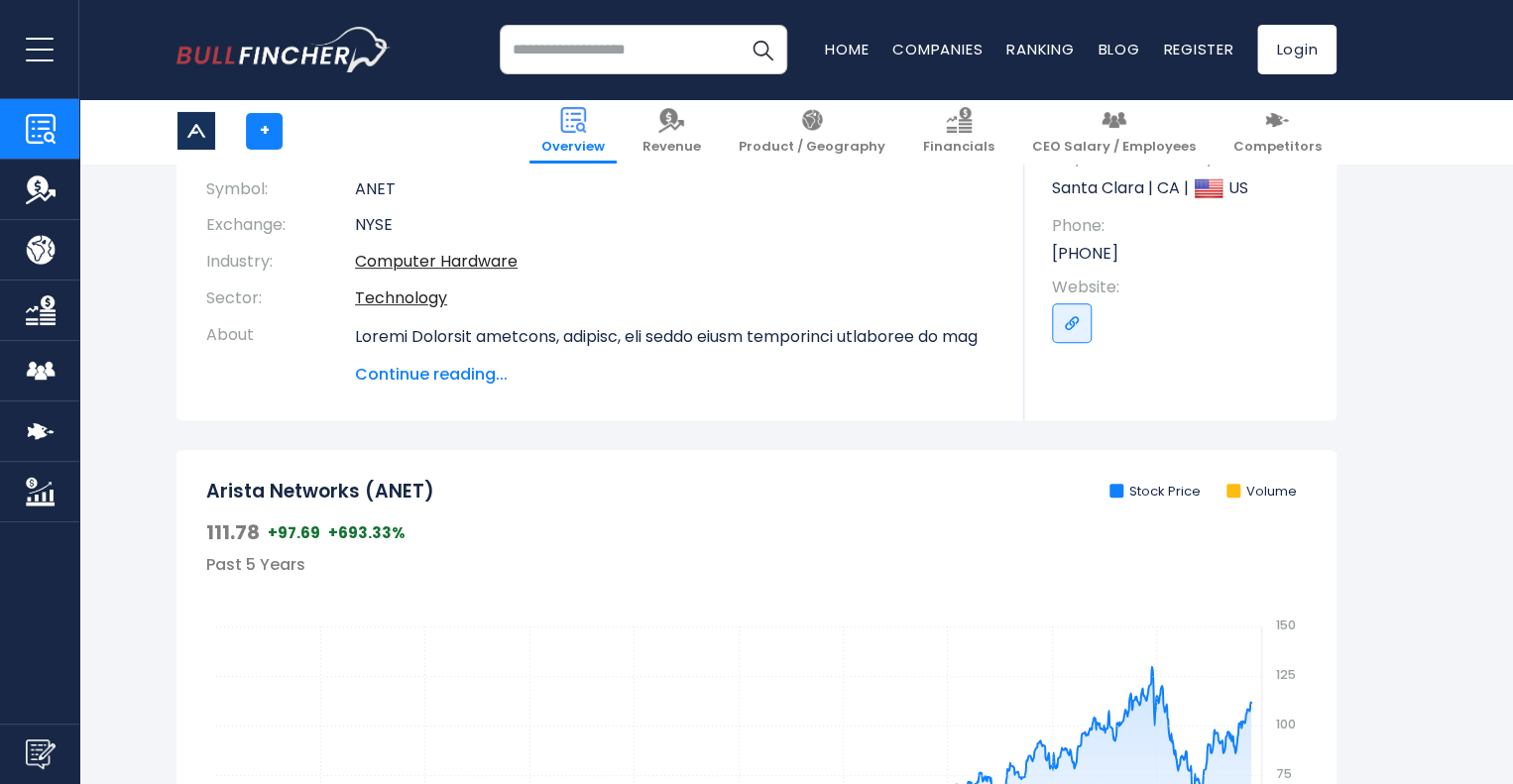 scroll, scrollTop: 317, scrollLeft: 0, axis: vertical 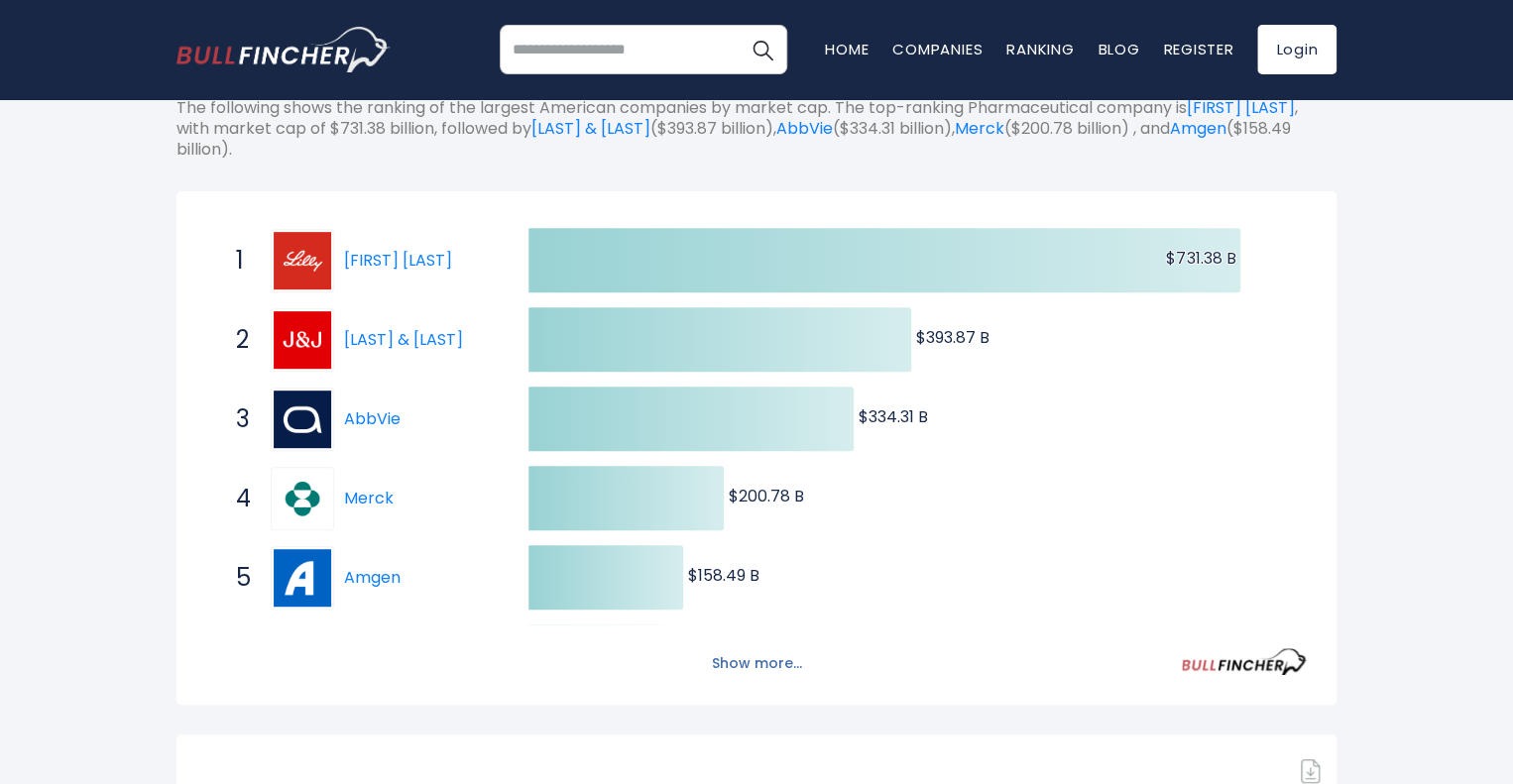 click on "Show more..." at bounding box center [756, 663] 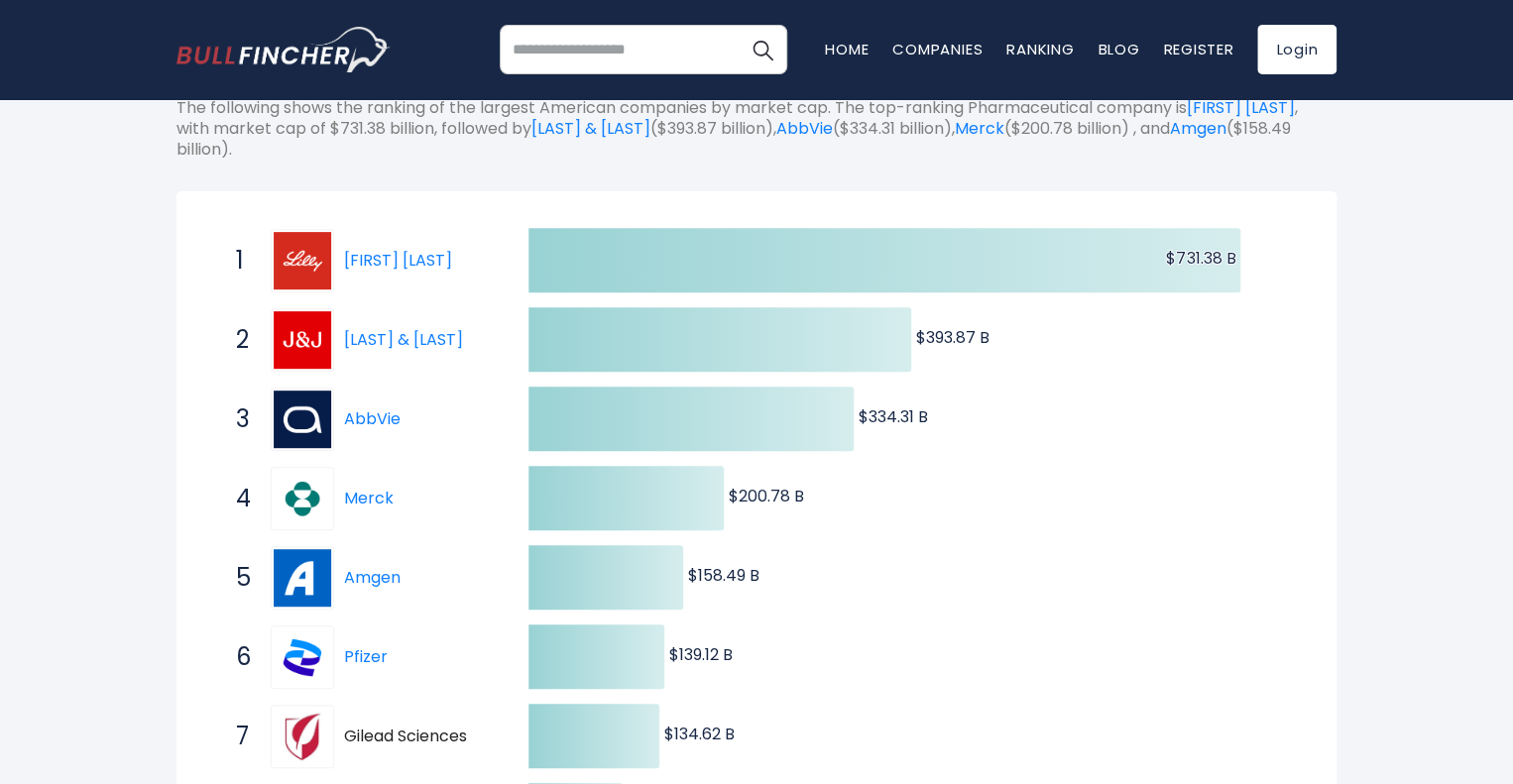 click on "United States
Entire World   [NUMBER]
North America" at bounding box center [756, 3275] 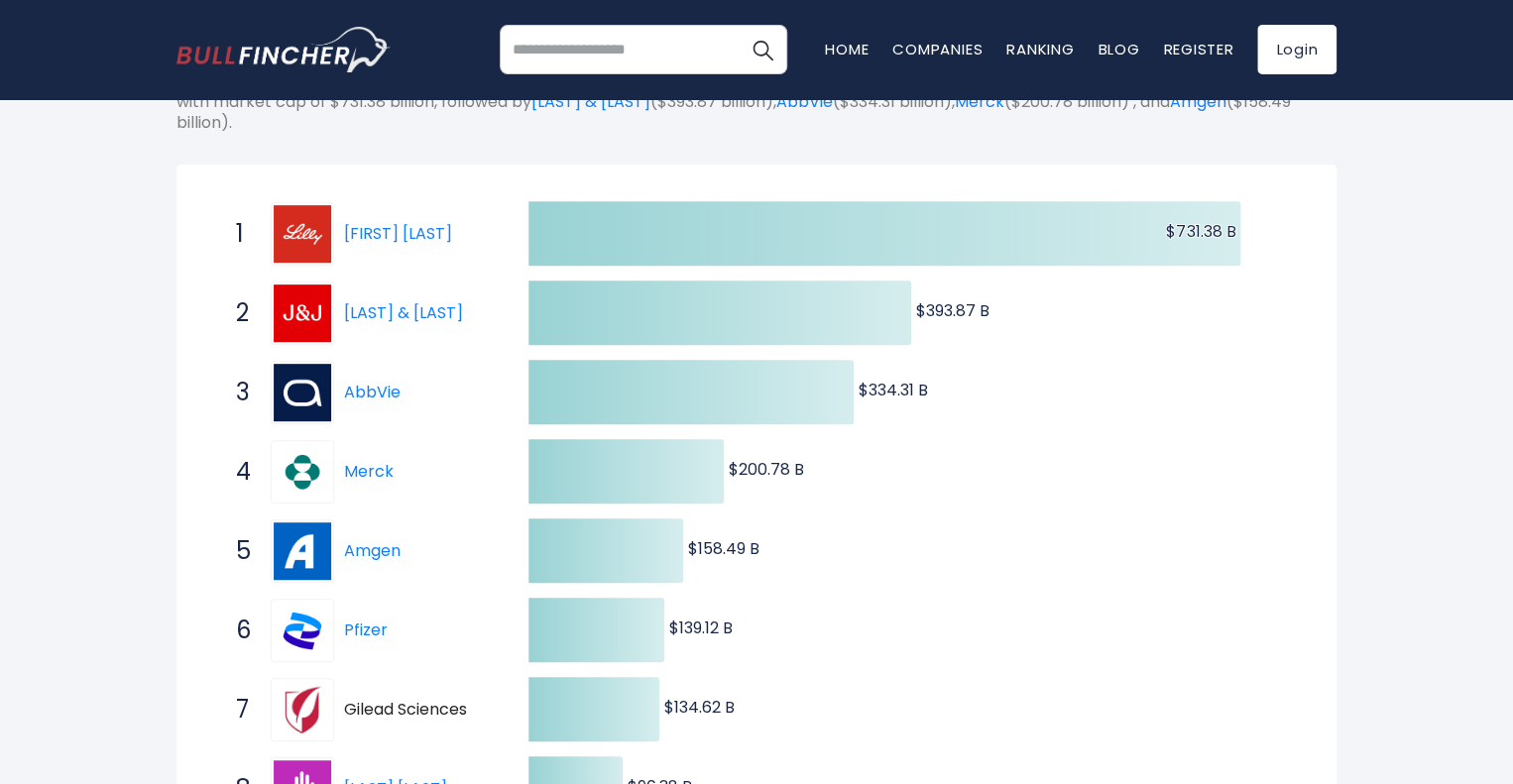 scroll, scrollTop: 278, scrollLeft: 0, axis: vertical 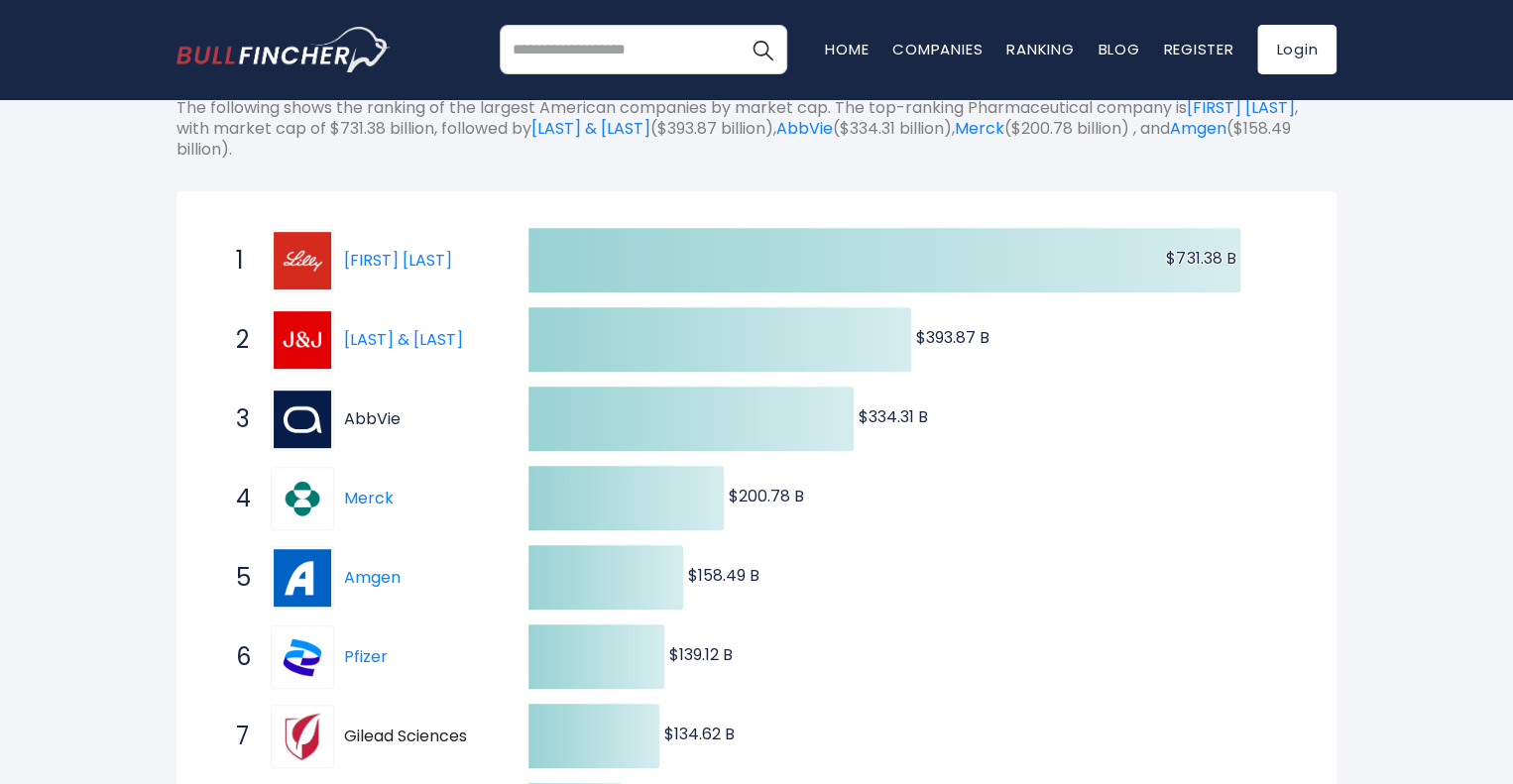 click on "AbbVie" at bounding box center (372, 418) 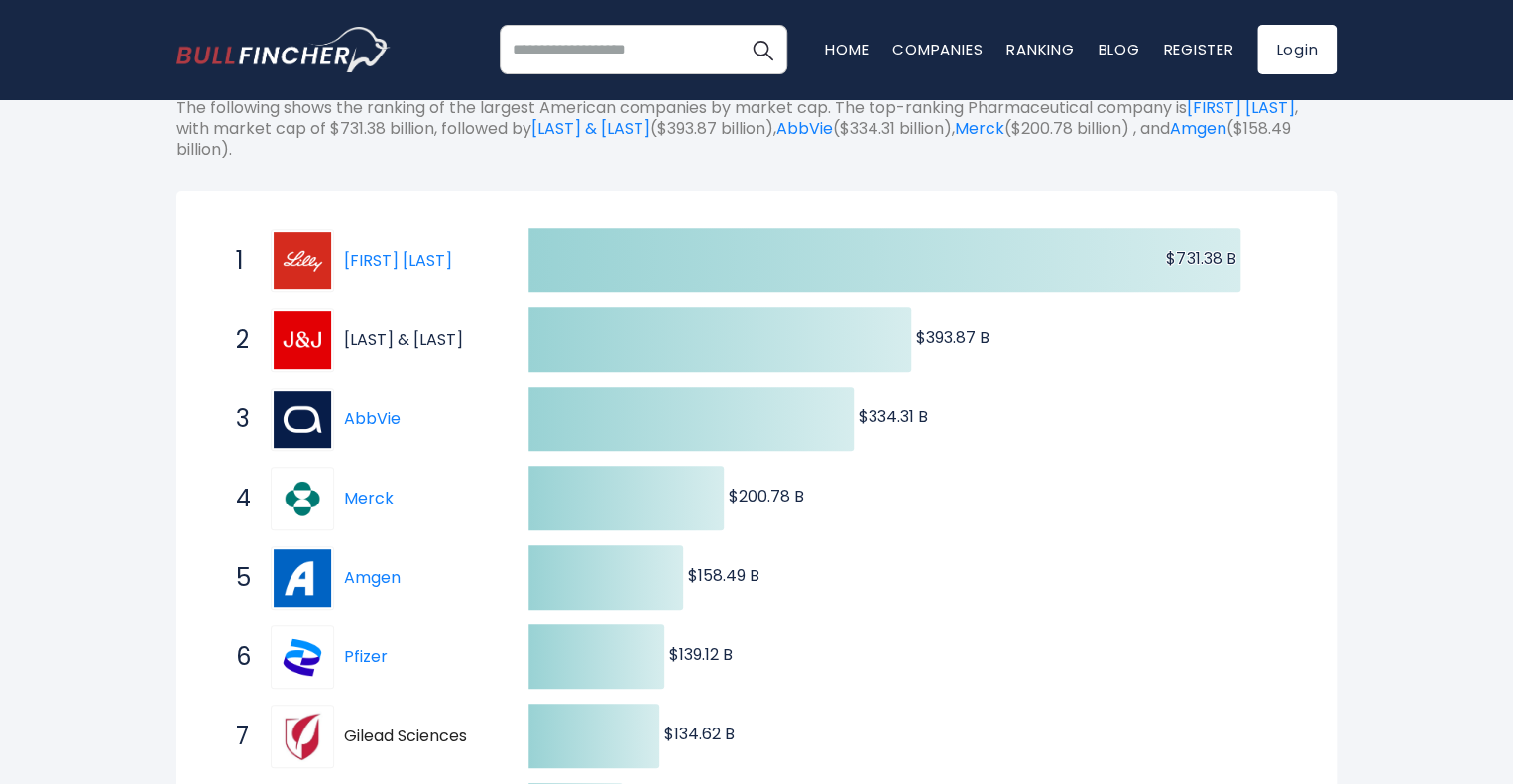 click on "[LAST] & [LAST]" at bounding box center (404, 339) 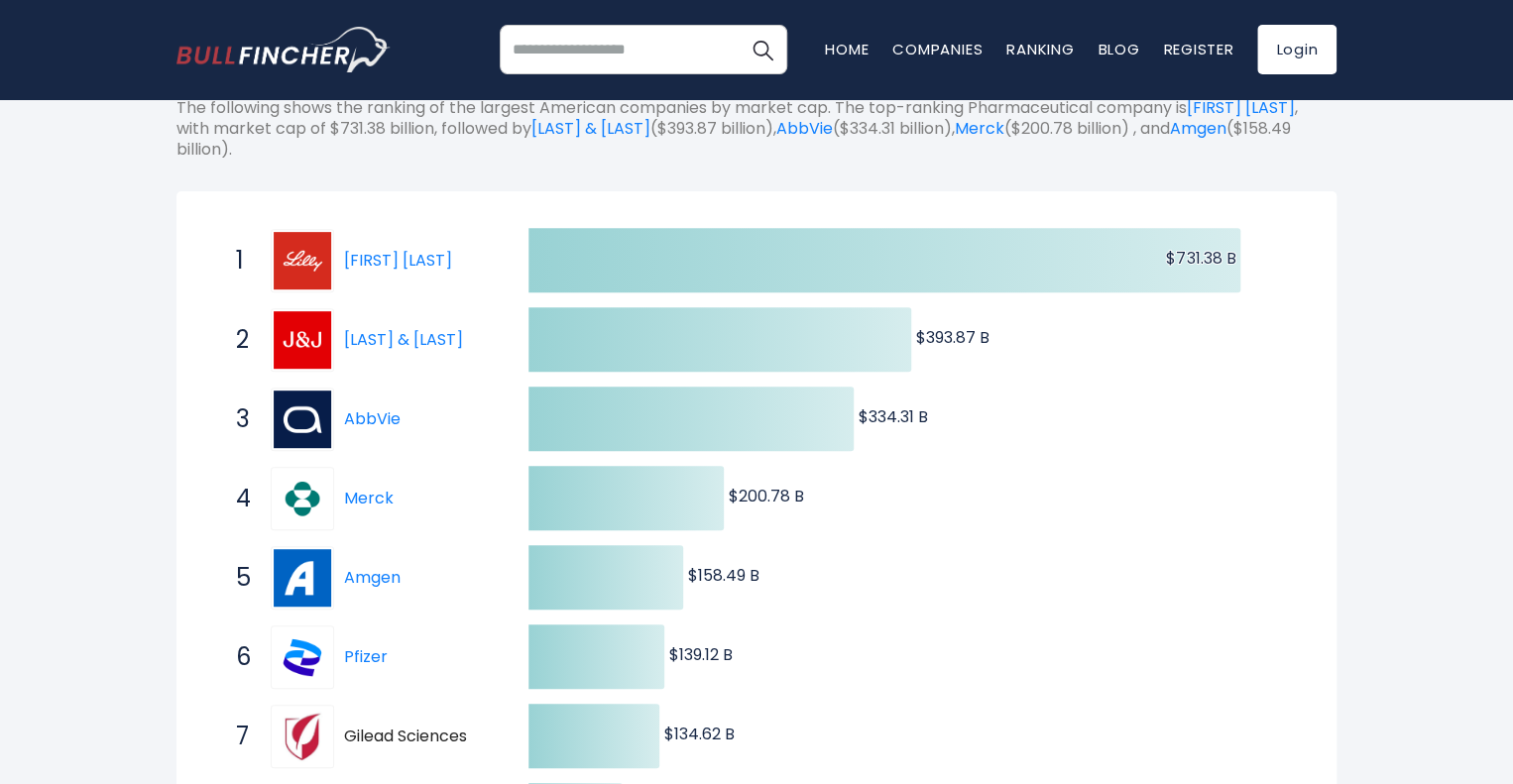 click on "Created with Highcharts 12.1.2 $731.38  B ​ $731.38  B $393.87  B ​ $393.87  B $334.31  B ​ $334.31  B $200.78  B ​ $200.78  B $158.49  B ​ $158.49  B $139.12  B ​ $139.12  B $134.62  B ​ $134.62  B $96.38  B ​ $96.38  B $66.16  B ​ $66.16  B $14.05  B ​ $14.05  B 1 Eli Lilly   LLY 2 Johnson & Johnson   JNJ 3 AbbVie   ABBV 4 Merck   MRK 5 Amgen   AMGN 6 Pfizer   PFE 7 Gilead Sciences   GILD 8 Bristol-Myers Squibb   BMY 9 Zoetis   ZTS 10 Intra-Cellular Therapies   ITCI
Show less..." at bounding box center (756, 642) 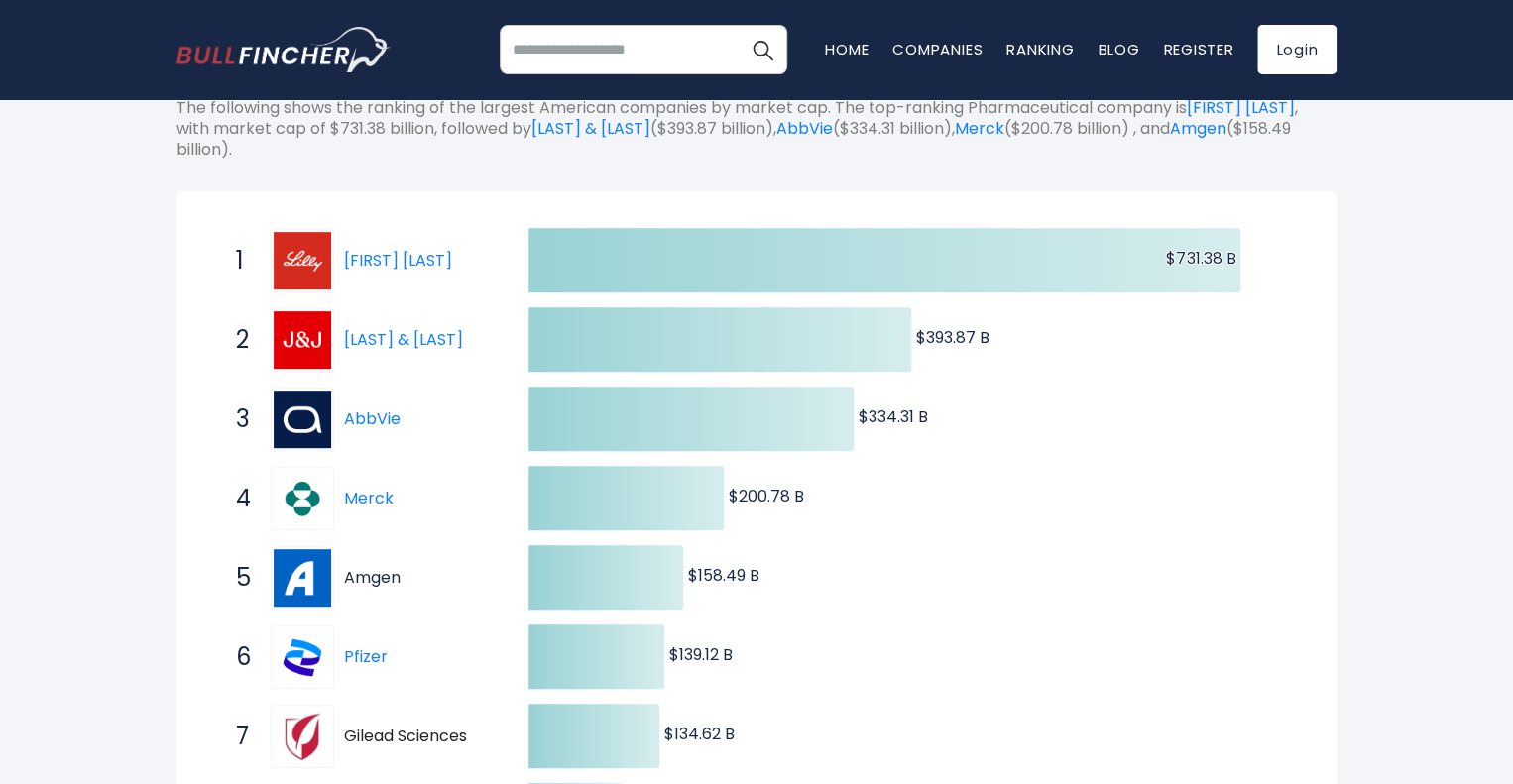 click on "Amgen" at bounding box center [372, 577] 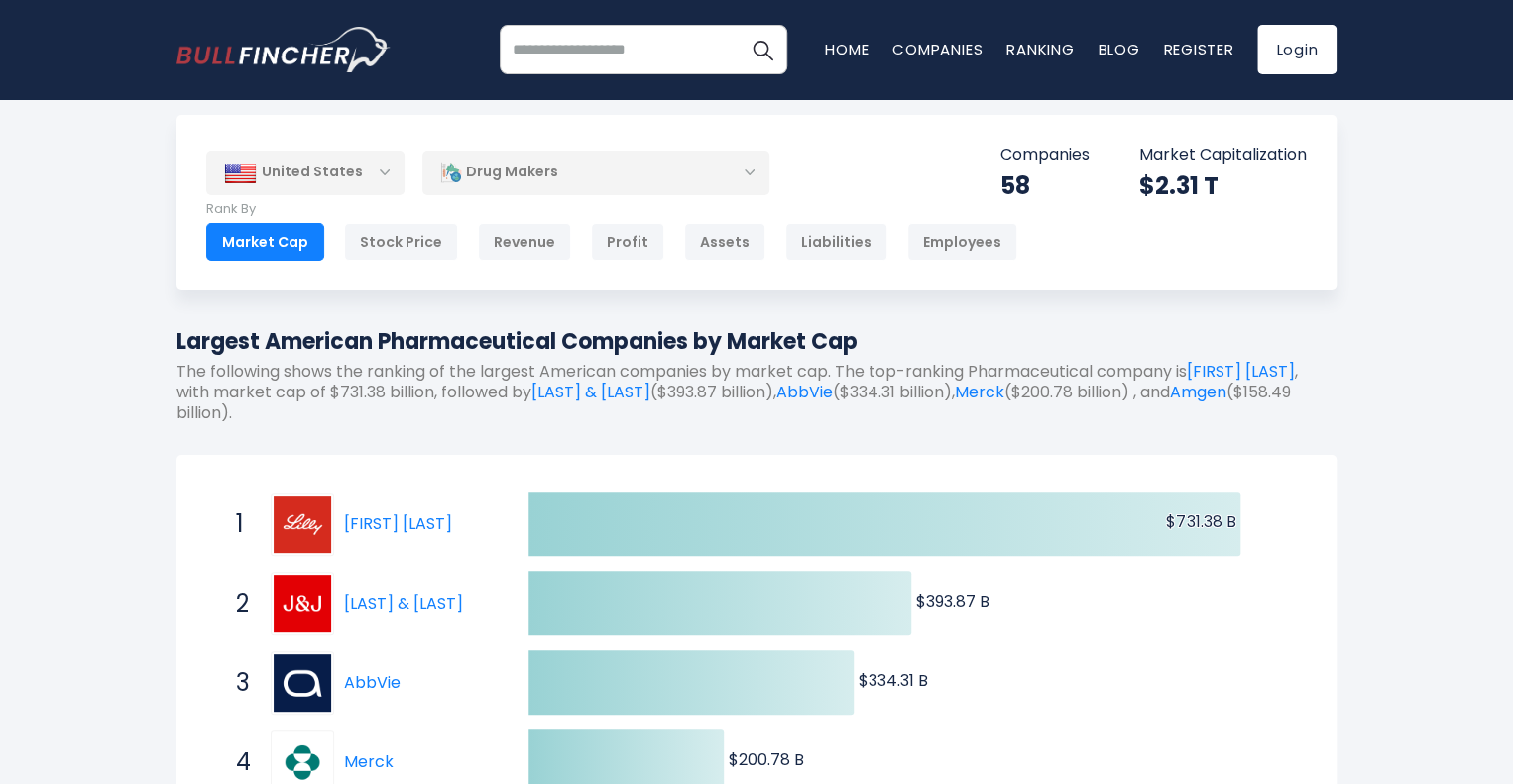scroll, scrollTop: 0, scrollLeft: 0, axis: both 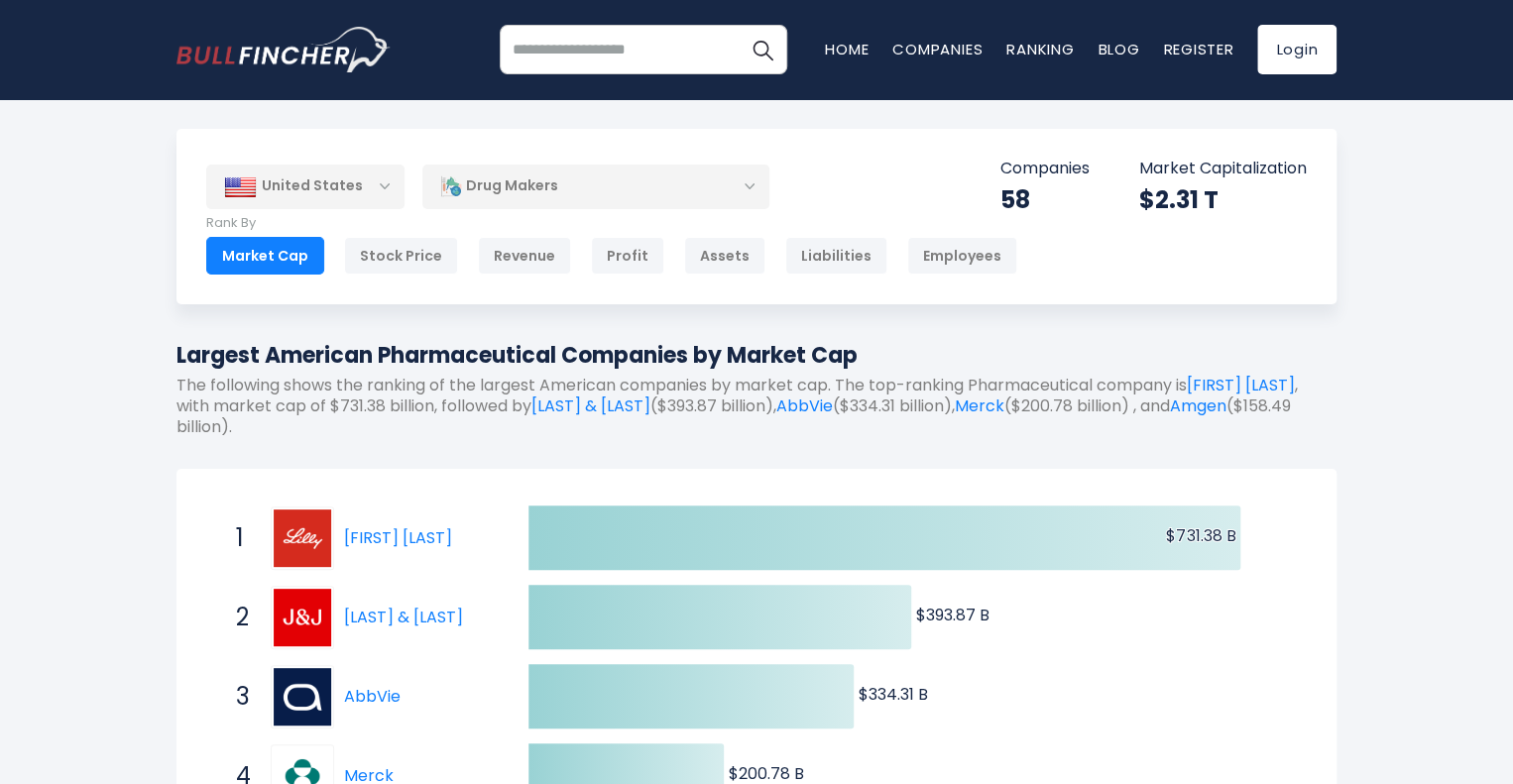 click on "Drug Makers" at bounding box center (596, 186) 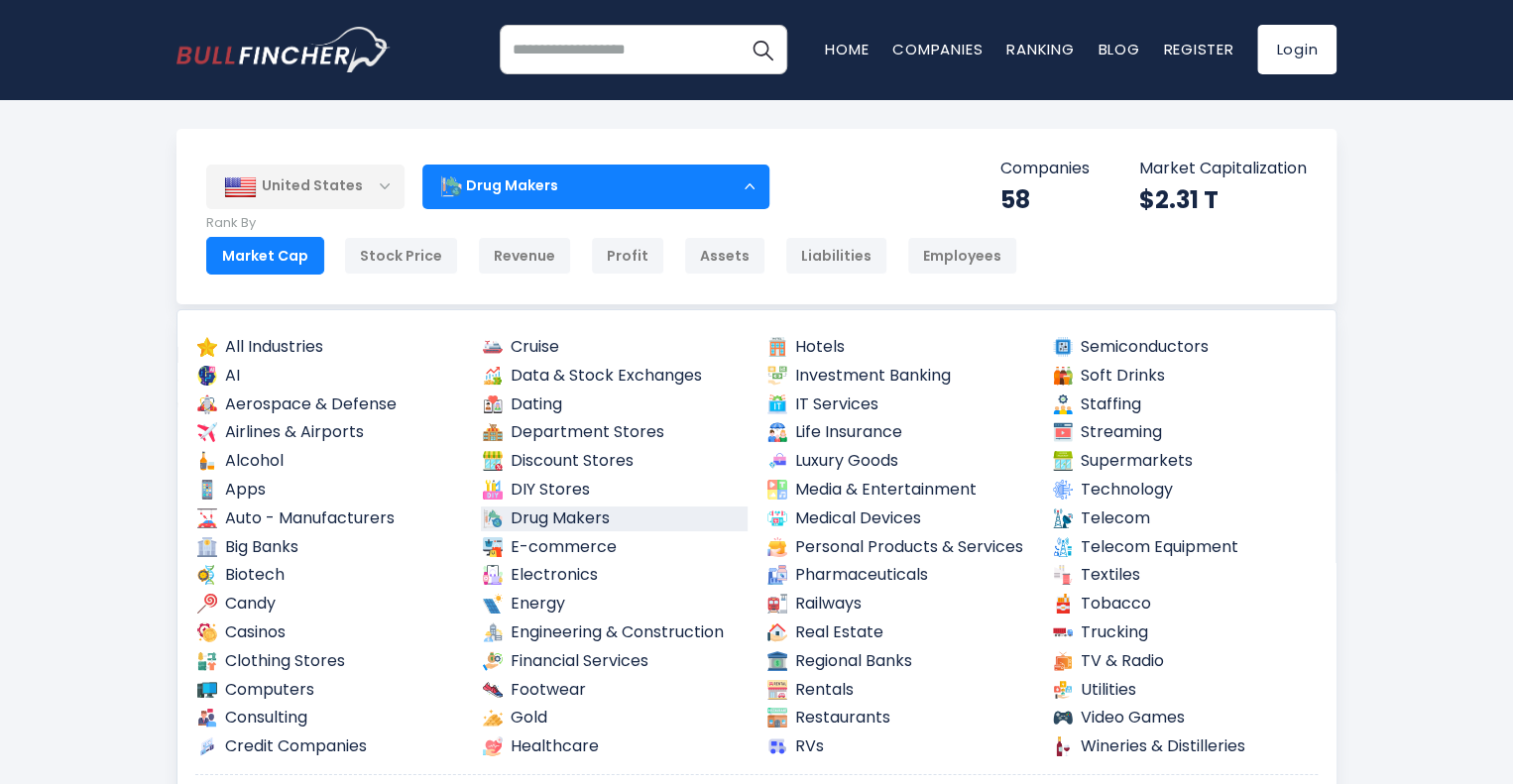 click on "All Industries
AI
Aerospace & Defense
Airlines & Airports
Alcohol
Apps
Auto - Manufacturers
Big Banks
Biotech
Candy Casinos" at bounding box center (756, 562) 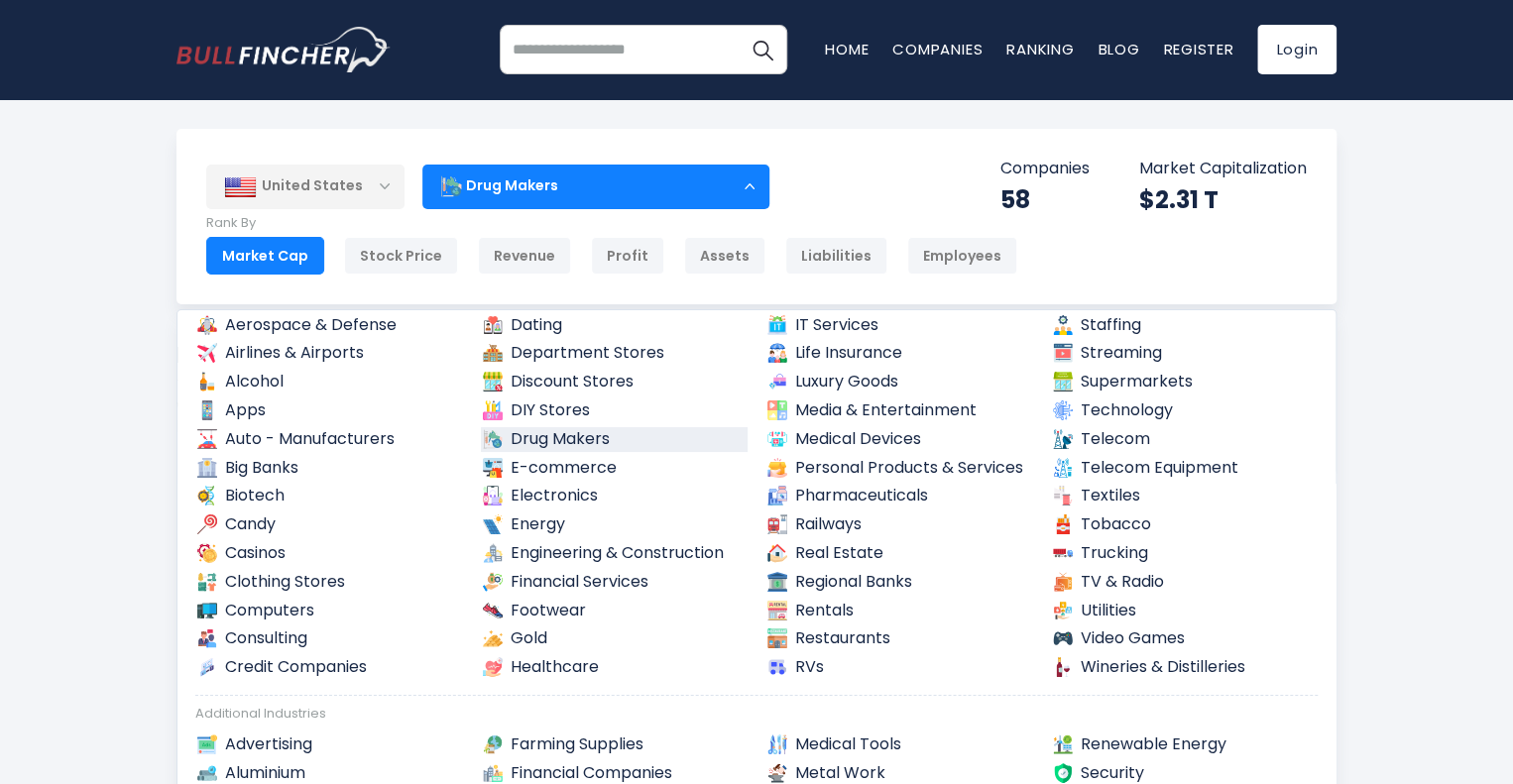 scroll, scrollTop: 40, scrollLeft: 0, axis: vertical 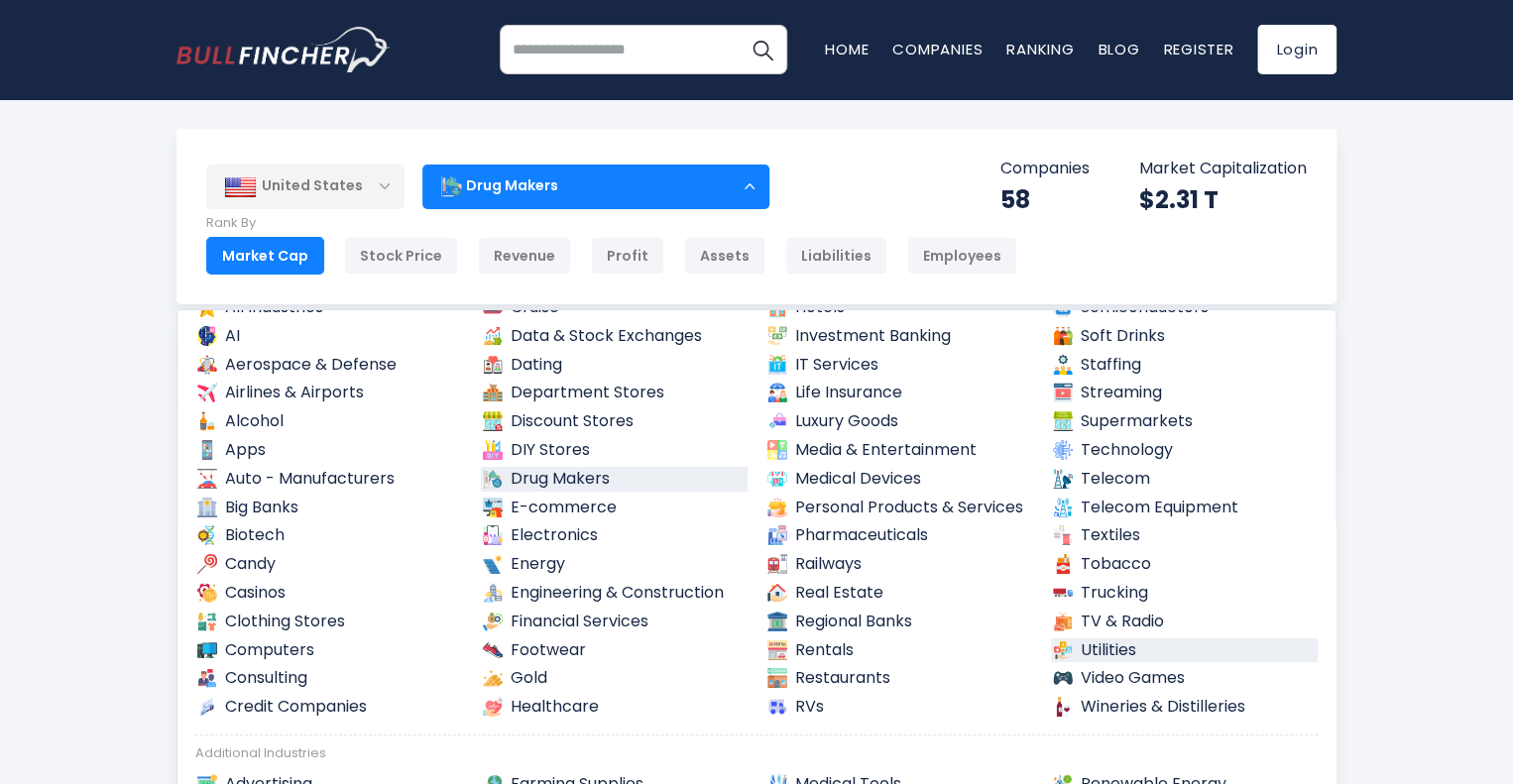 click on "Utilities" at bounding box center [1185, 650] 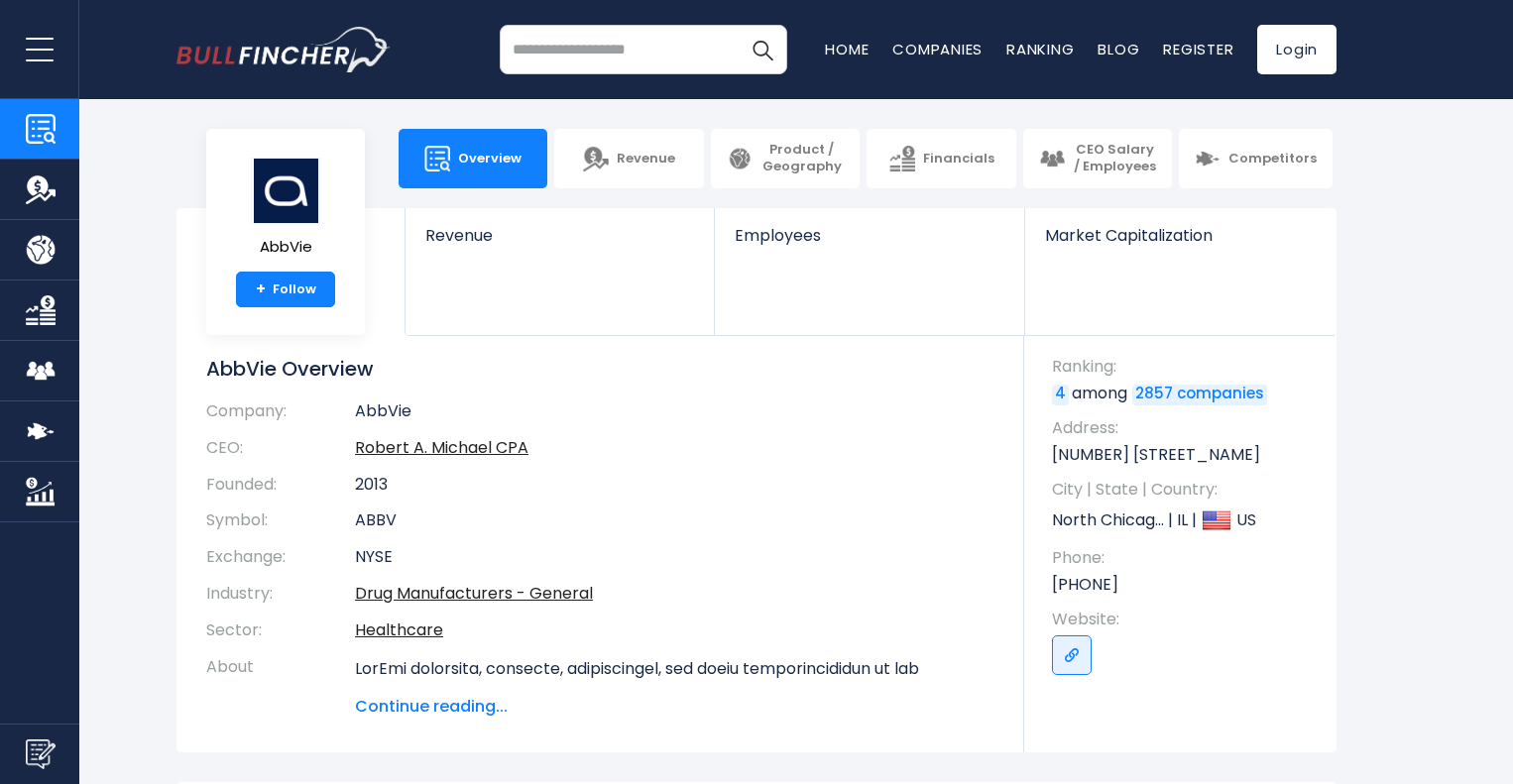 scroll, scrollTop: 0, scrollLeft: 0, axis: both 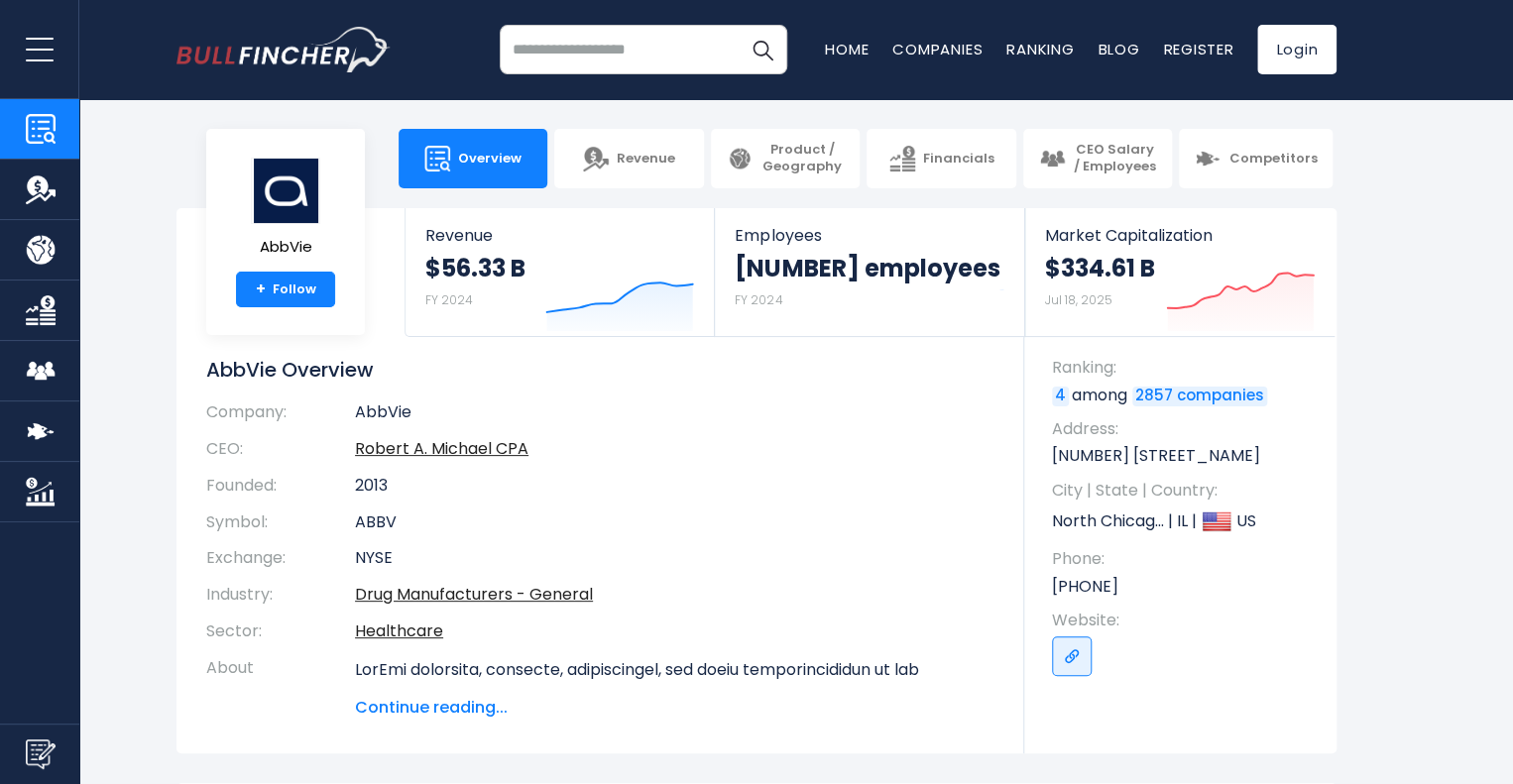 click on "AbbVie
+  Follow
Revenue
$56.33 B
FY 2024
Created with Highcharts 12.1.2
Employees
55,000
FY 2024
Created with Highcharts 12.1.2
Market Capitalization
$334.61 B
Jul 18, 2025
Created with Highcharts 12.1.2" at bounding box center [756, 481] 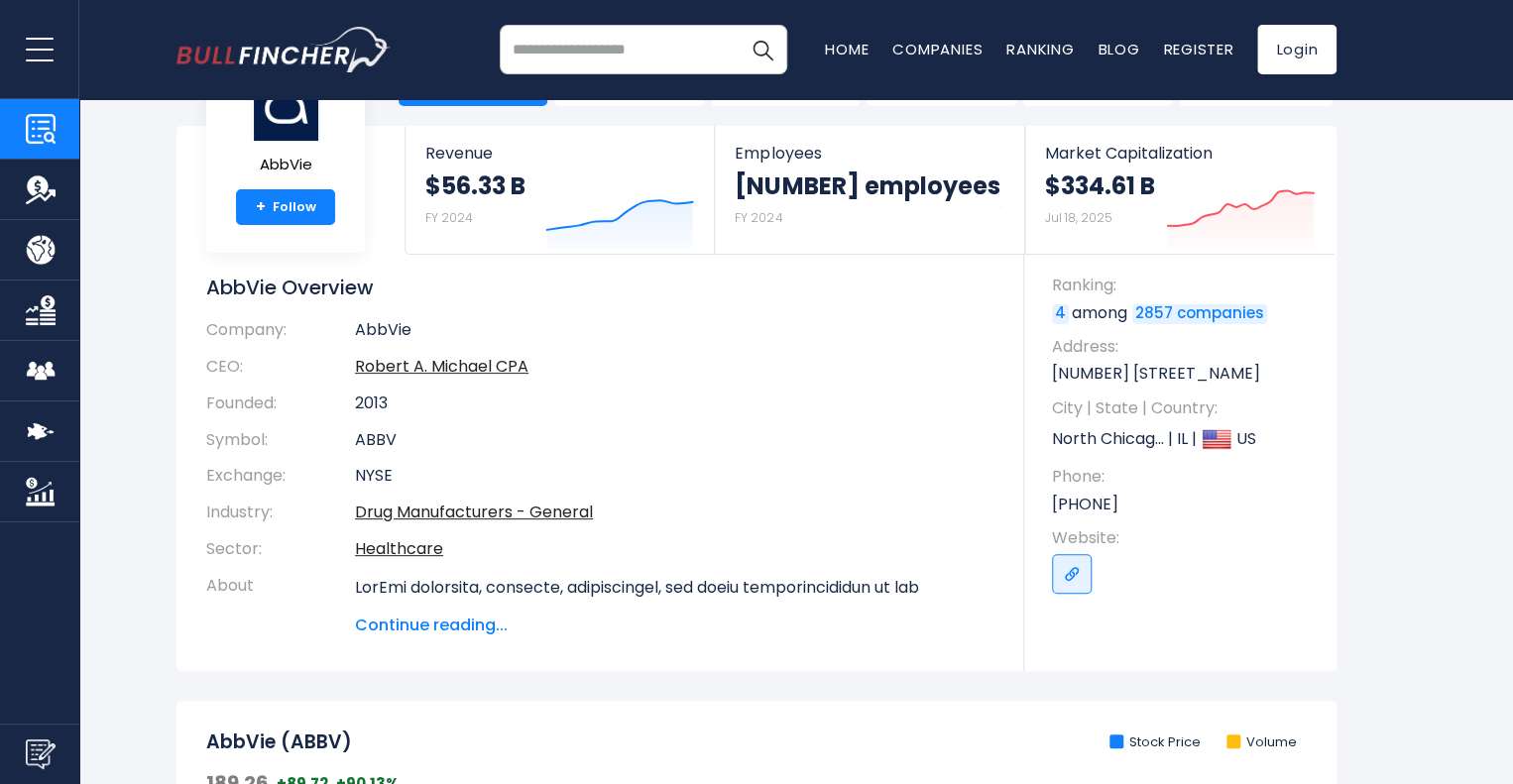 scroll, scrollTop: 79, scrollLeft: 0, axis: vertical 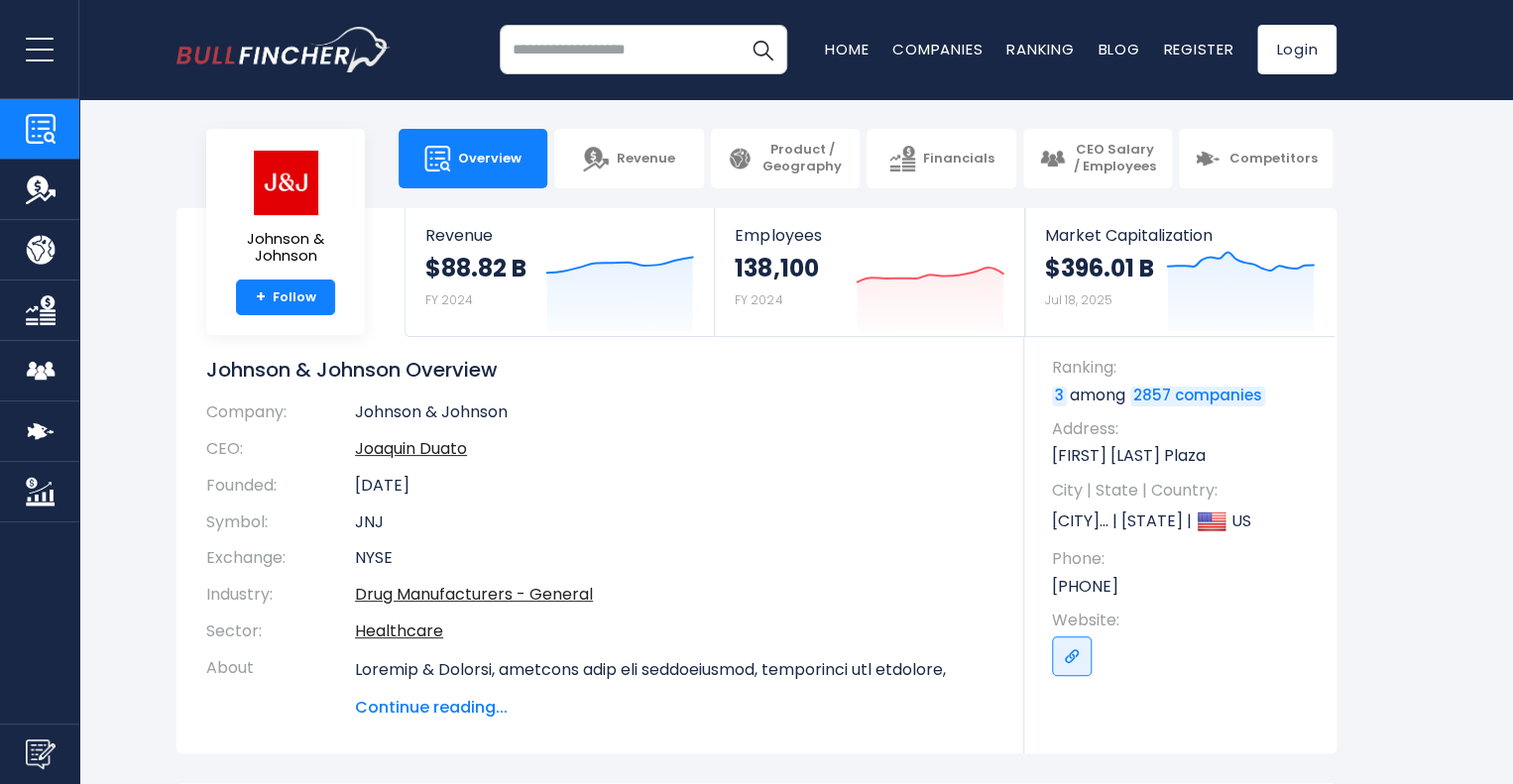 click on "Johnson & Johnson
+  Follow
Revenue
$88.82 B
FY 2024
Created with Highcharts 12.1.2
Employees
138,100
FY 2024
Created with Highcharts 12.1.2
Market Capitalization
$396.01 B
Jul 18, 2025
Created with Highcharts 12.1.2" at bounding box center [756, 481] 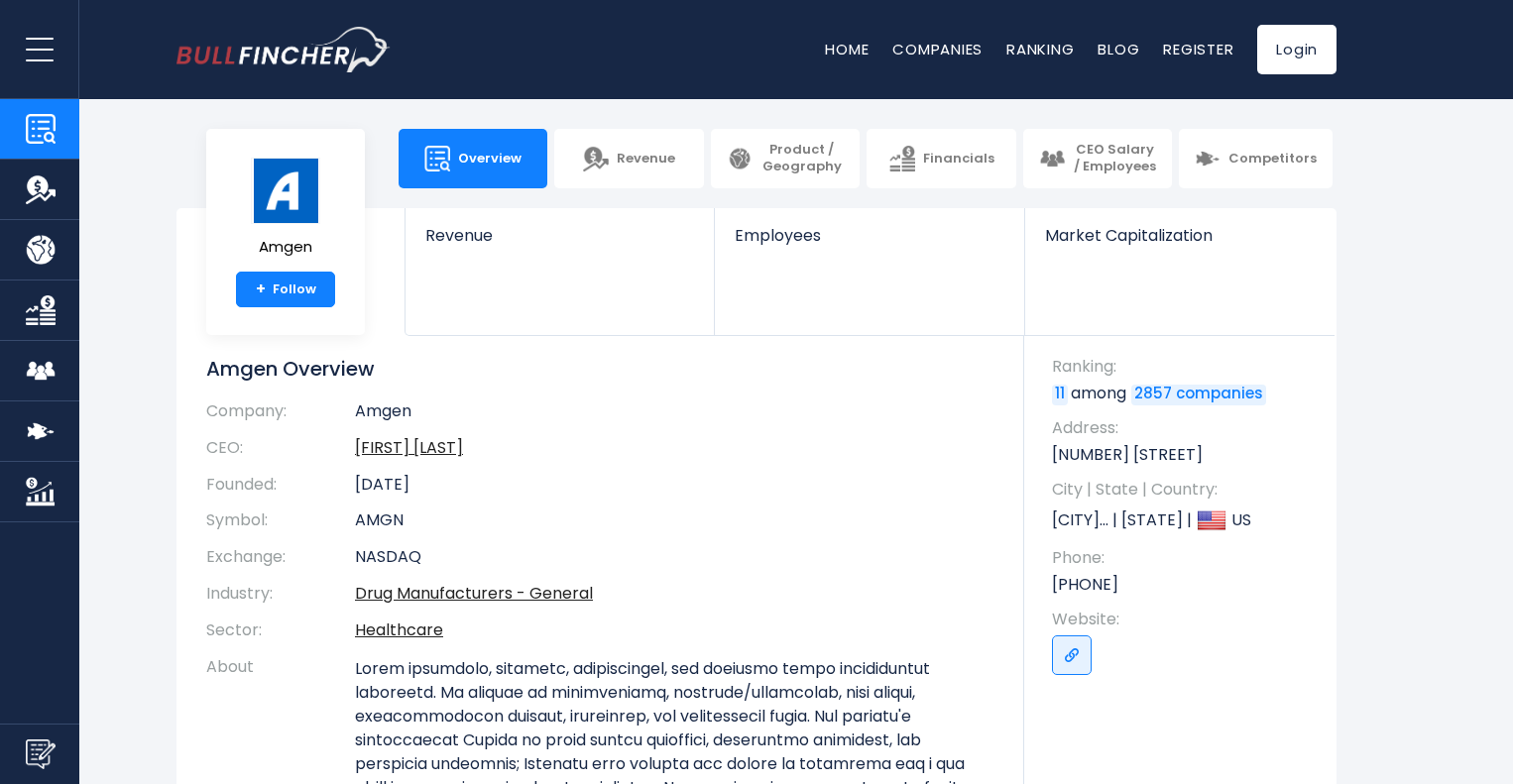 scroll, scrollTop: 0, scrollLeft: 0, axis: both 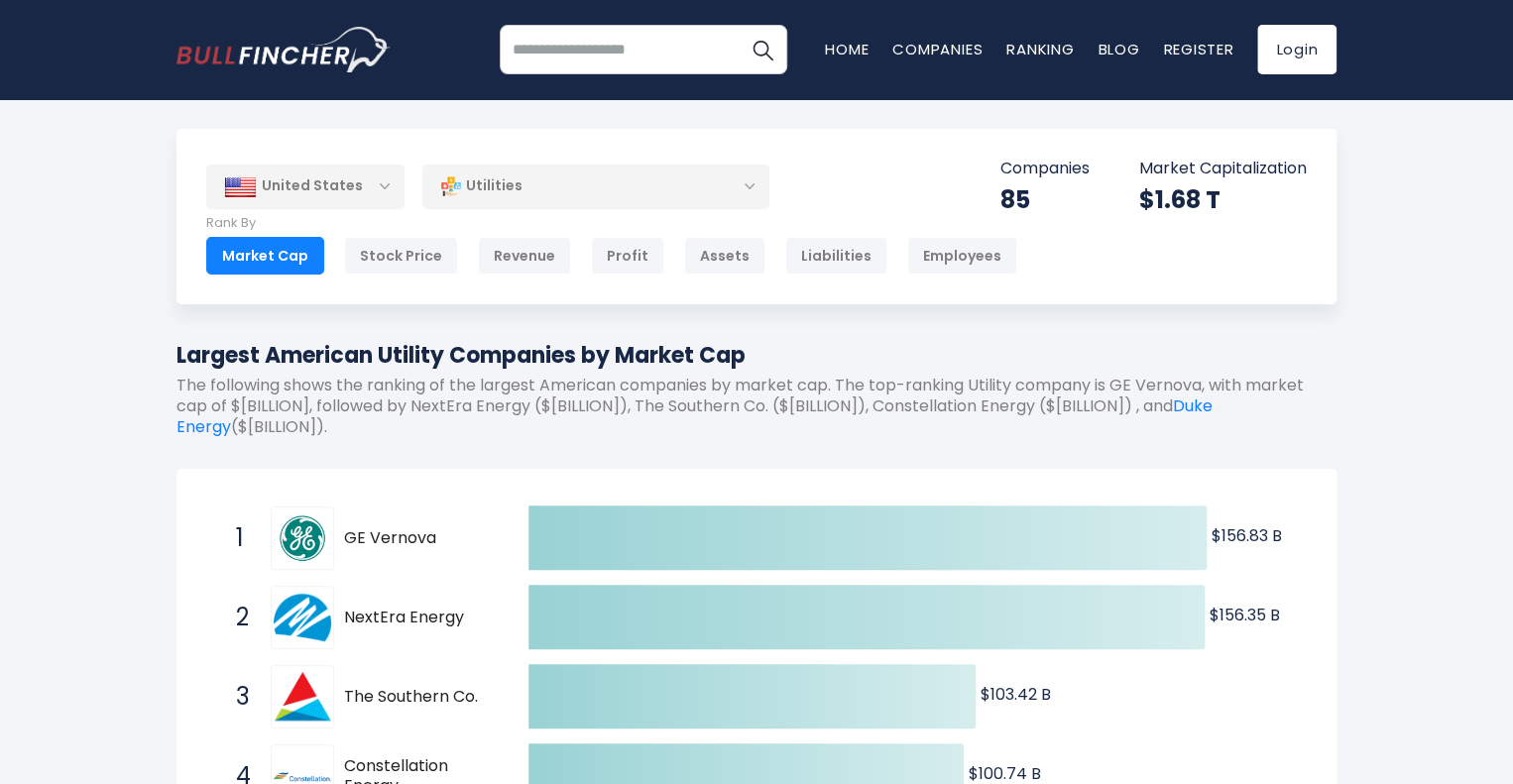click on "United States" at bounding box center (305, 186) 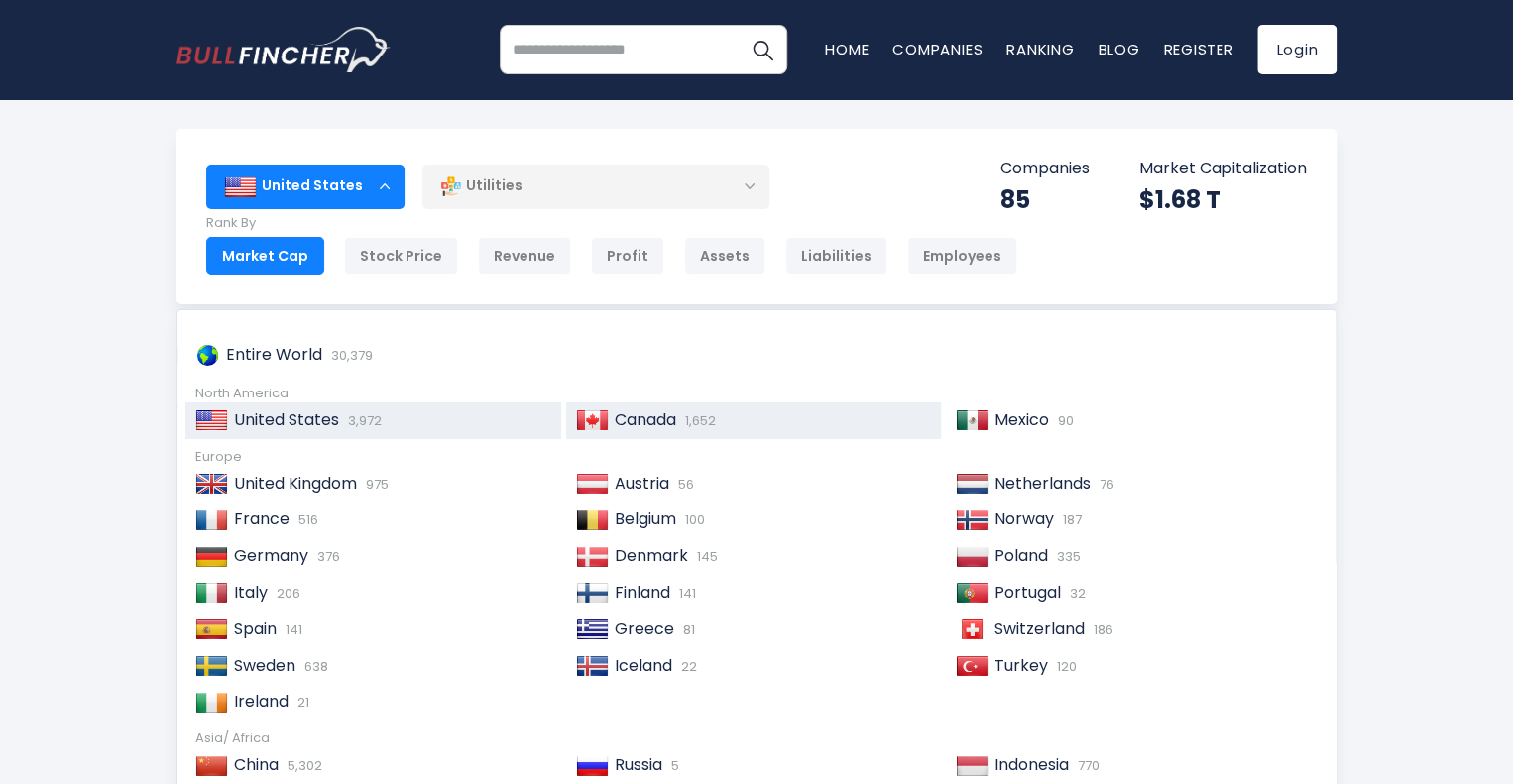 click on "Canada   1,652" at bounding box center [754, 420] 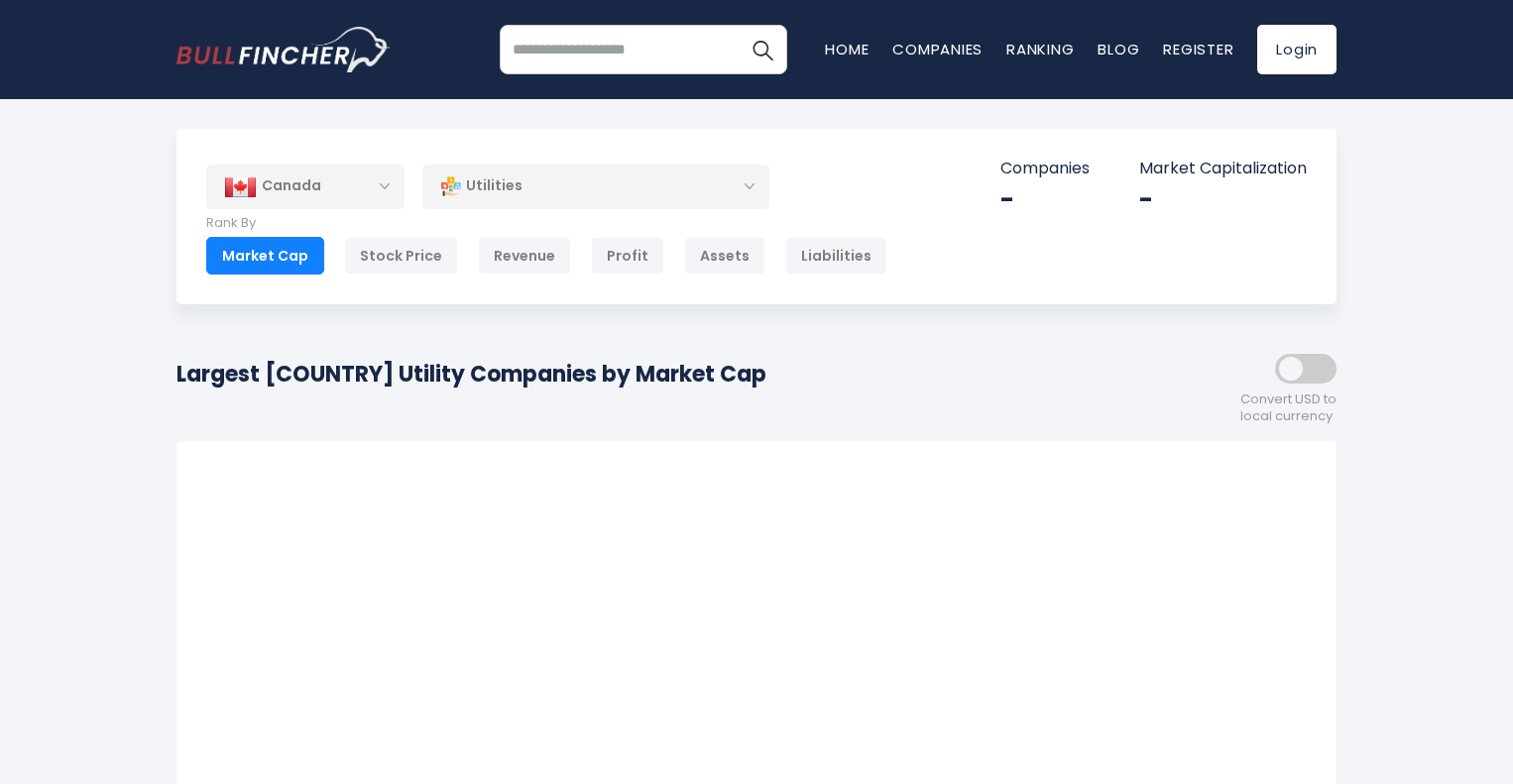scroll, scrollTop: 0, scrollLeft: 0, axis: both 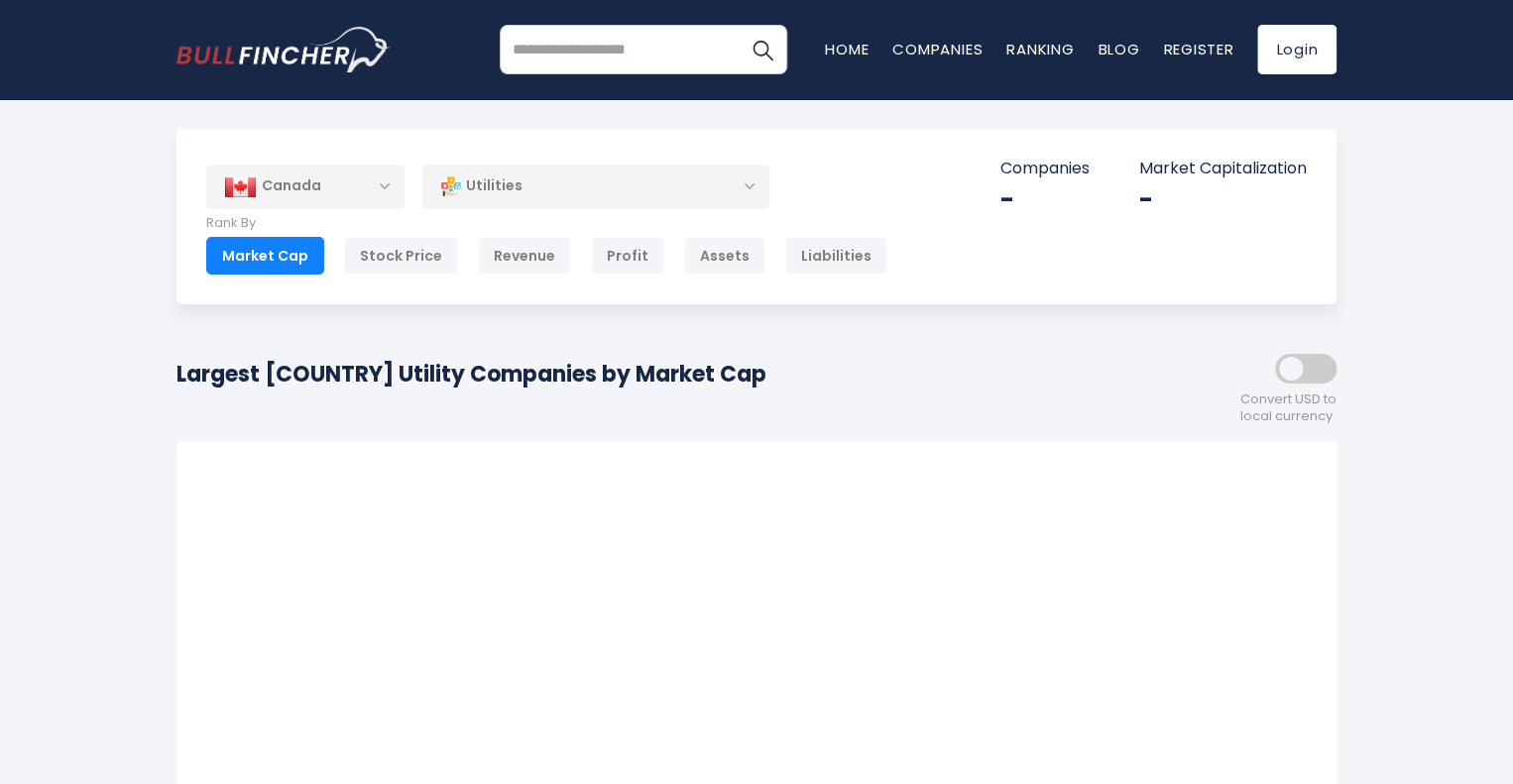 click on "[COUNTRY]
Entire World
North America" at bounding box center (756, 216) 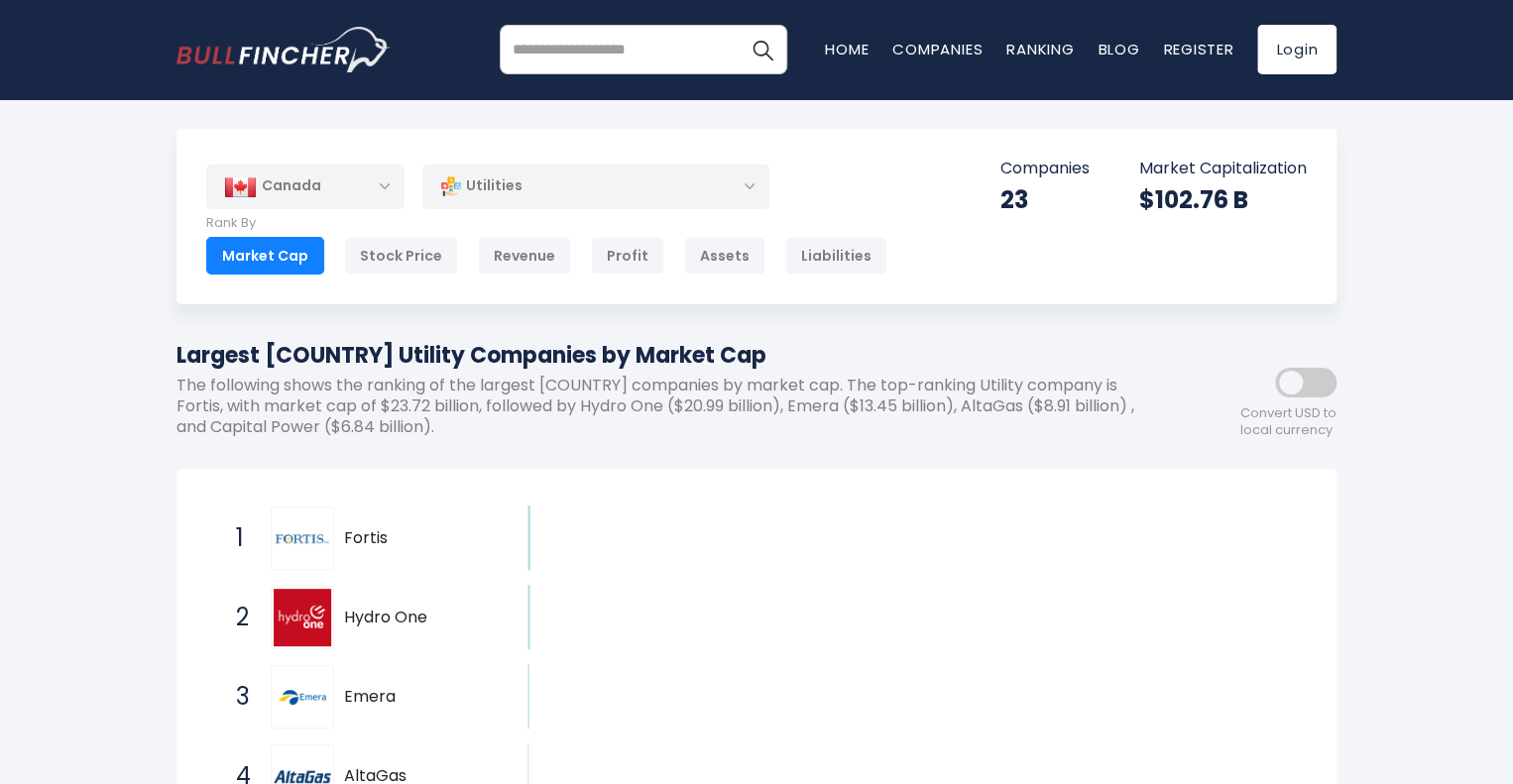 click on "Utilities" at bounding box center [596, 186] 